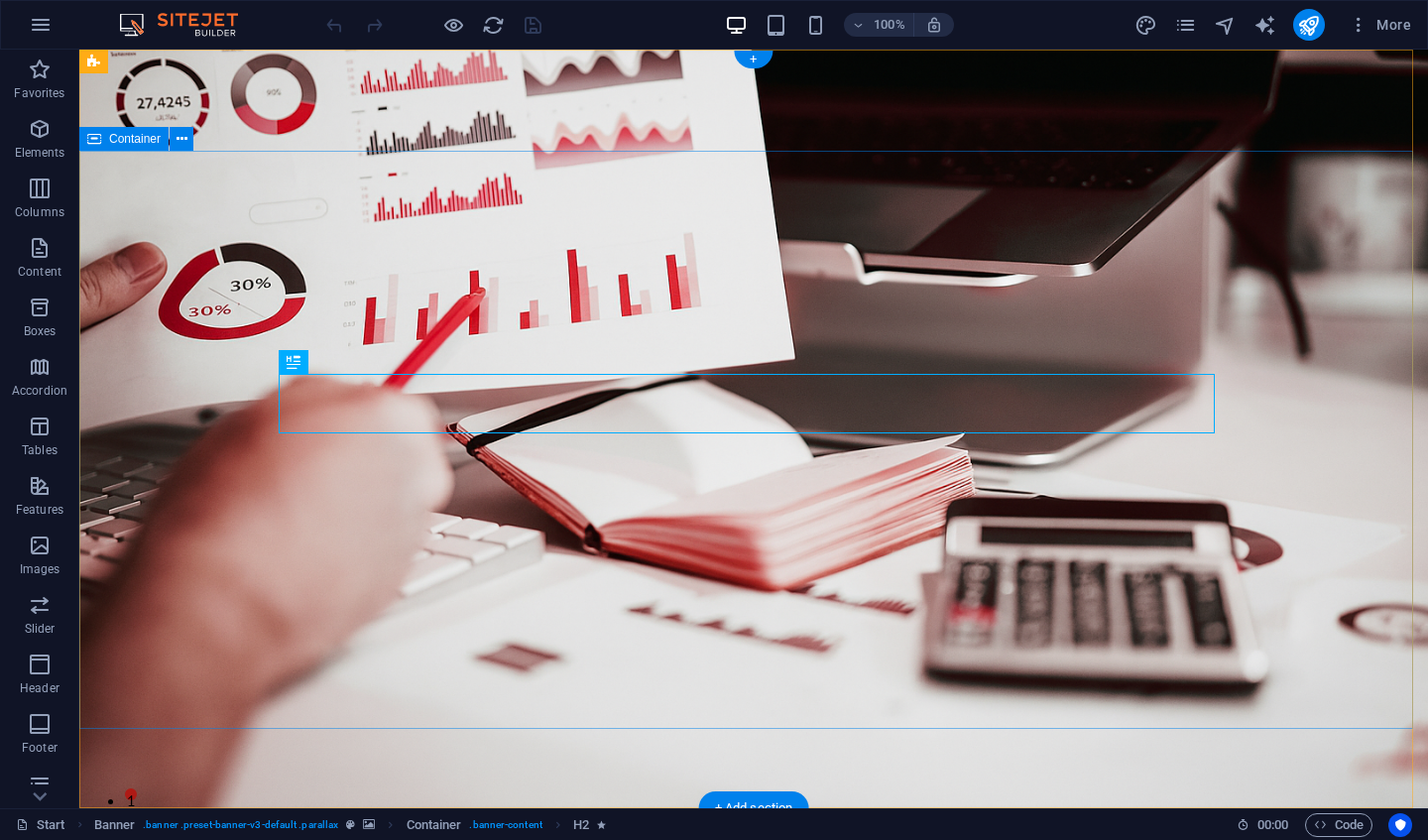 scroll, scrollTop: 0, scrollLeft: 0, axis: both 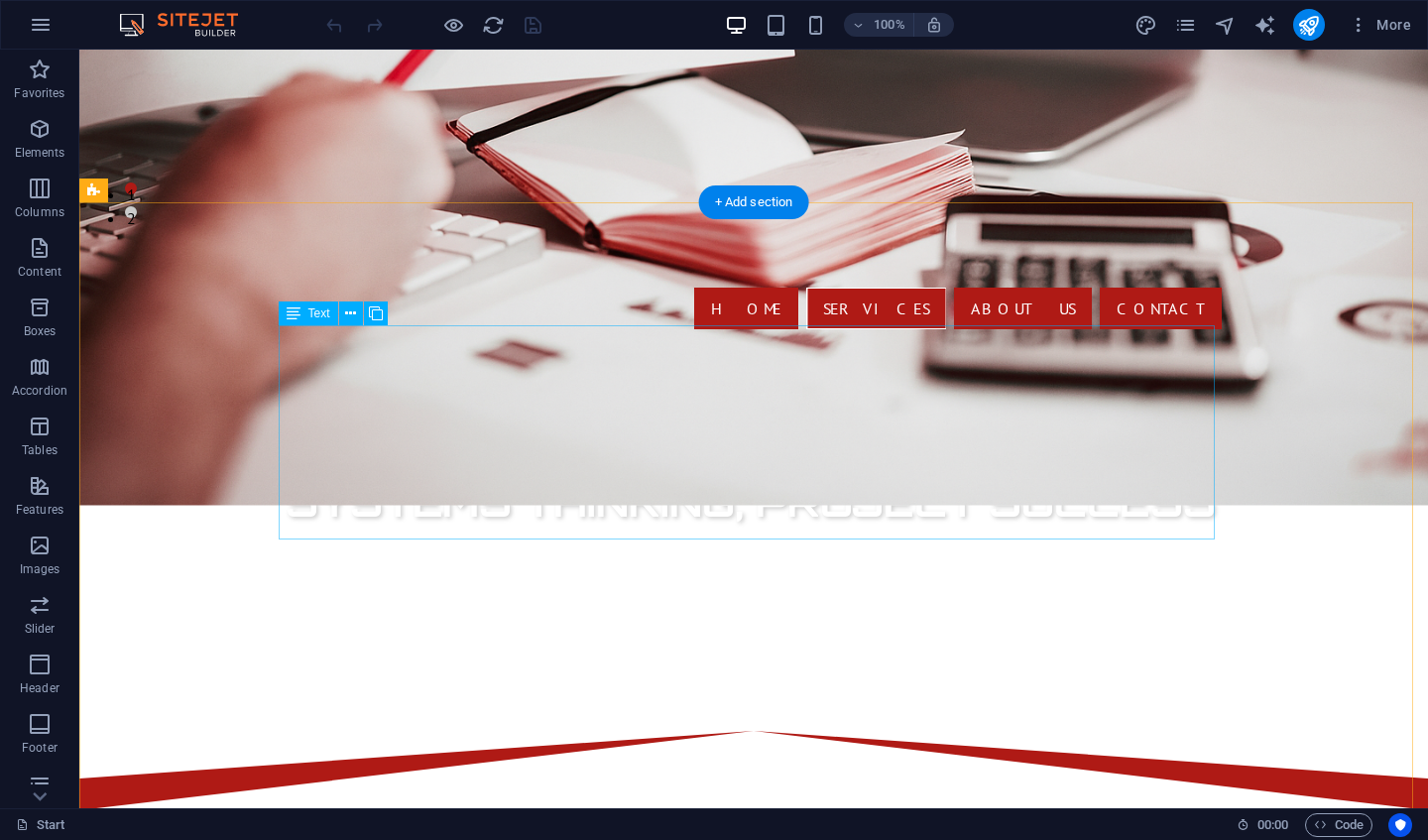 click on "Wellspring Engineering & Sciences Ltd is a leading equipment manufacturer & technical services company based in [LOCATION]. Our services are used by customers from many countries including Public Sector Organisations, Third Level Academic Institutions, those with Research & Development requirements, Multi-nationals and Small Manufacturing Enterprises. Wellspring offer a selection of flexible services which can be explored below. In particular we are an ideal resource to you for either on-site or off-site freelance / contract engineering support or for short-term roles where you have a pressing resource requirement. With all our experience, off-site support and networks our engineers can integrate quickly and effectively in the role you require. We are a resource you can count on to accelerate your projects or to help you overcome the immediate challenges you face. We look forward to discussing your requirements and helping you achieve your aims." at bounding box center (754, 1183) 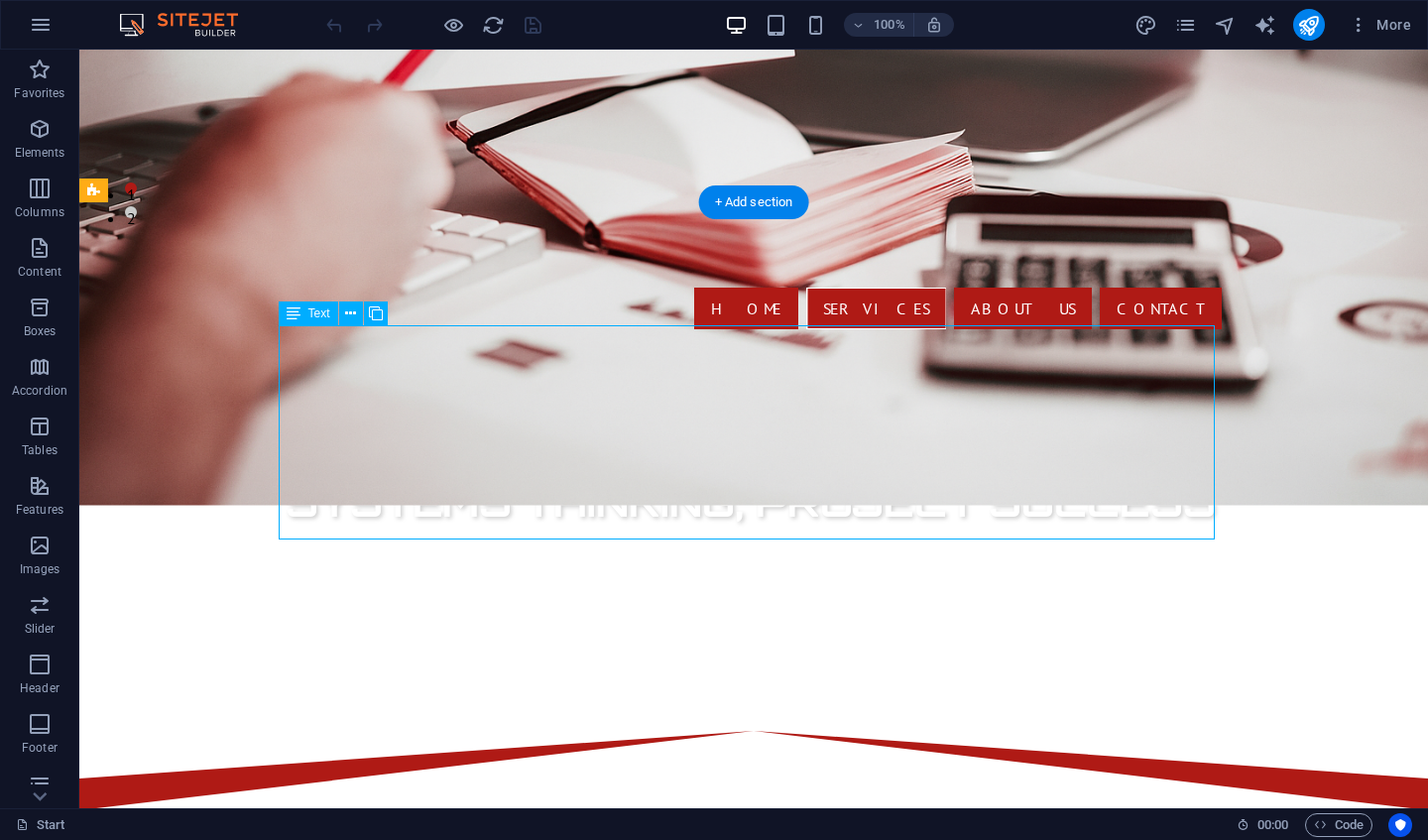 click on "Wellspring Engineering & Sciences Ltd is a leading equipment manufacturer & technical services company based in [LOCATION]. Our services are used by customers from many countries including Public Sector Organisations, Third Level Academic Institutions, those with Research & Development requirements, Multi-nationals and Small Manufacturing Enterprises. Wellspring offer a selection of flexible services which can be explored below. In particular we are an ideal resource to you for either on-site or off-site freelance / contract engineering support or for short-term roles where you have a pressing resource requirement. With all our experience, off-site support and networks our engineers can integrate quickly and effectively in the role you require. We are a resource you can count on to accelerate your projects or to help you overcome the immediate challenges you face. We look forward to discussing your requirements and helping you achieve your aims." at bounding box center [754, 1183] 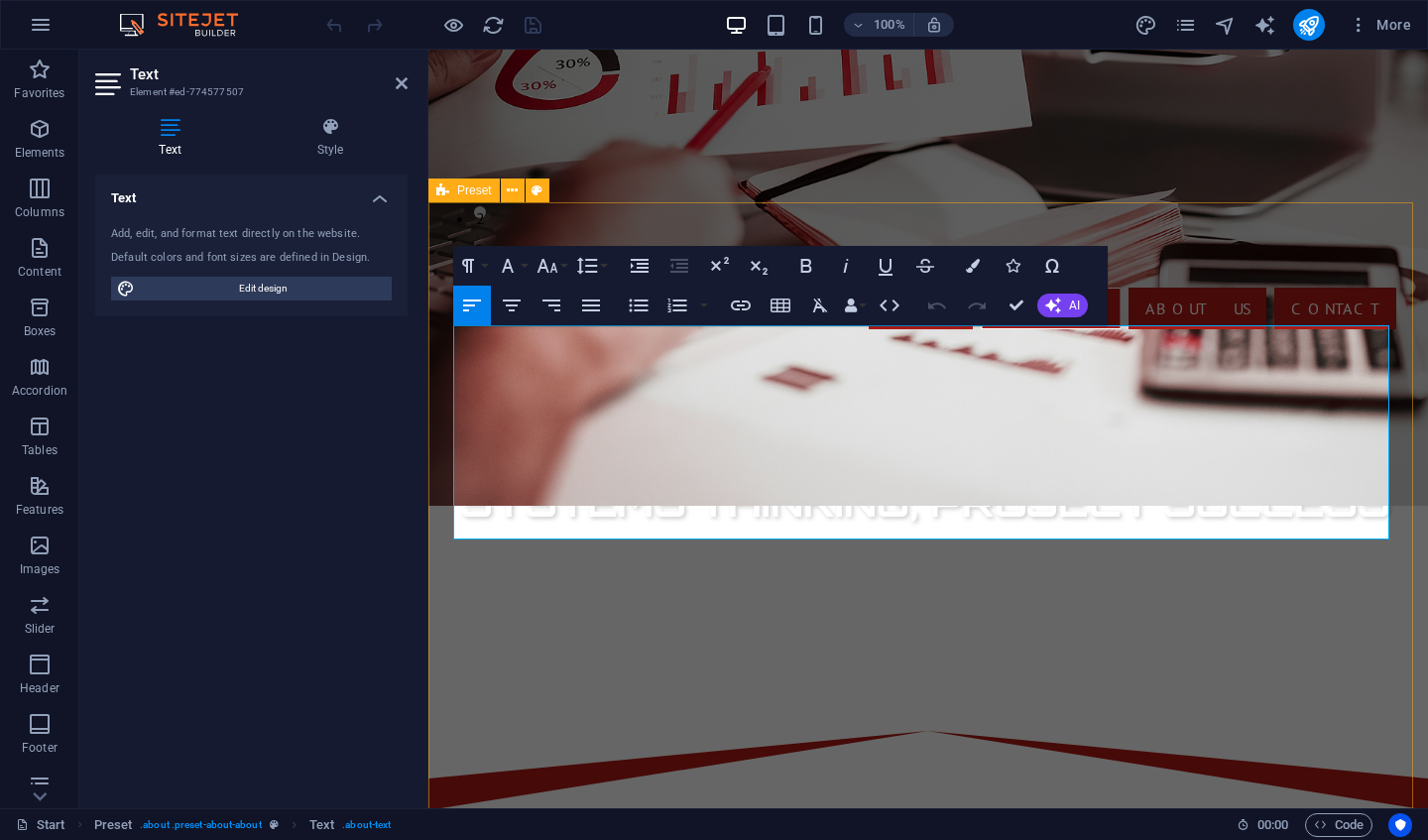 drag, startPoint x: 835, startPoint y: 528, endPoint x: 449, endPoint y: 336, distance: 431.11483 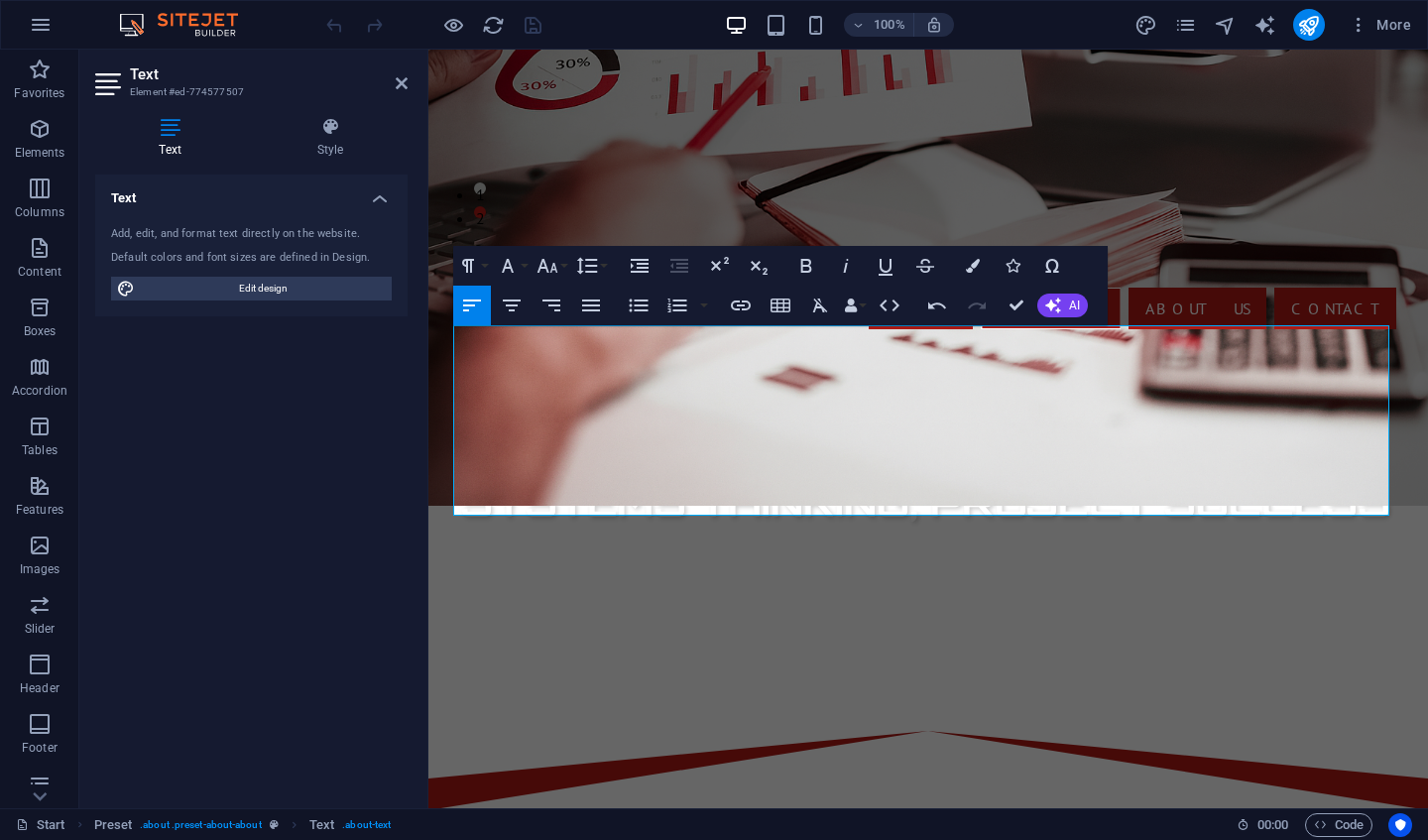click 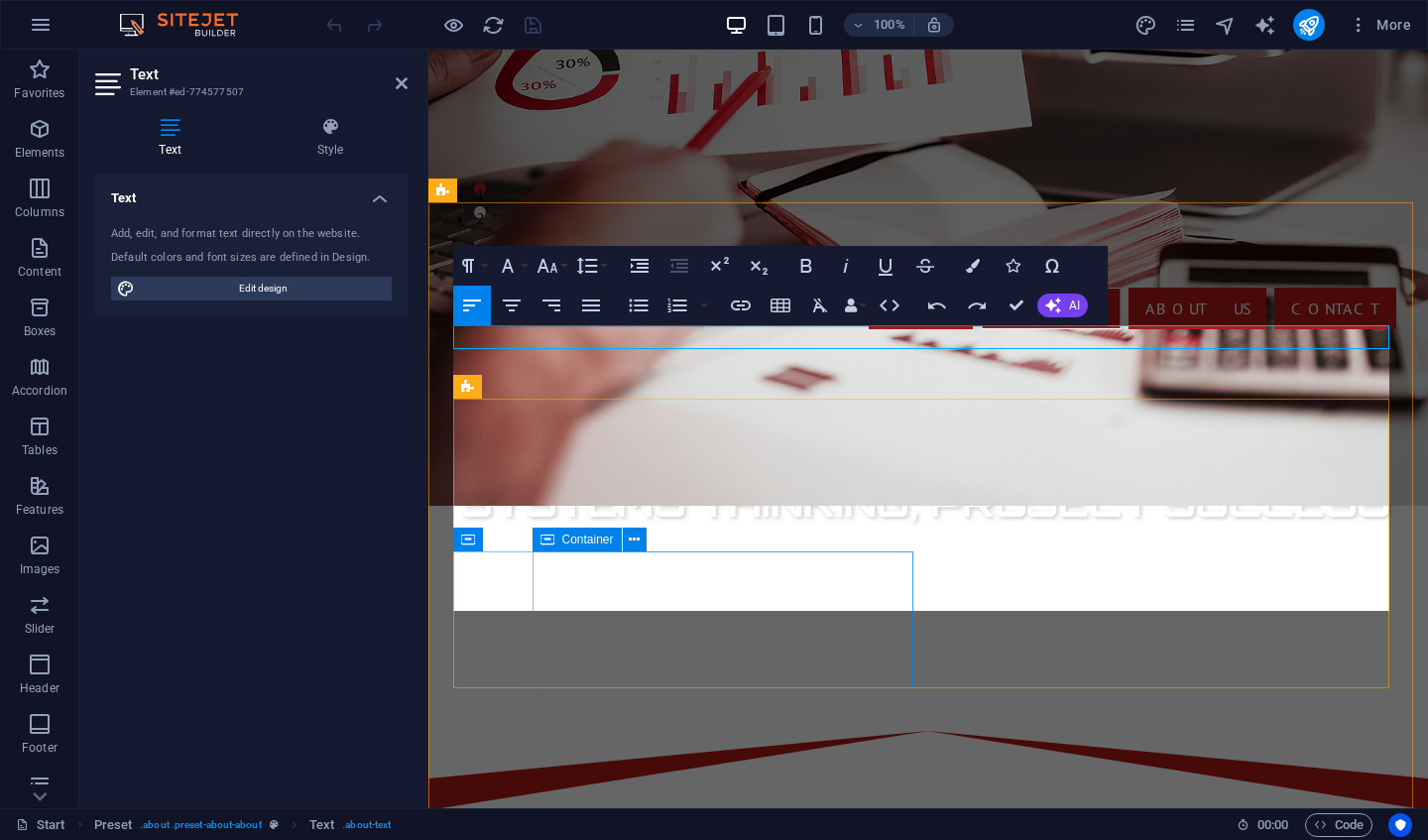 scroll, scrollTop: 15723, scrollLeft: 2, axis: both 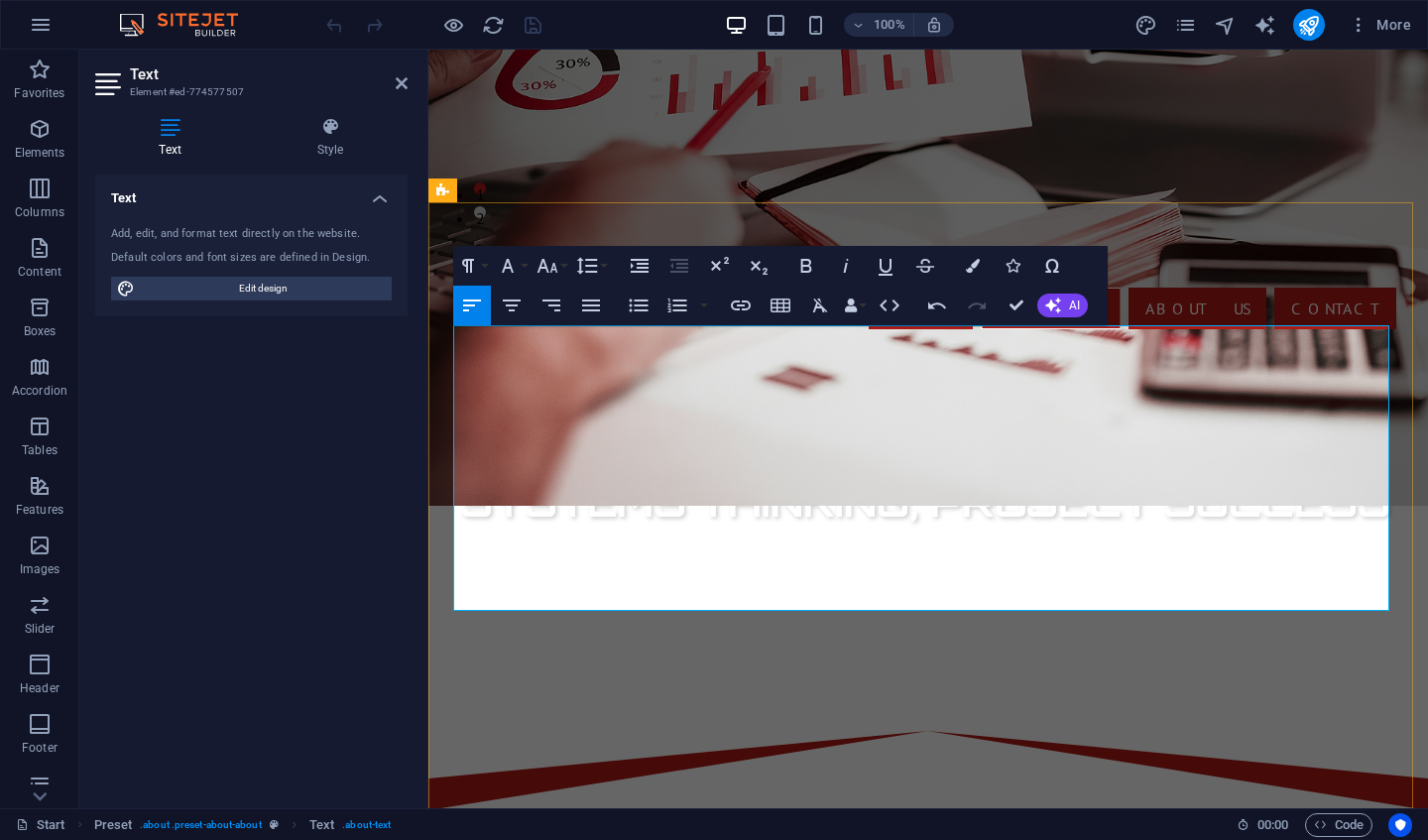 click at bounding box center (928, 1088) 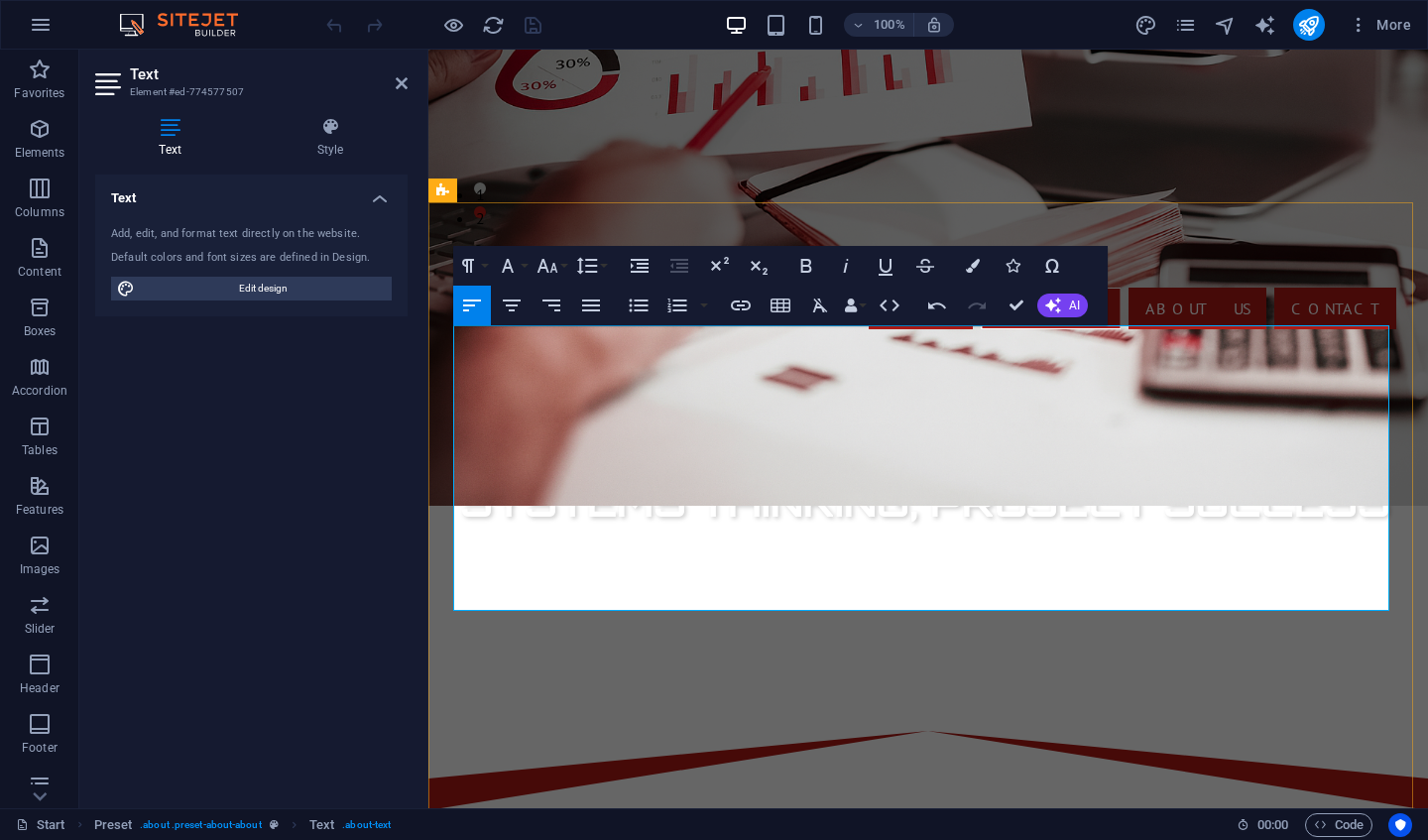 click on "Our broad knowledge, experience and networks mean we can integrate quickly with you organisation providing immediate impact and positive outcomes for clients." at bounding box center (928, 1433) 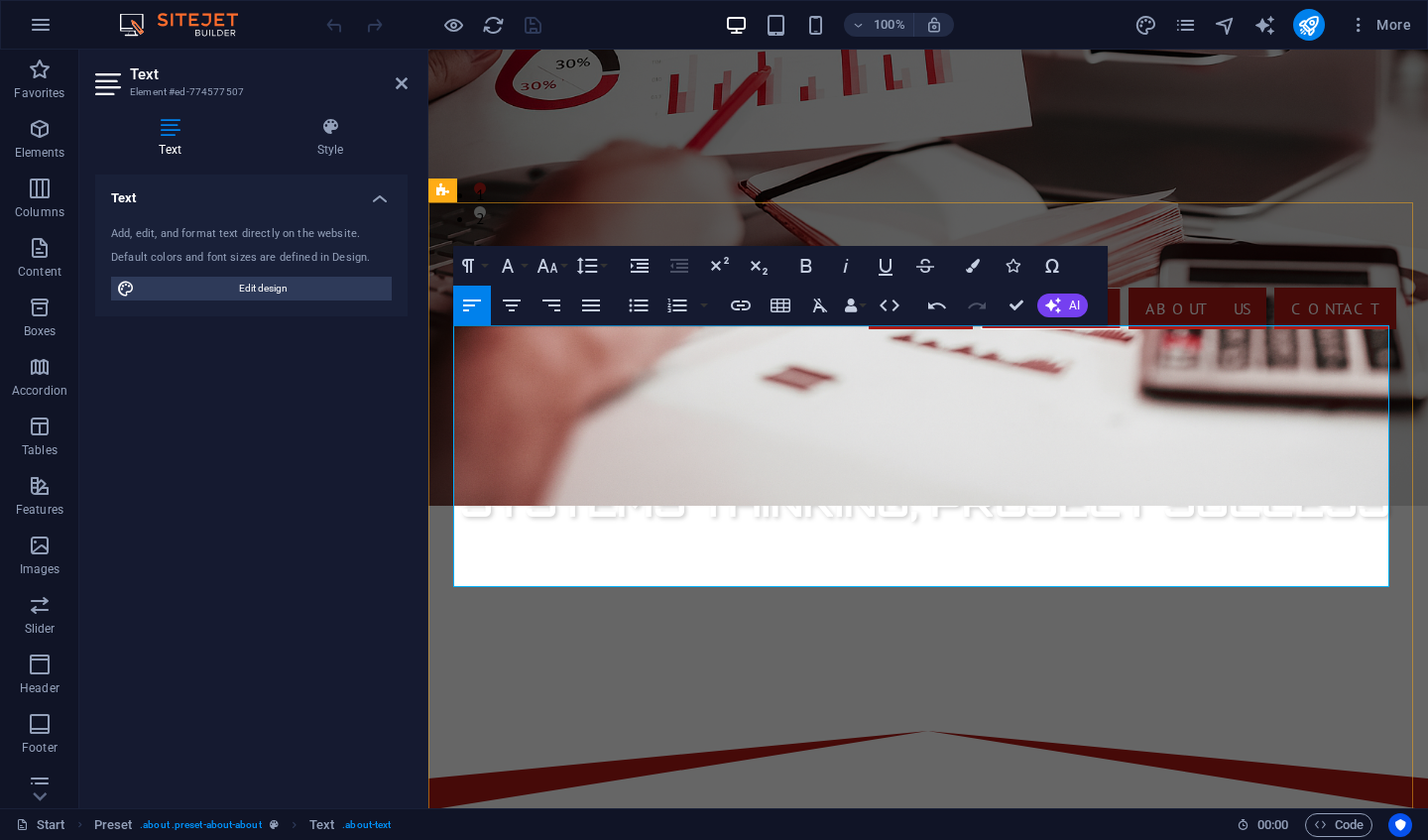 click on "We have particular strong expertise in highly regulatory industry including Medical Devices, Lifesciences and Pharmaceuticals – including having completed projects within regulatory, quality, engineering & operations functions. Wellspring offer a selection of flexible services which can be explored below that can help you alleviate short term resourcing issues or to expertly manage your longer-term projects to aid clients in achieving their goals & objectives." at bounding box center (928, 1219) 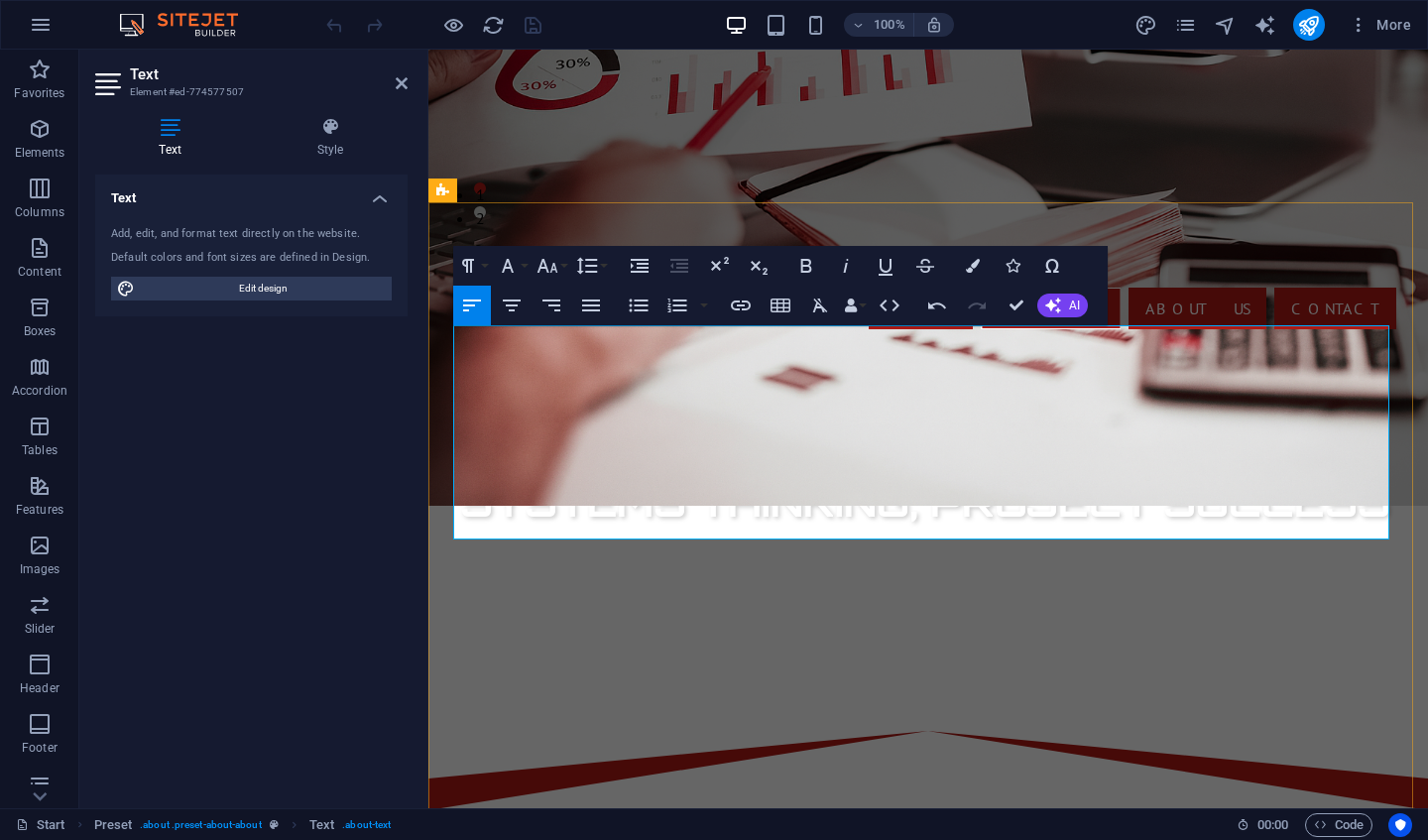 click on "Wellspring Engineering & Sciences Ltd was founded in [YEAR] and provides project management & contract services to clients within Public Sector Organisations, R&D/Academic, Small Manufacturing Enterprises as well as Multinationals." at bounding box center (928, 993) 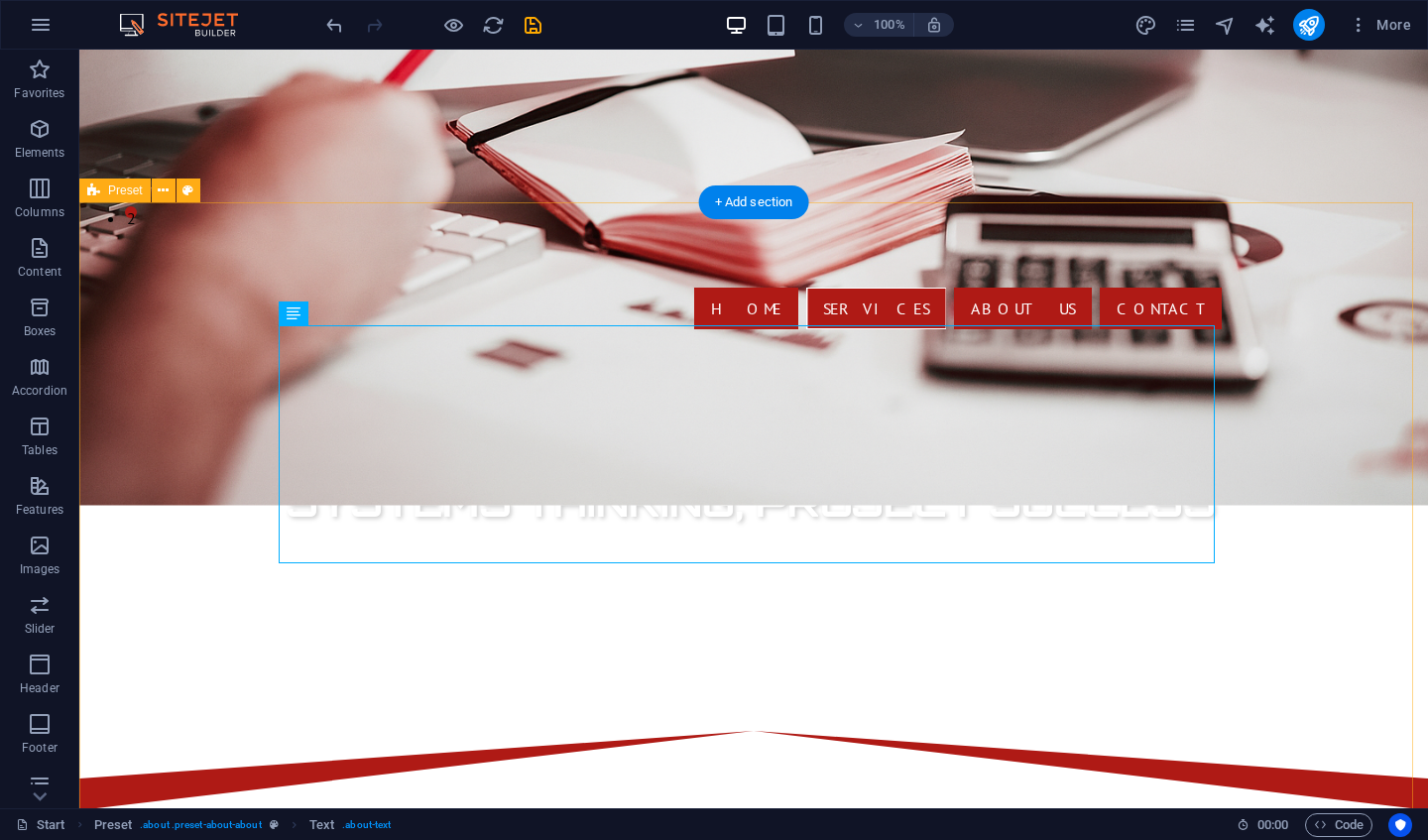 click on "Our Services Wellspring Engineering & Sciences Ltd was founded in [YEAR] and provides project management & contract services to clients within Public Sector Organisations, R&D/Academic, Small Manufacturing Enterprises as well as Multinationals. We have particular strong expertise in highly regulatory industry including Medical Devices, Lifesciences and Pharmaceuticals – including having completed projects within regulatory, quality, engineering & operations functions. Wellspring offer a selection of flexible services which can be explored below that can help you alleviate short term resourcing issues or to expertly manage your longer-term projects to aid clients in achieving their goals & objectives. Our broad knowledge, experience and networks mean we can integrate quickly with you organisation providing immediate impact and positive outcomes for clients. r&d / academic Lorem ipsum dolor sit amet, consectetur adipisicing elit. Veritatis, dolorem! public sector small manufacturing multinationals" at bounding box center [754, 1654] 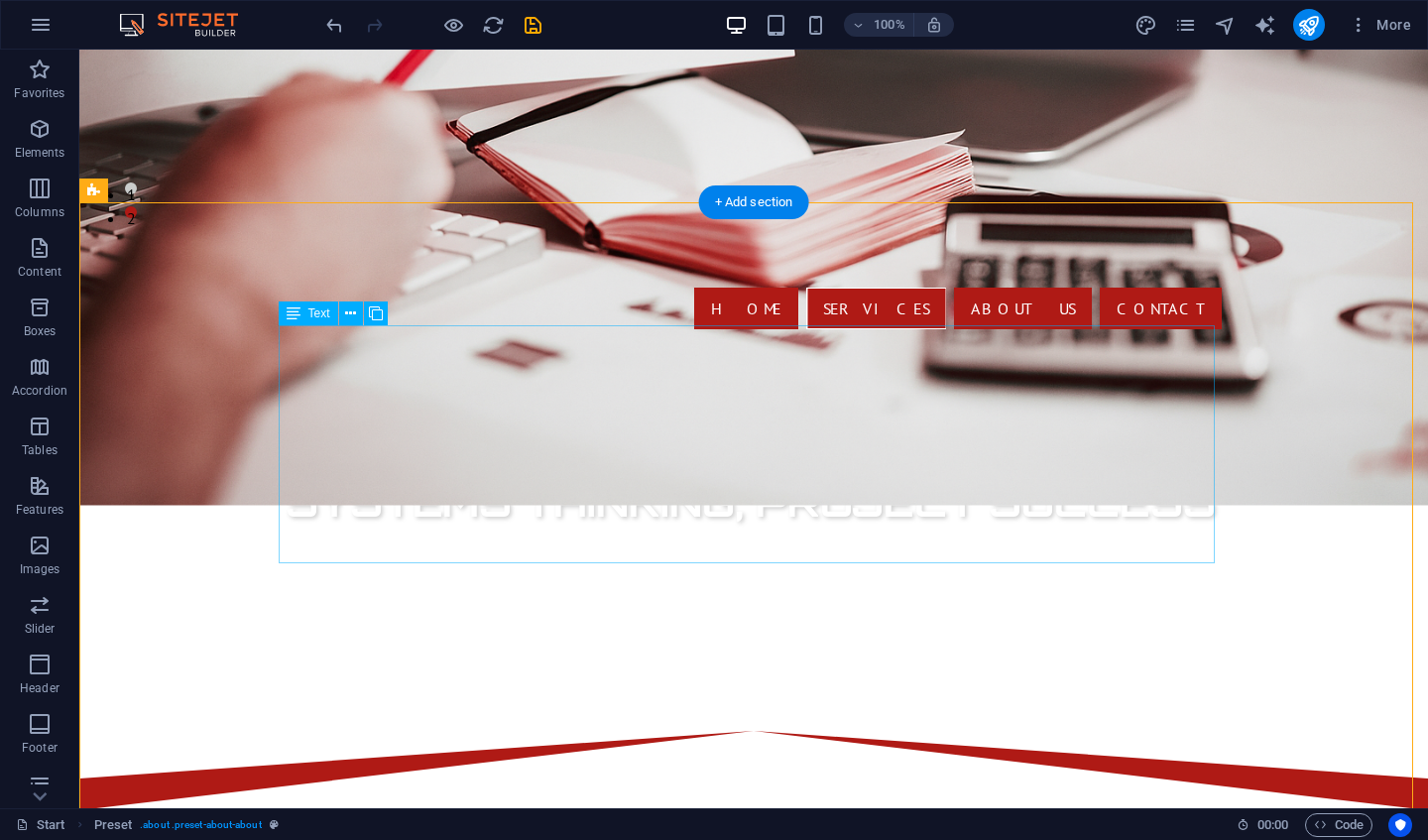 click on "Wellspring Engineering & Sciences Ltd was founded in 2010 and provides project management & contract services to clients within Public Sector Organisations, R&D/Academic, Small Manufacturing Enterprises as well as Multinationals. We have particular strong expertise in highly regulatory industry including Medical Devices, Lifesciences and Pharmaceuticals – including having completed projects within regulatory, quality, engineering & operations functions. Wellspring offer a selection of flexible services which can be explored below that can help you alleviate short term resourcing issues or to expertly manage your longer-term projects to aid clients in achieving their goals & objectives. Our broad knowledge, experience and networks mean we can integrate quickly with you organisation providing immediate impact and positive outcomes for clients." at bounding box center (754, 1183) 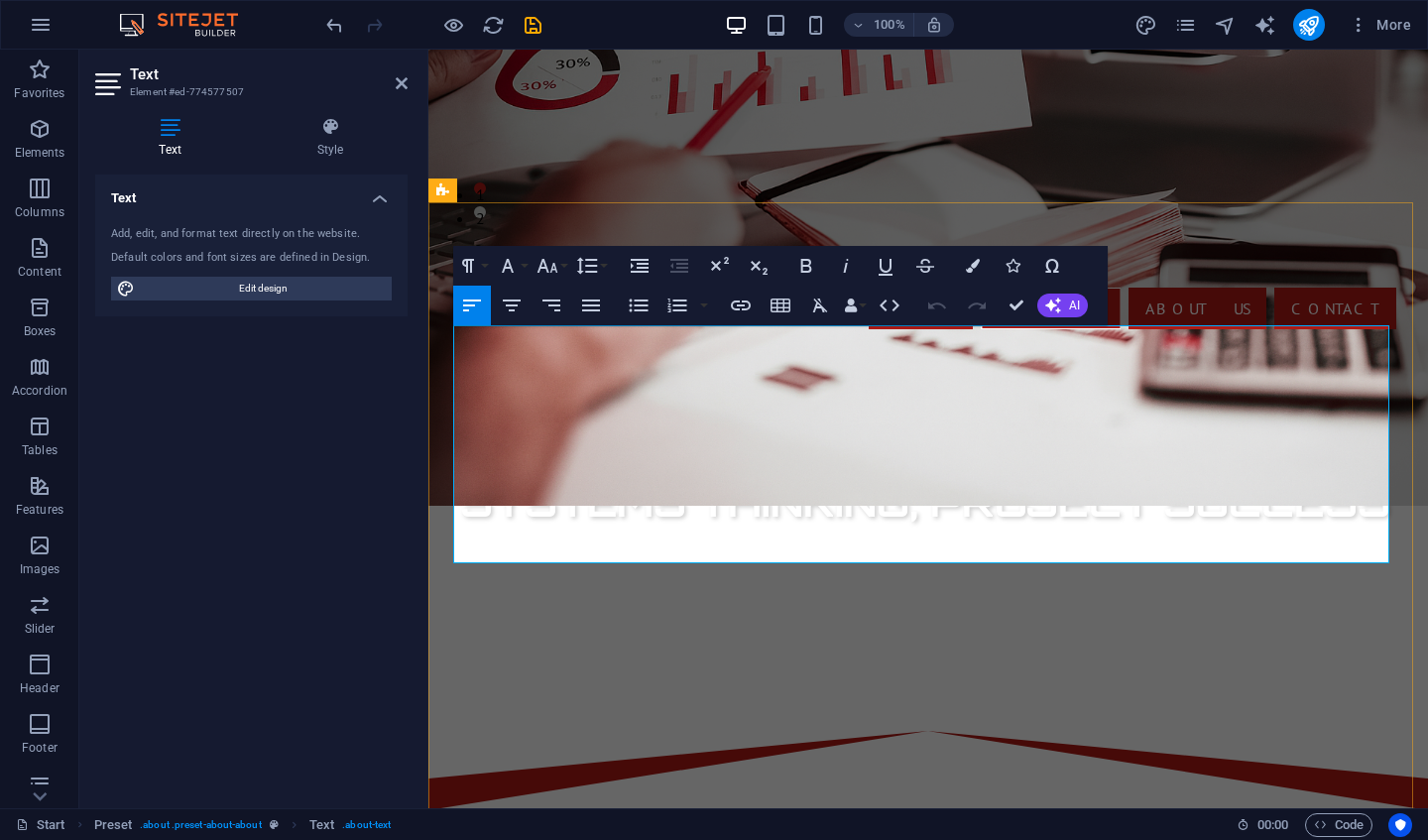 drag, startPoint x: 706, startPoint y: 546, endPoint x: 452, endPoint y: 336, distance: 329.5694 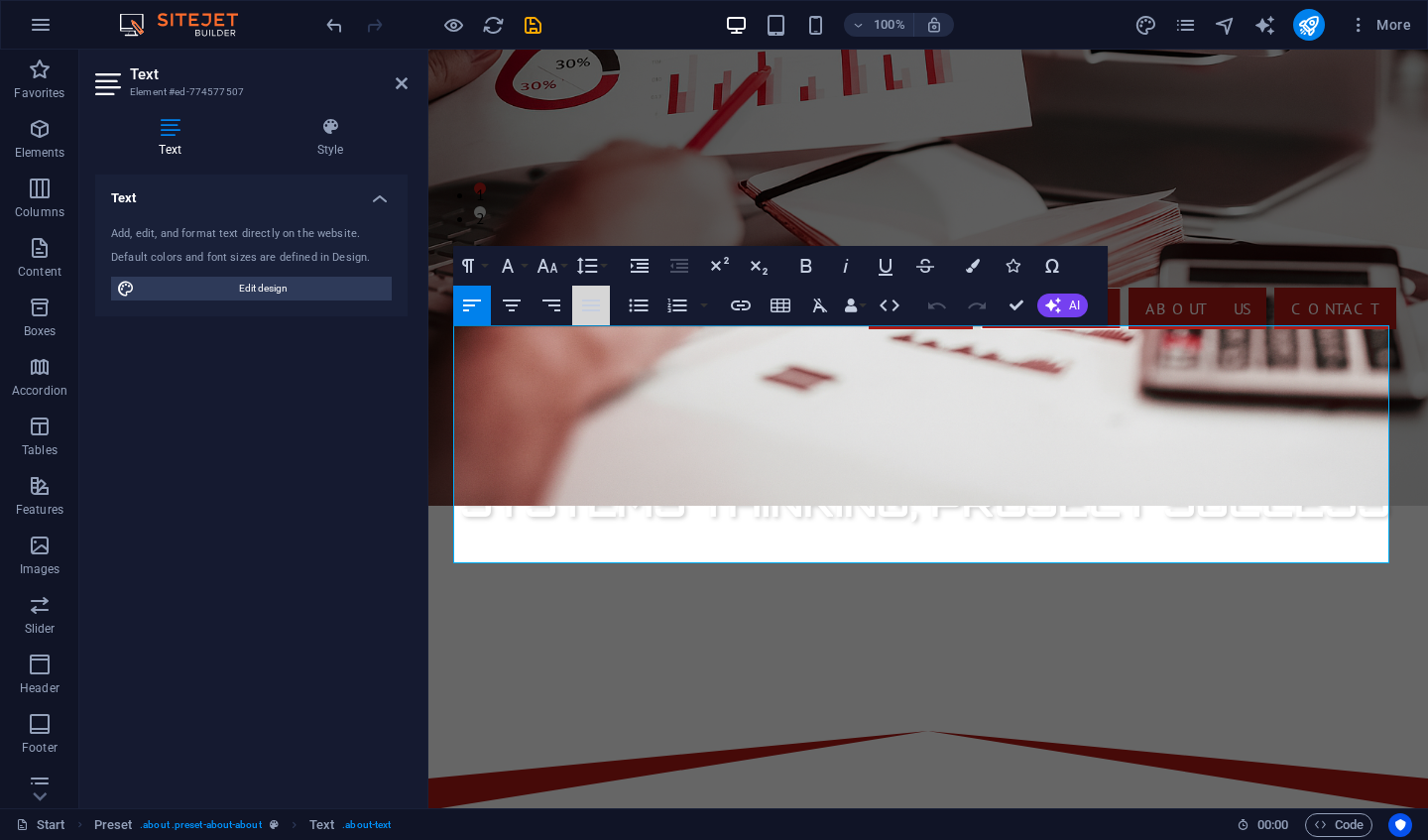click 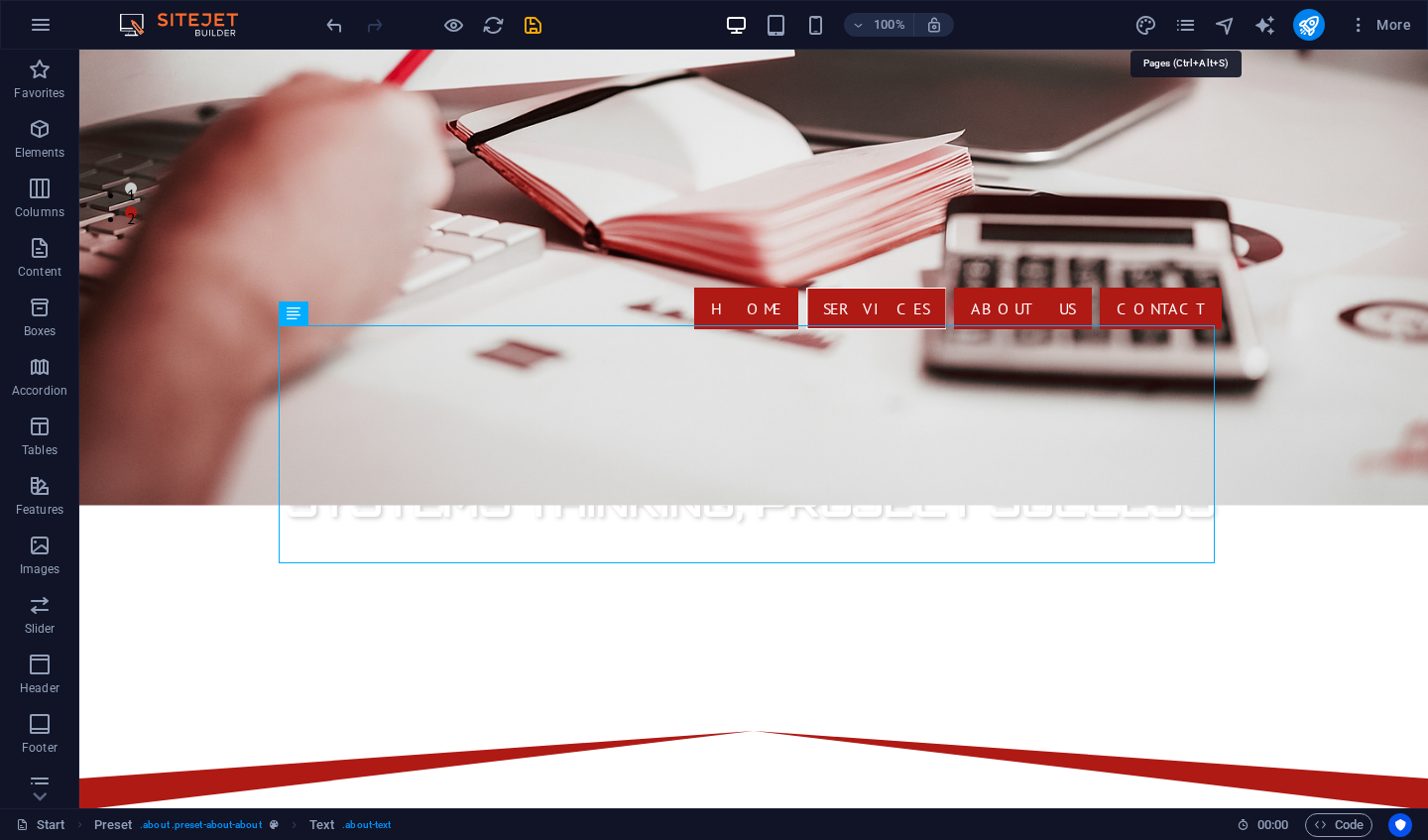 click at bounding box center [1185, 25] 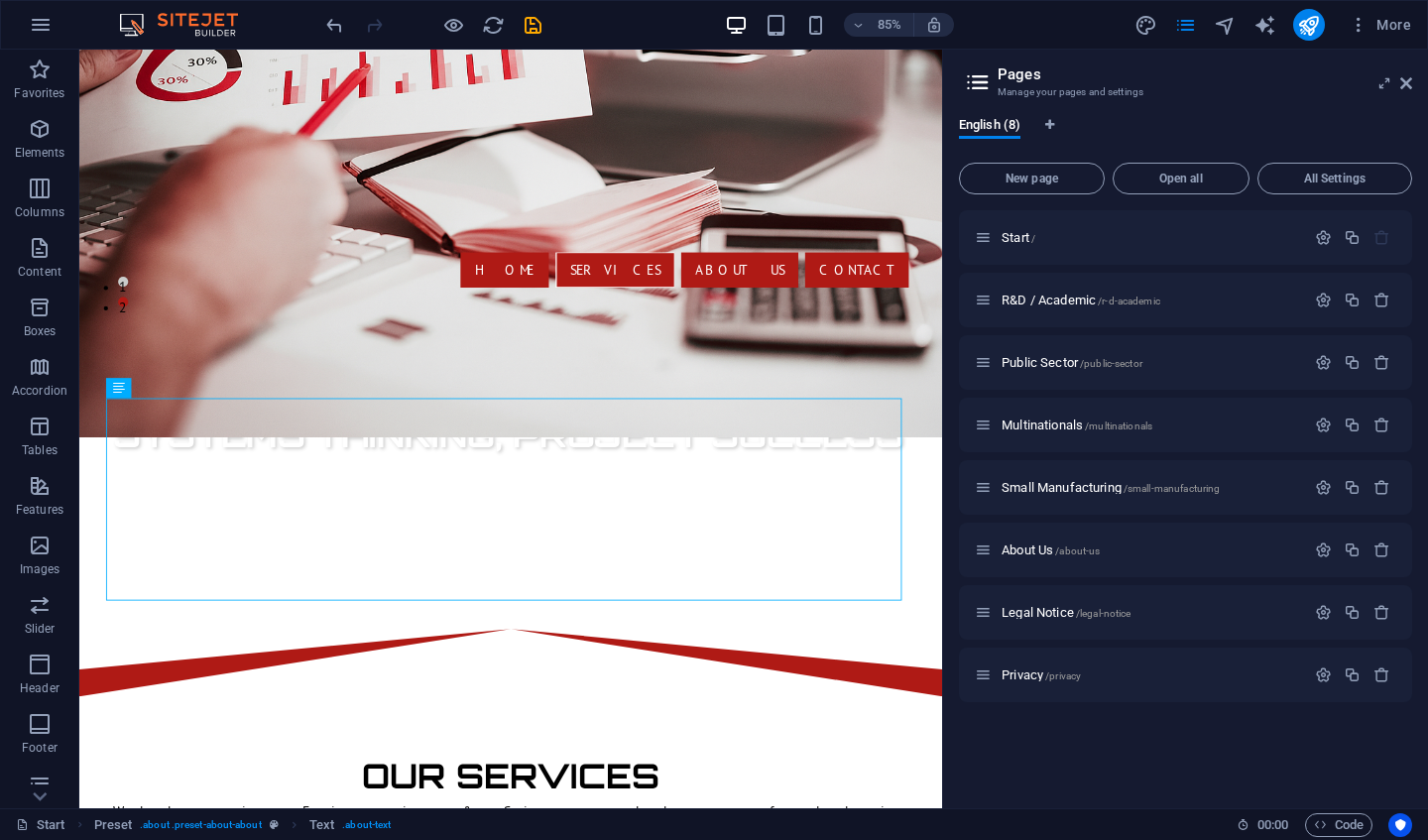 click on "R&D / Academic /r-d-academic" at bounding box center (1185, 300) 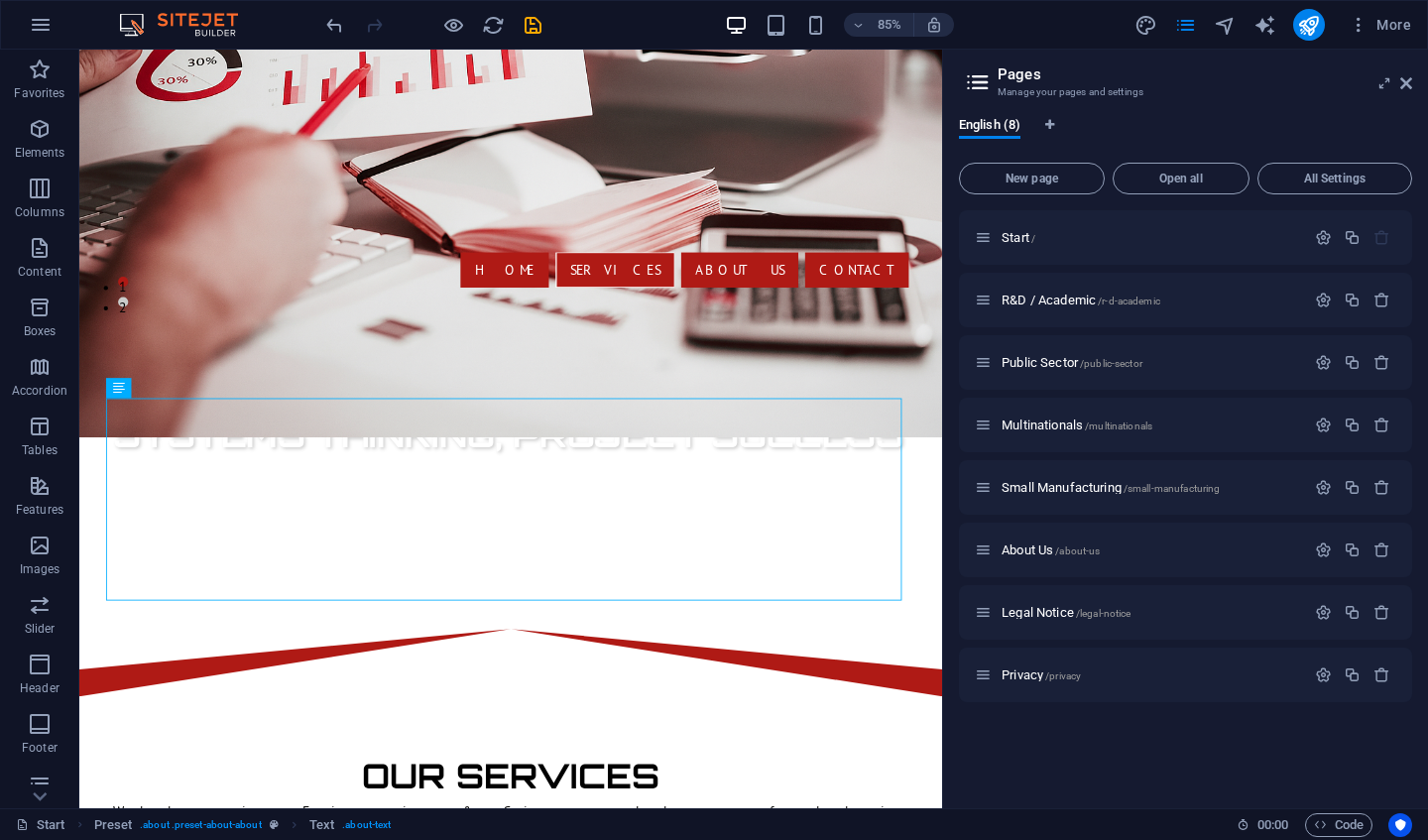 click on "R&D / Academic /r-d-academic" at bounding box center (1081, 300) 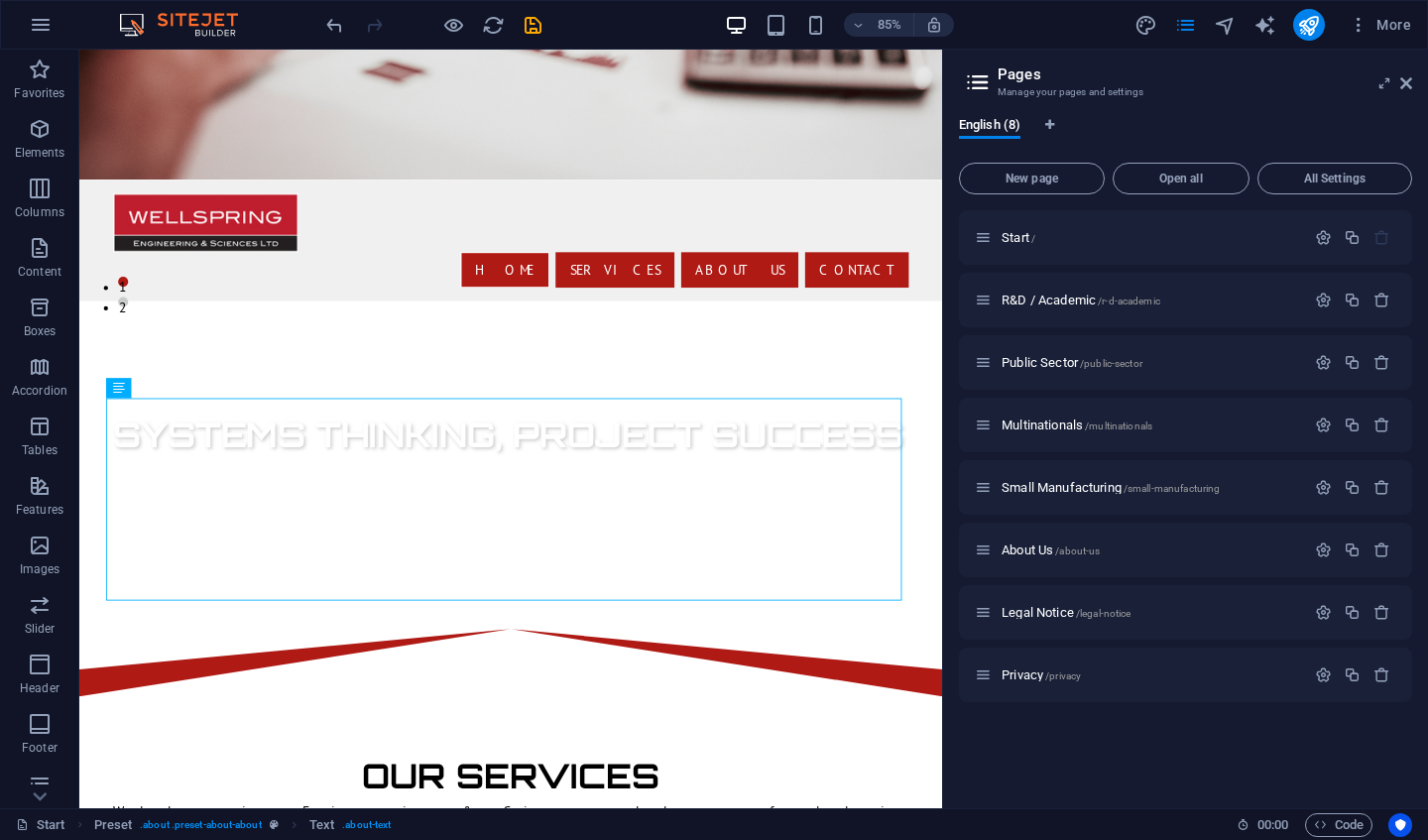 scroll, scrollTop: 0, scrollLeft: 0, axis: both 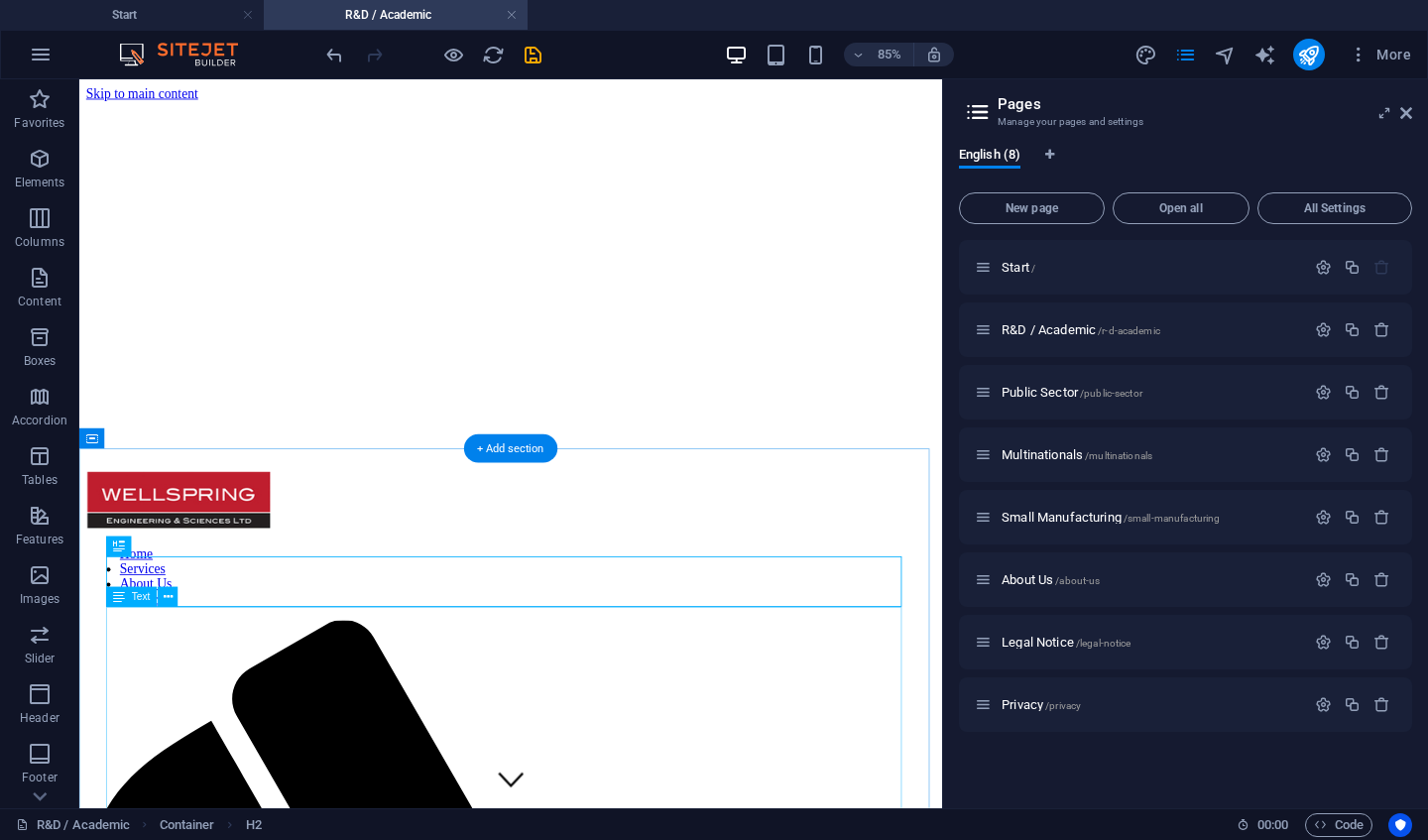 click on "Wellspring engineers have a proven track record of delivering high-quality Process & Product Development services over the past 15 years. Our strengths include deep knowledge of global Quality & Regulatory Compliance systems, comprehensive Risk Assessments, and expertise in CE marking for products and equipment. We also provide valuable input to Business and Marketing Plans, as well as Process, Product and Software Validations to help bring your research to life and move it towards commercialisation. Recent projects include supporting the University of Ulster in collaboration with the Clinical Translational Research & Innovation Centre (C-TRIC) on a novel asthma device. Wellspring has delivered project management, industrial design, regulatory insight and business planning expertise to help the inventors advance their IP and product towards market readiness. For R&D and Academic partners, our services include: Project management and industrial design Prototyping and clinical study management" at bounding box center (587, 2655) 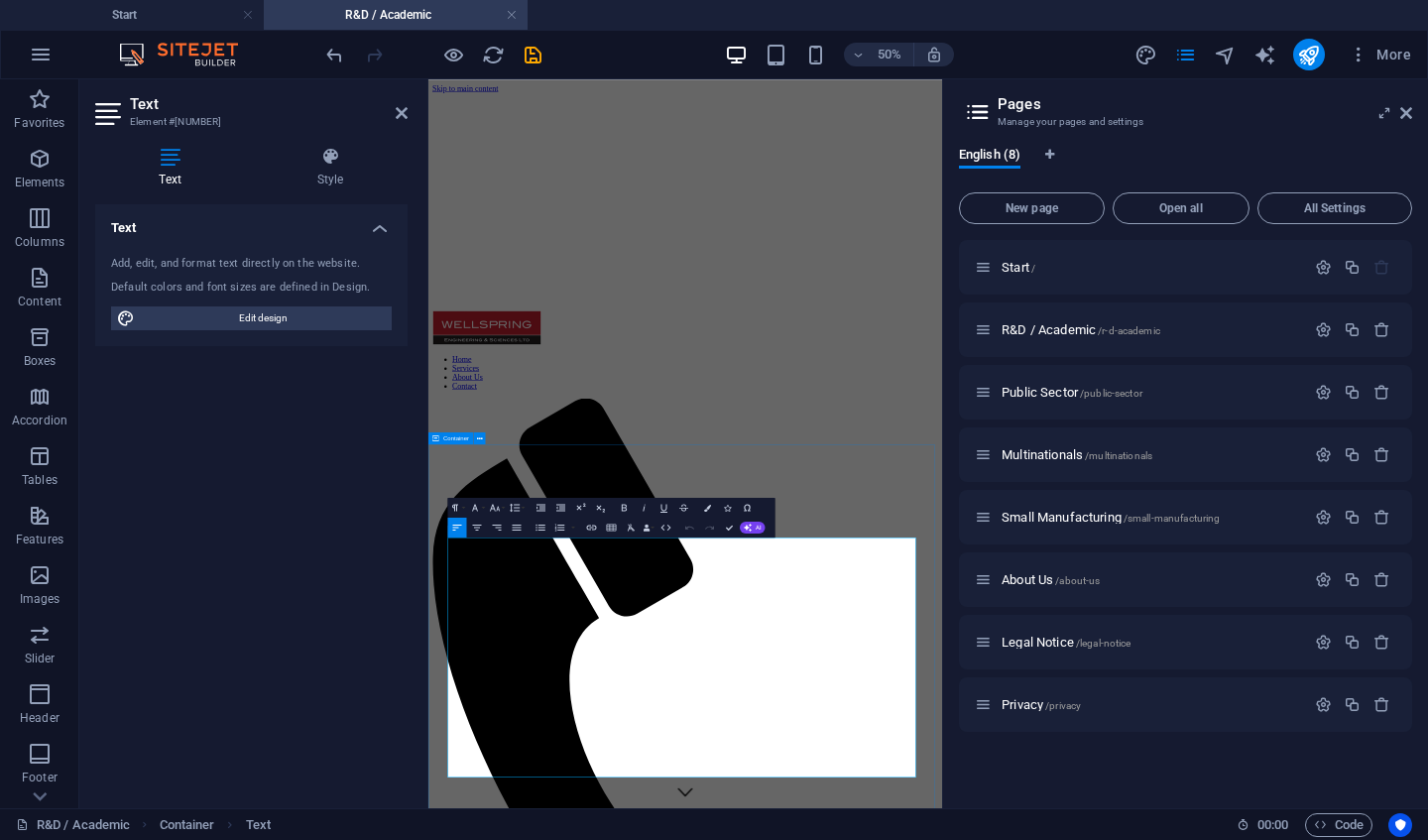 drag, startPoint x: 654, startPoint y: 1193, endPoint x: 454, endPoint y: 1013, distance: 269.07248 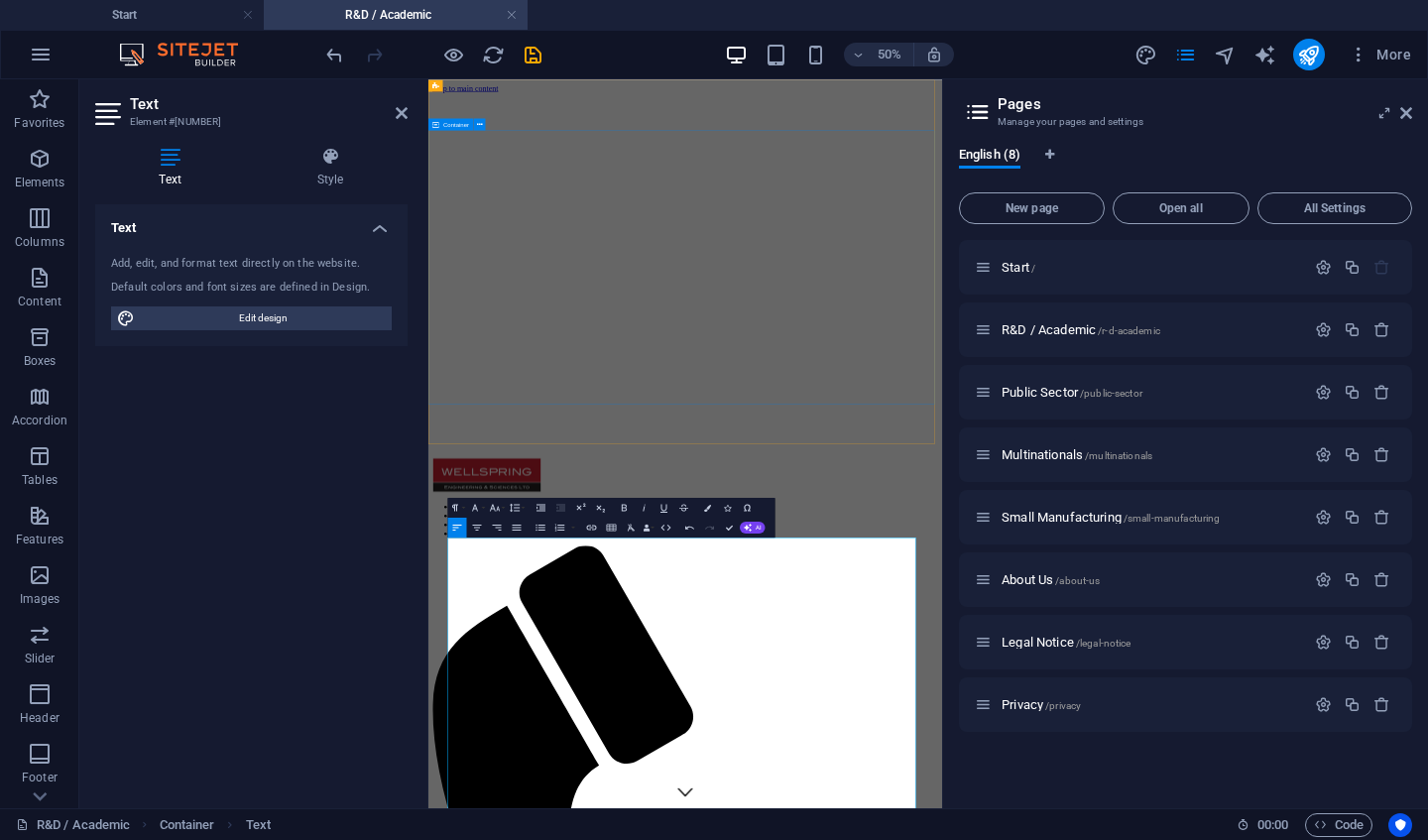 scroll, scrollTop: 21843, scrollLeft: 5, axis: both 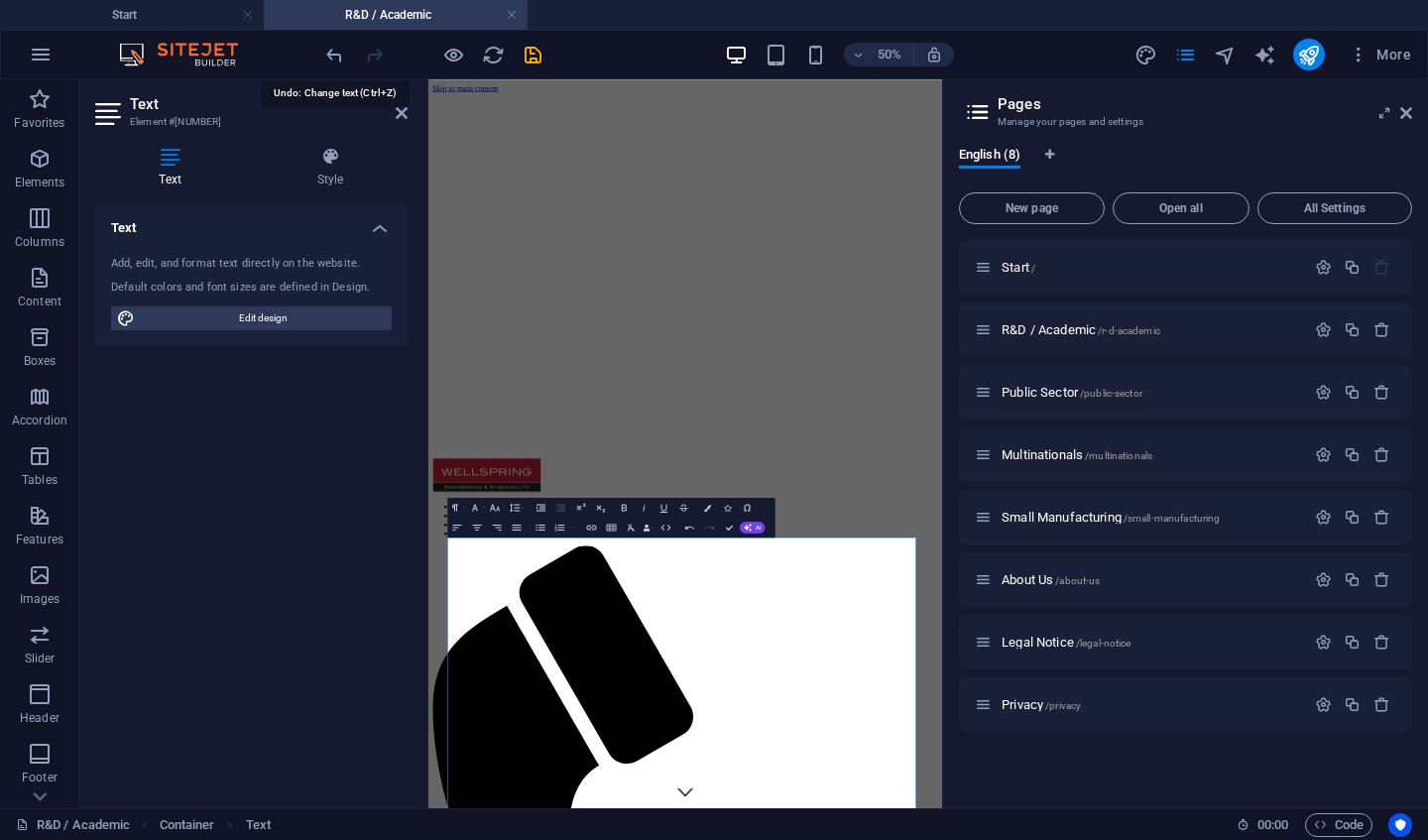 click at bounding box center (334, 55) 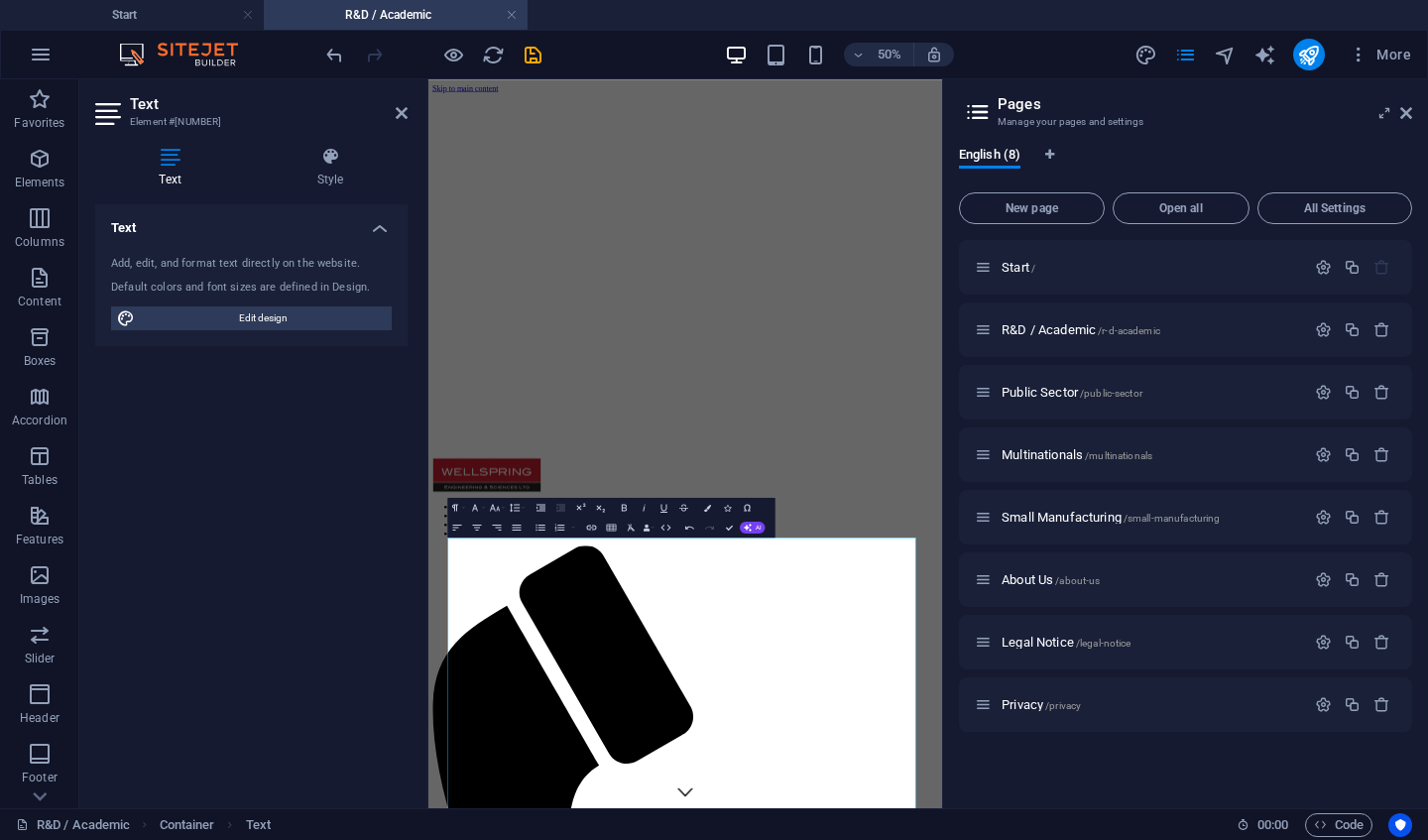 click on "Undo" at bounding box center (689, 528) 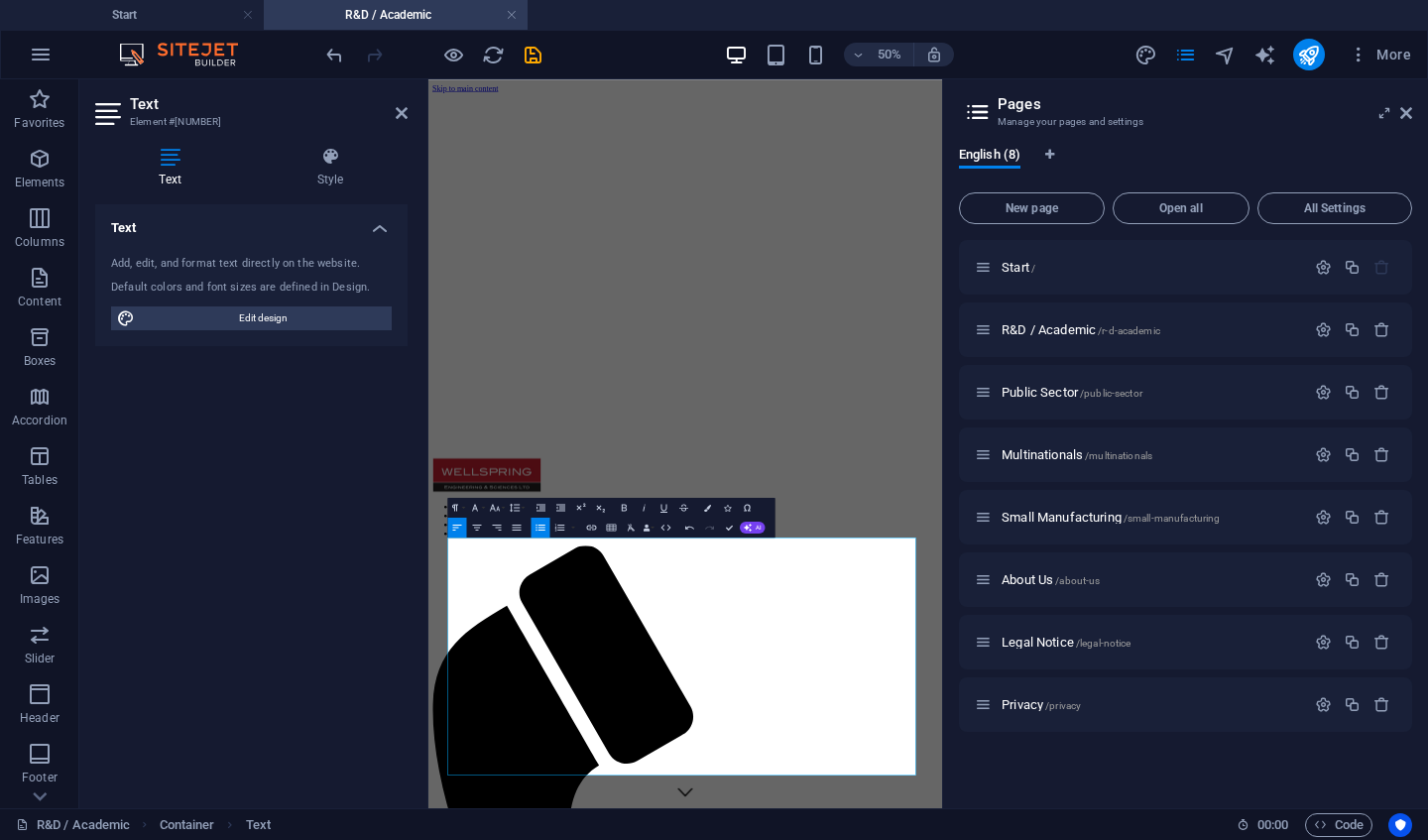 click at bounding box center (1406, 113) 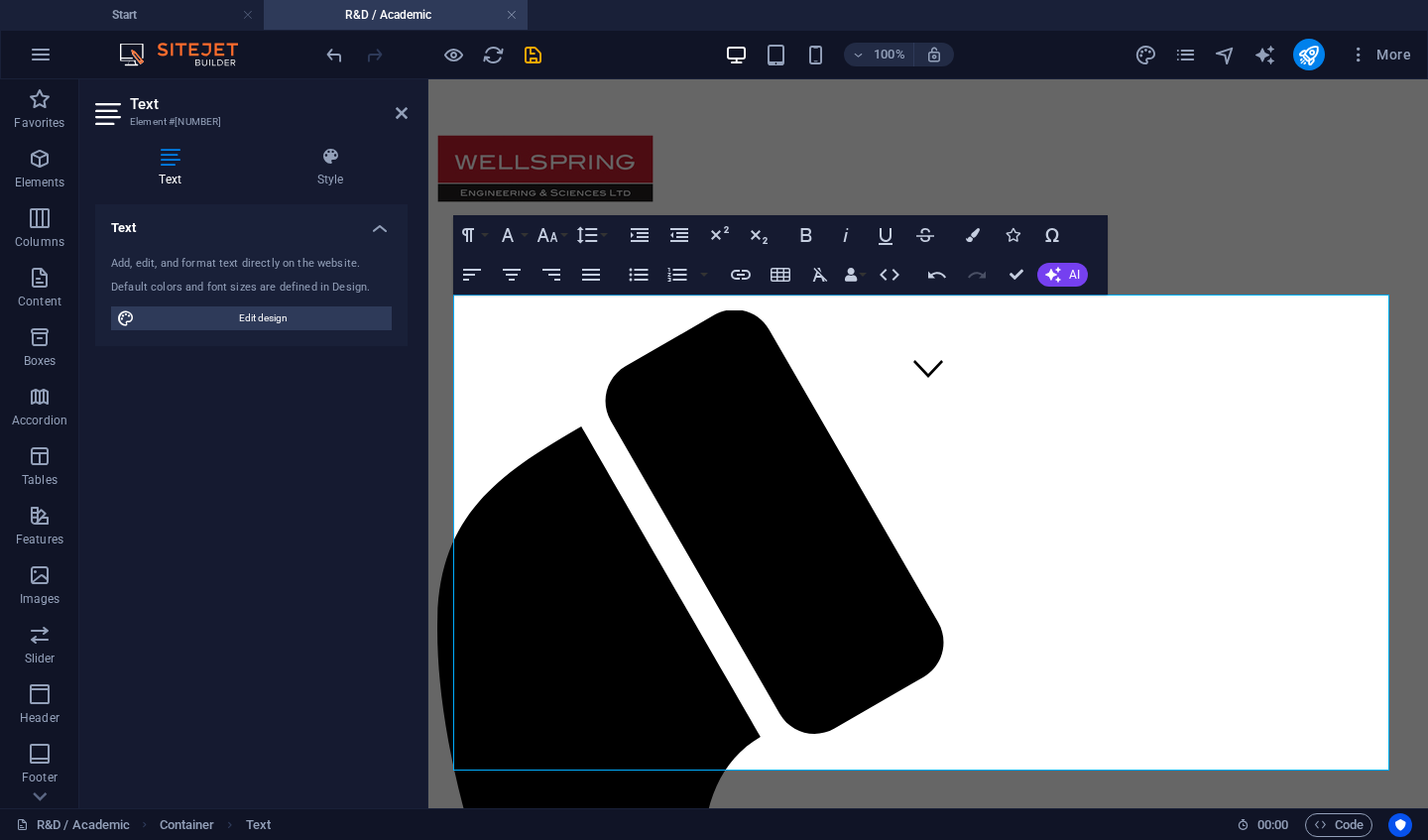 scroll, scrollTop: 408, scrollLeft: 0, axis: vertical 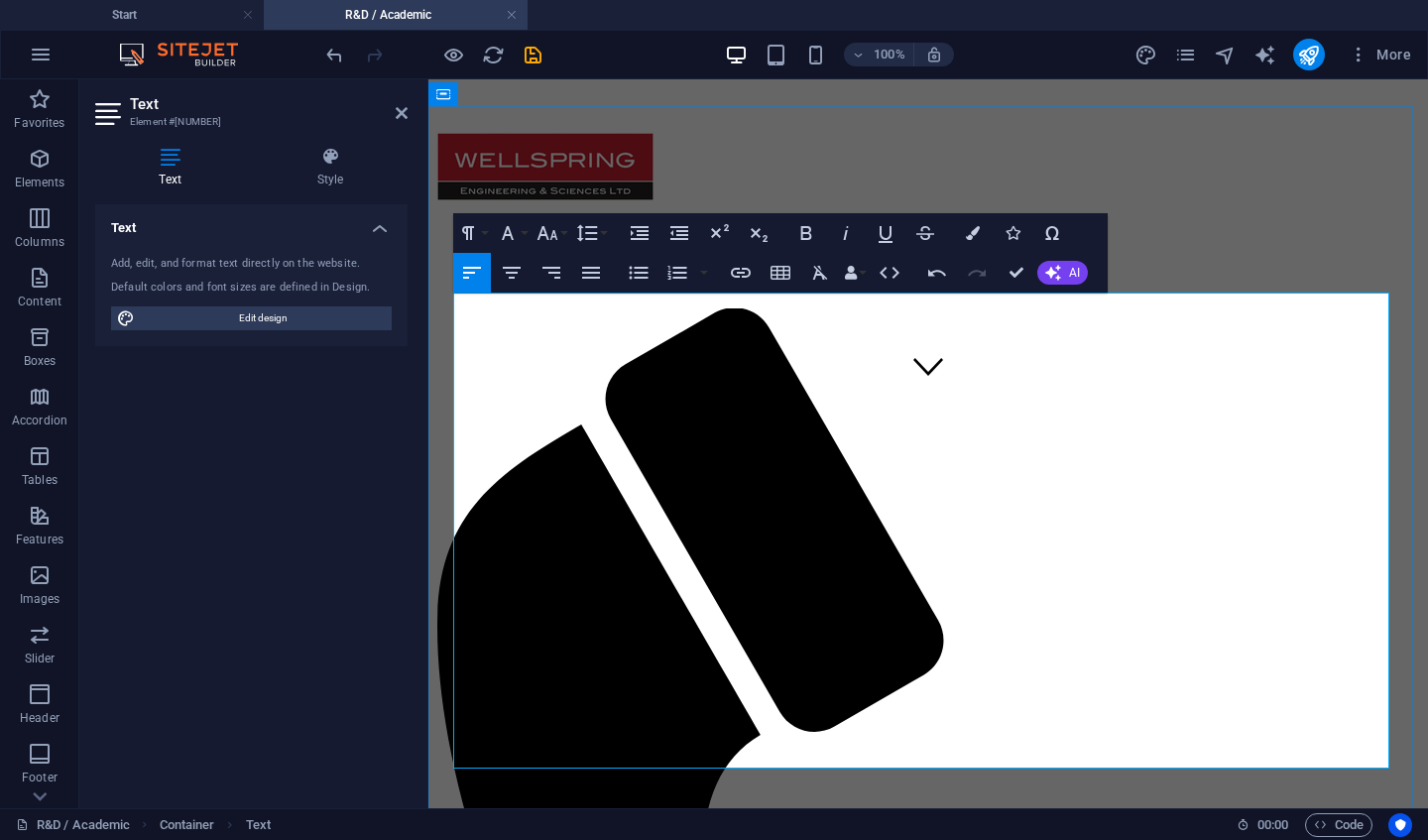 click on "·                  Third party Operations and manufacturing sourcing & qualifications" at bounding box center [952, 2258] 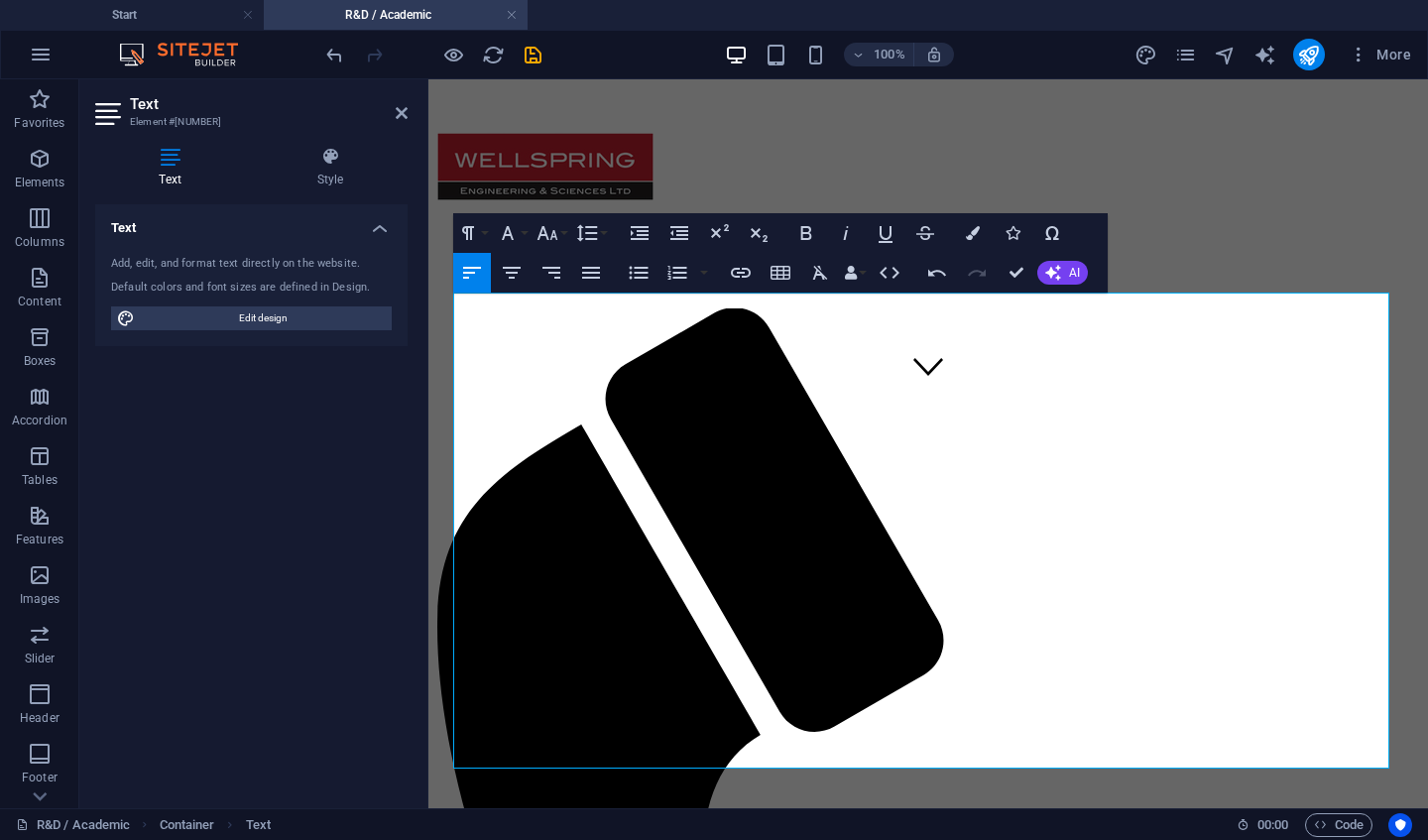 click on "Unordered List" at bounding box center (639, 273) 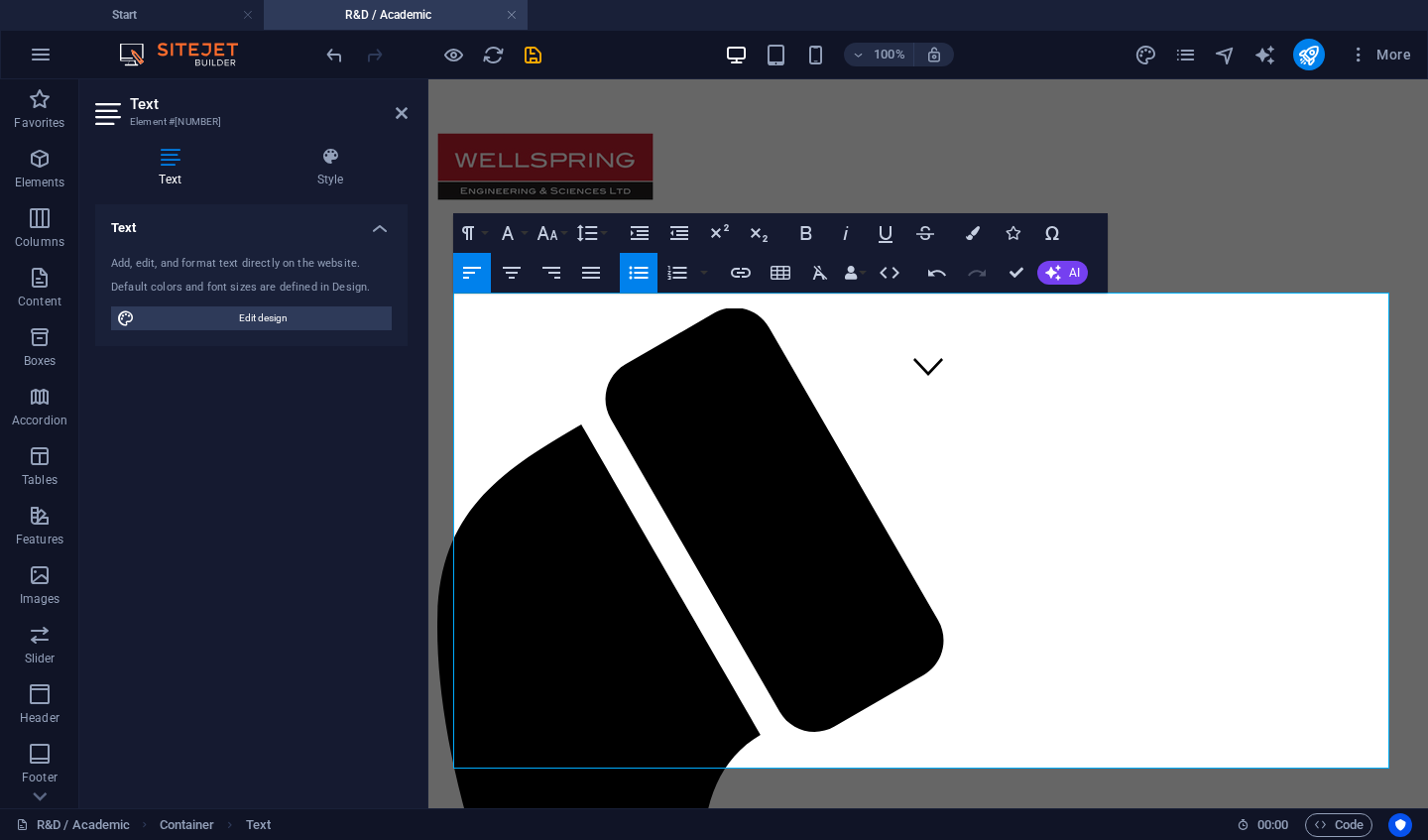 click on "Unordered List" at bounding box center [639, 273] 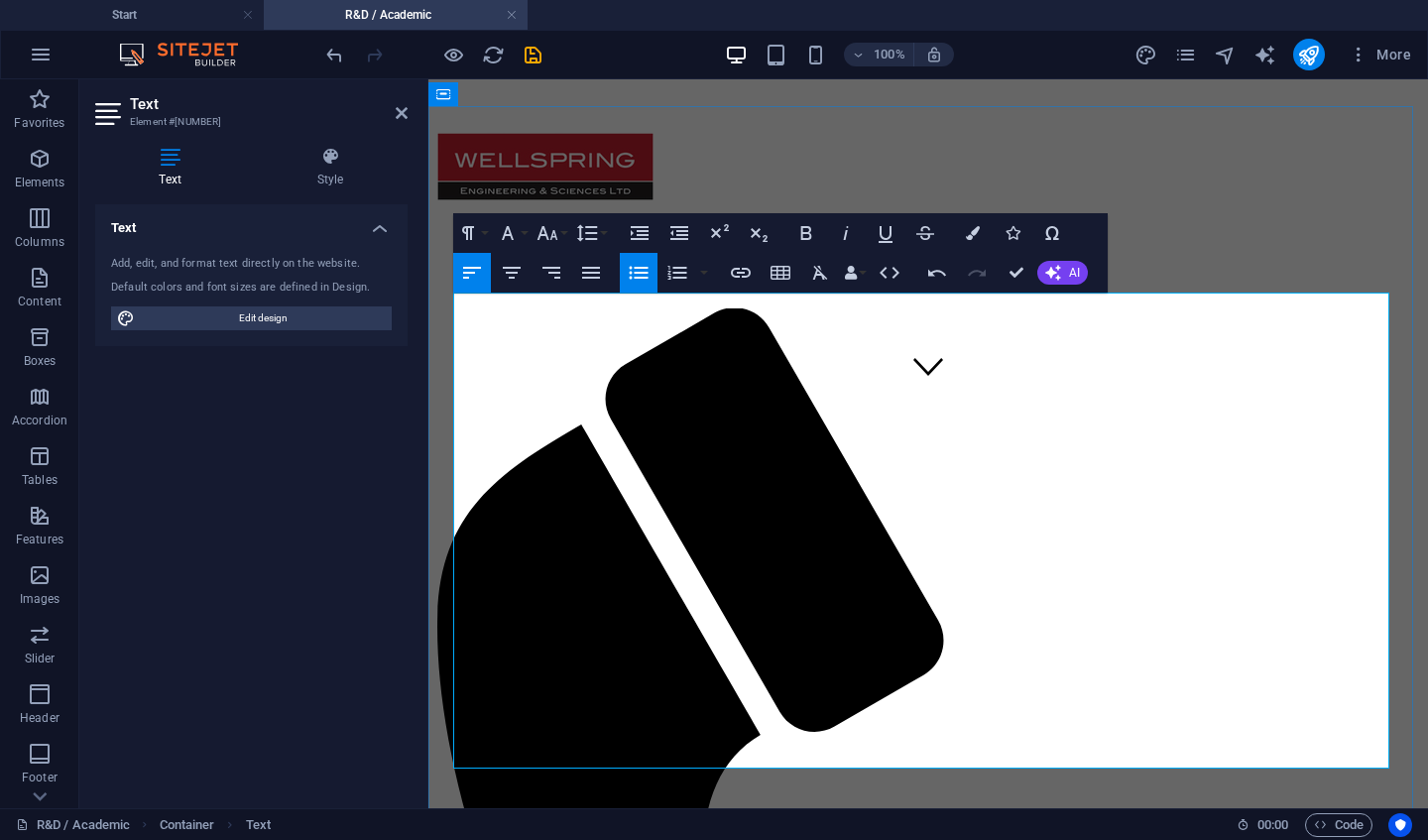 click on "Wellspring engineers have a proven track record of delivering high-quality Process & Product Development services over the past 25 plus years. Our strengths include deep knowledge of global Quality & Regulatory Compliance systems, comprehensive Risk Assessments, and expertise in CE marking for products and equipment. We also provide valuable input to Business and Marketing Plans, as well as Process, Product and Software Validations to help bring your research to life and move it towards commercialisation. Examples Projects completed: We have supported Universities on regulatory assessment of an early medical device concept / prototype. Project Management of a novel asthma / electronic product from concept stage through to full CE marking. For R&D and Academic partners, our services include: · Project management and industrial design · Third party Operations and manufacturing sourcing & qualifications Prototyping and clinical study management" at bounding box center [928, 2202] 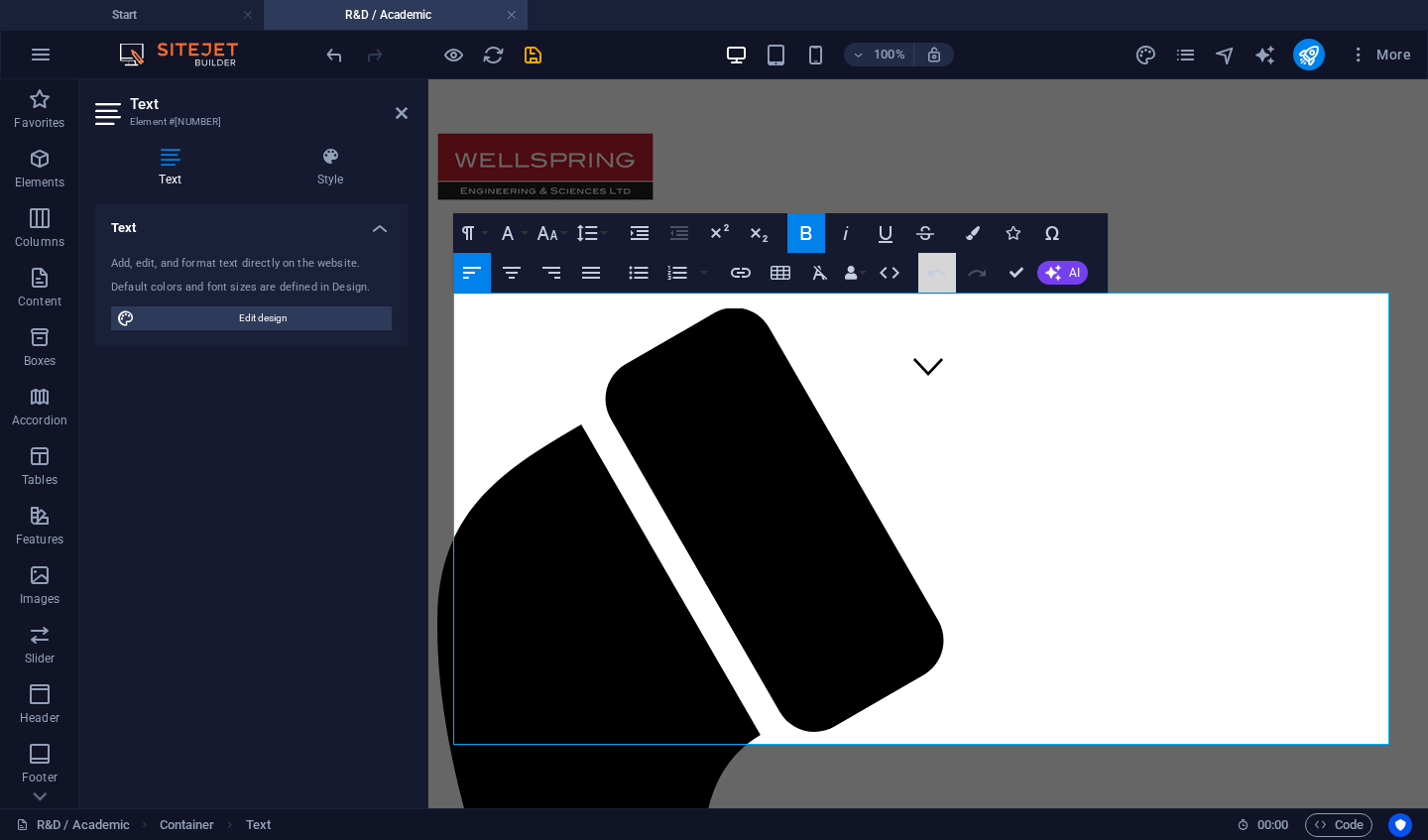 click 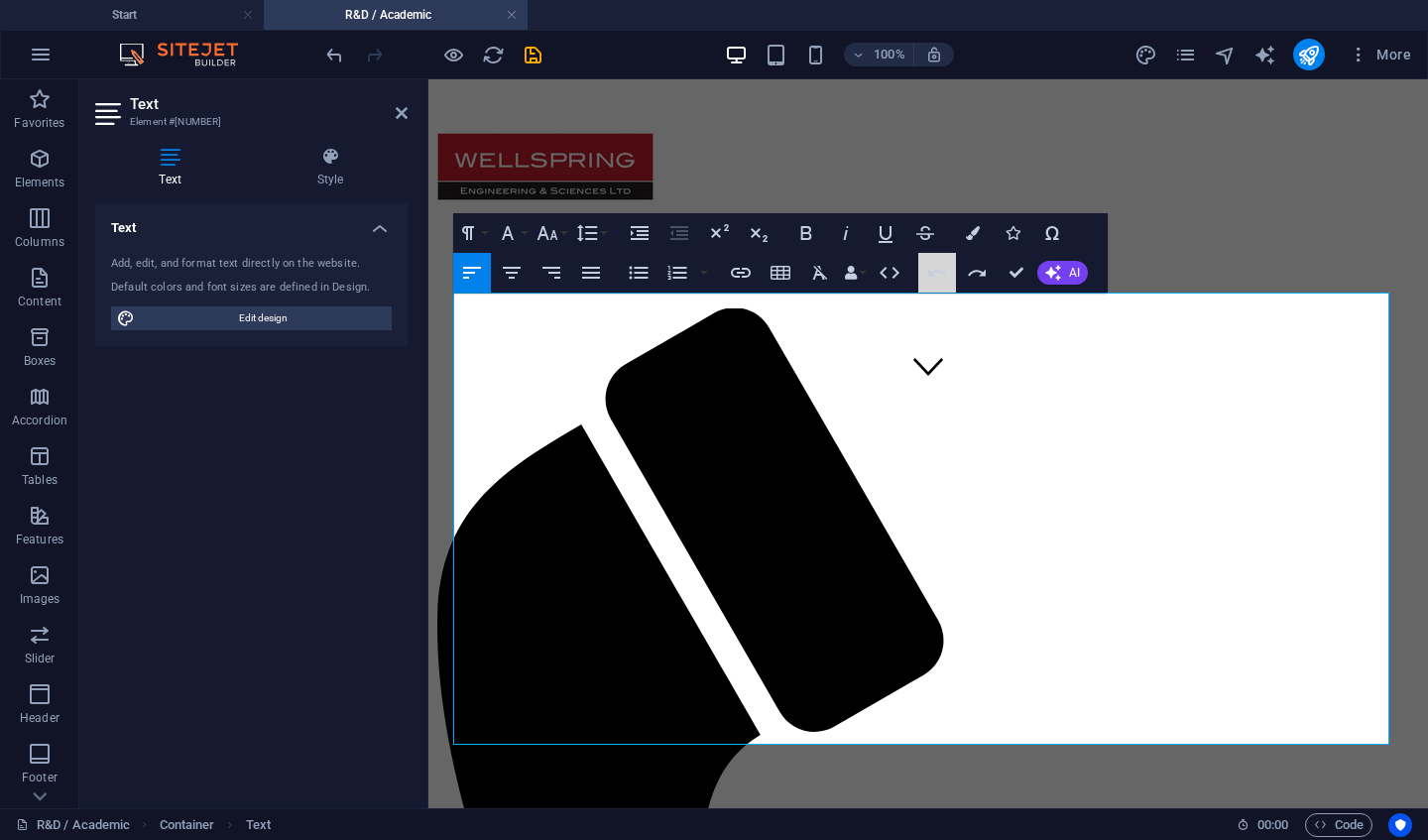 click 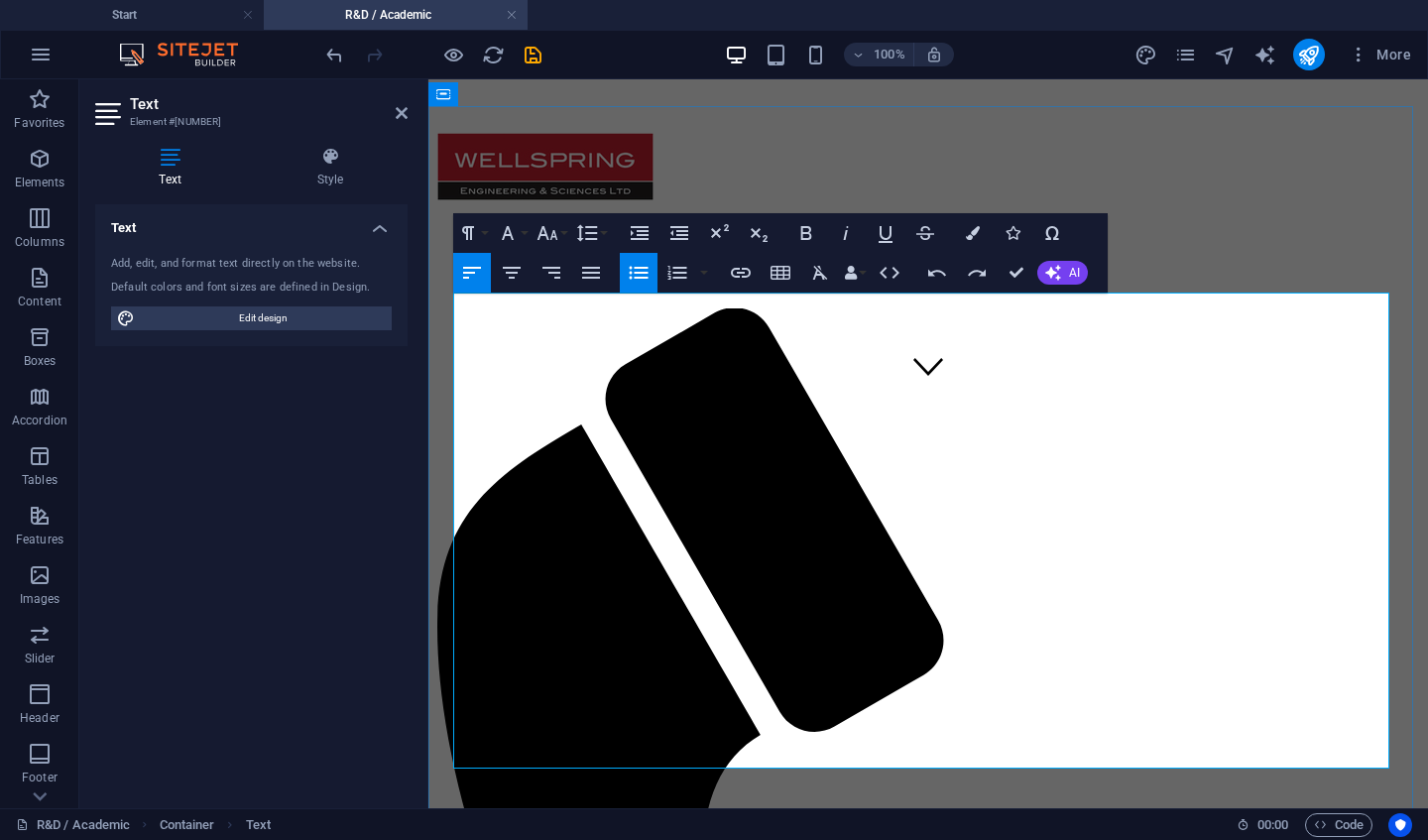 click at bounding box center (928, 2205) 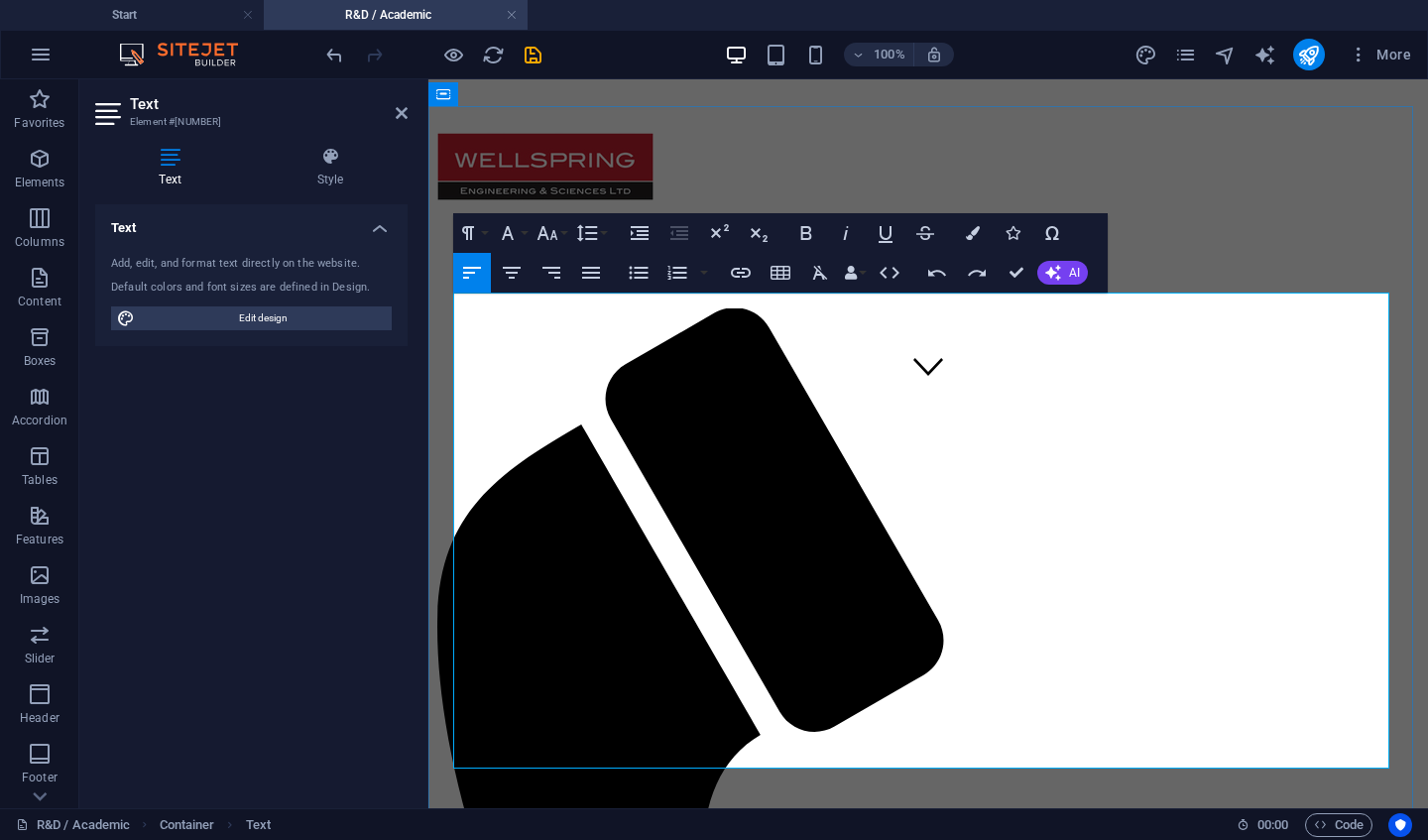 click on "Wellspring engineers have a proven track record of delivering high-quality Process & Product Development services over the past 25 plus years. Our strengths include deep knowledge of global Quality & Regulatory Compliance systems, comprehensive Risk Assessments, and expertise in CE marking for products and equipment. We also provide valuable input to Business and Marketing Plans, as well as Process, Product and Software Validations to help bring your research to life and move it towards commercialisation. Examples Projects completed: We have supported Universities on regulatory assessment of an early medical device concept / prototype. Project Management of a novel asthma / electronic product from concept stage through to full CE marking. For R&D and Academic partners, our services include: · Project management and industrial design · Third party Operations and manufacturing sourcing & qualifications Prototyping and clinical study management" at bounding box center [928, 2202] 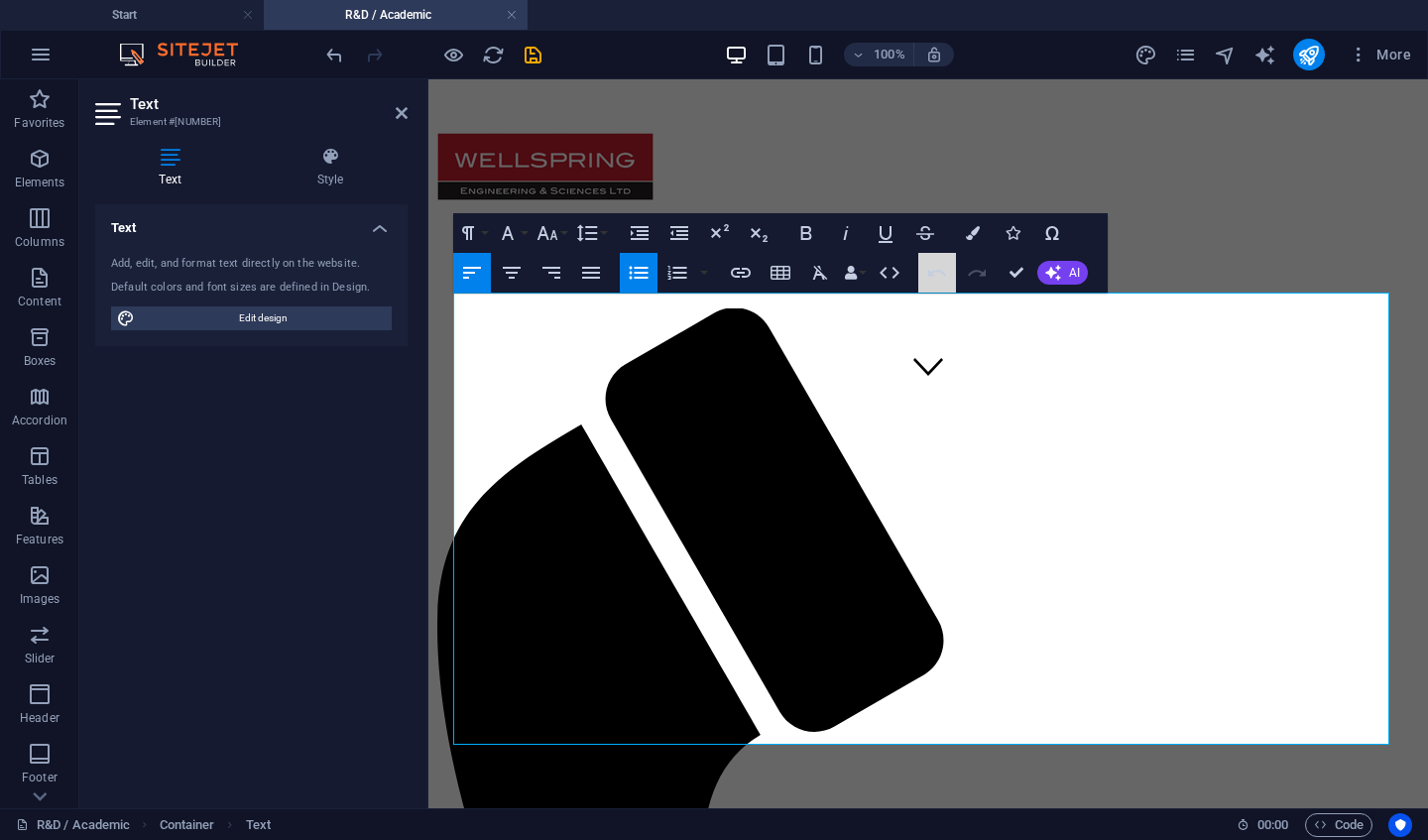 click 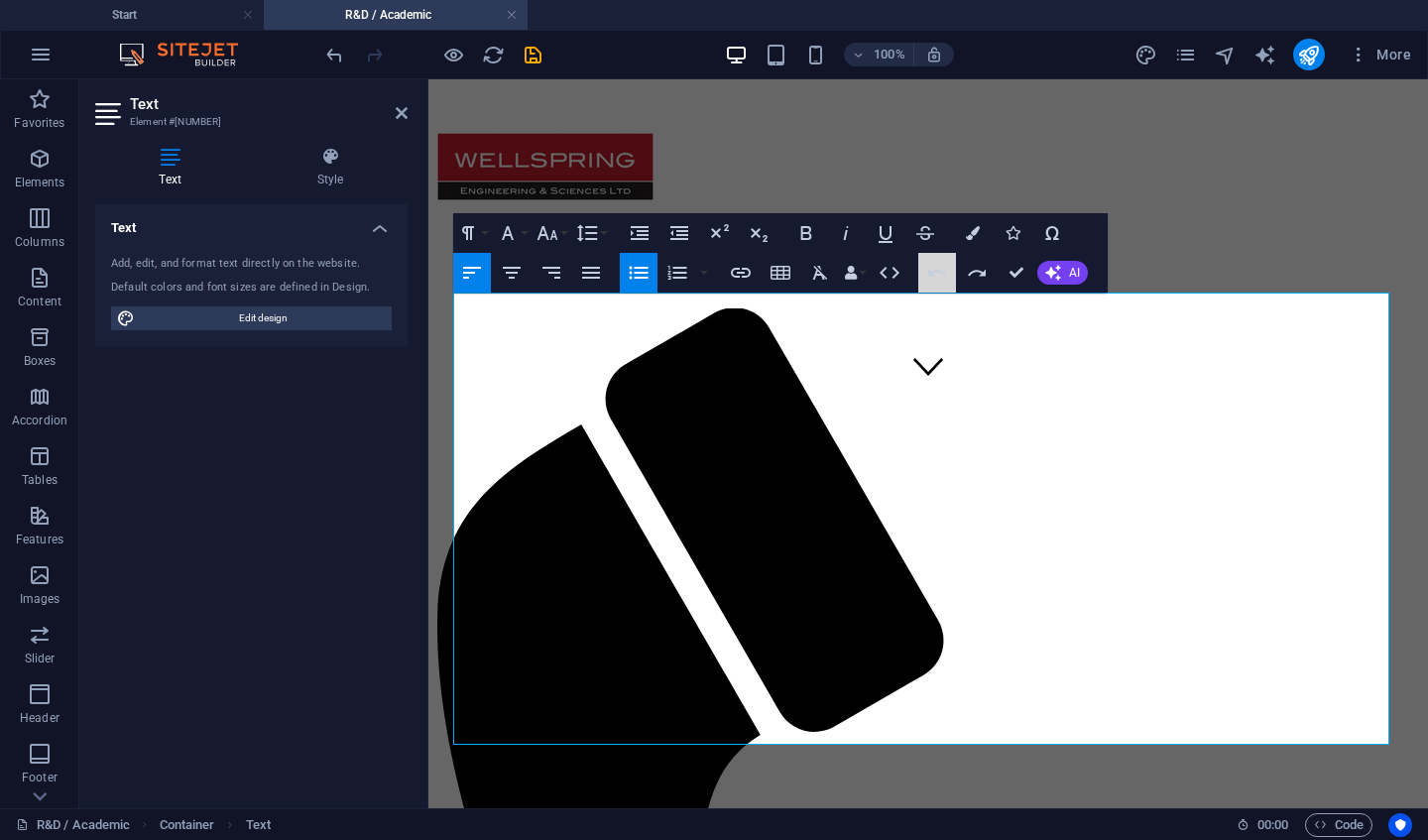 click 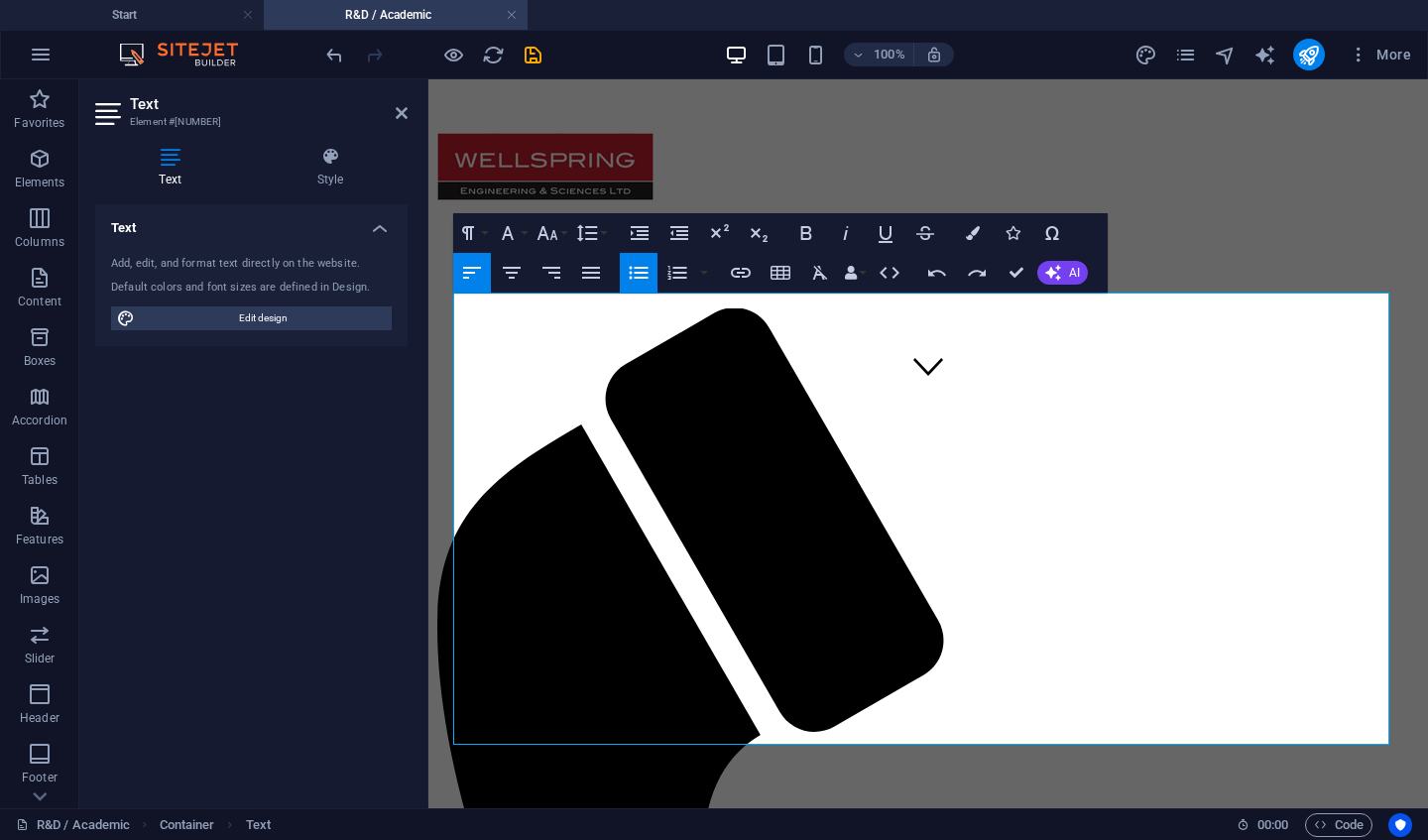 click 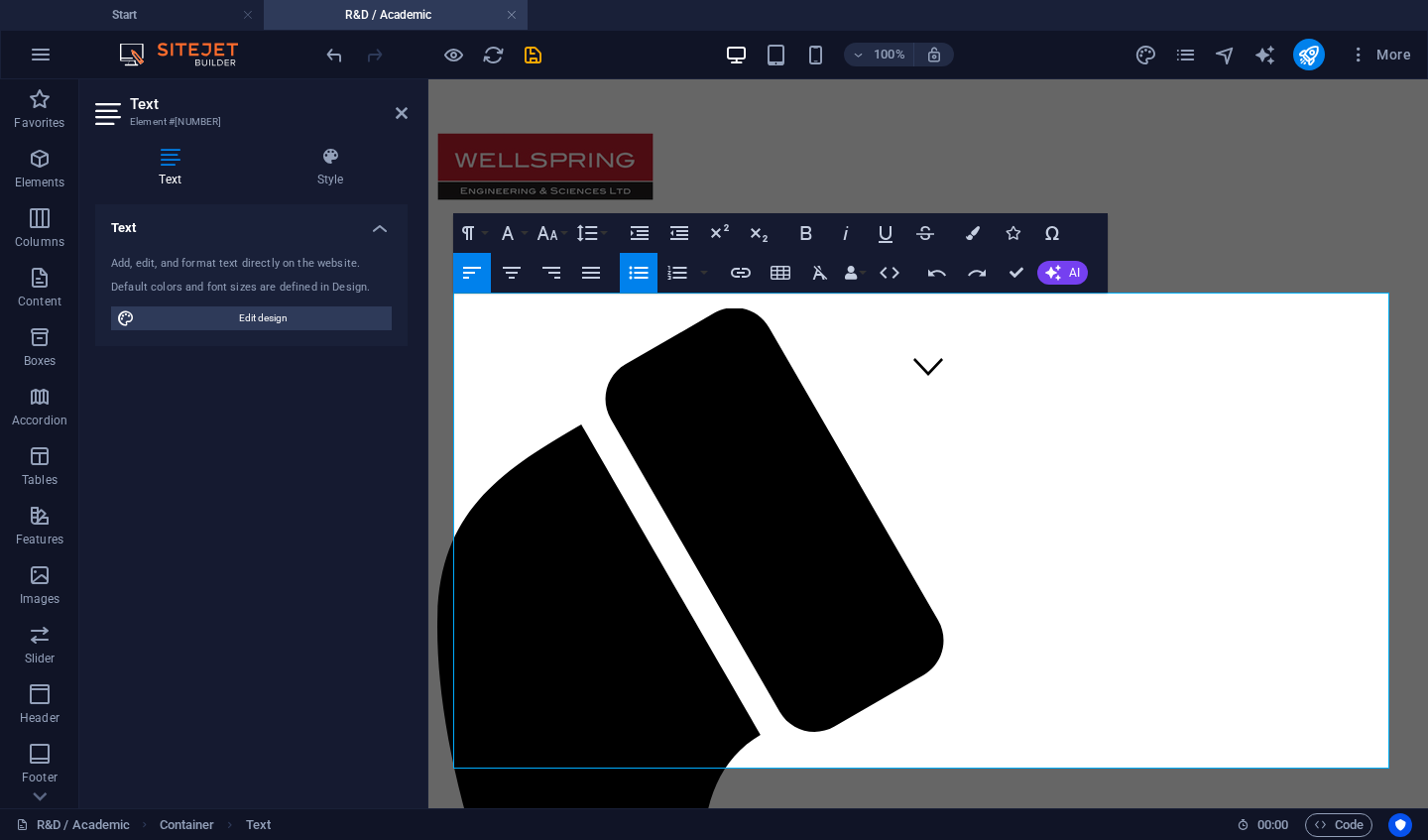click 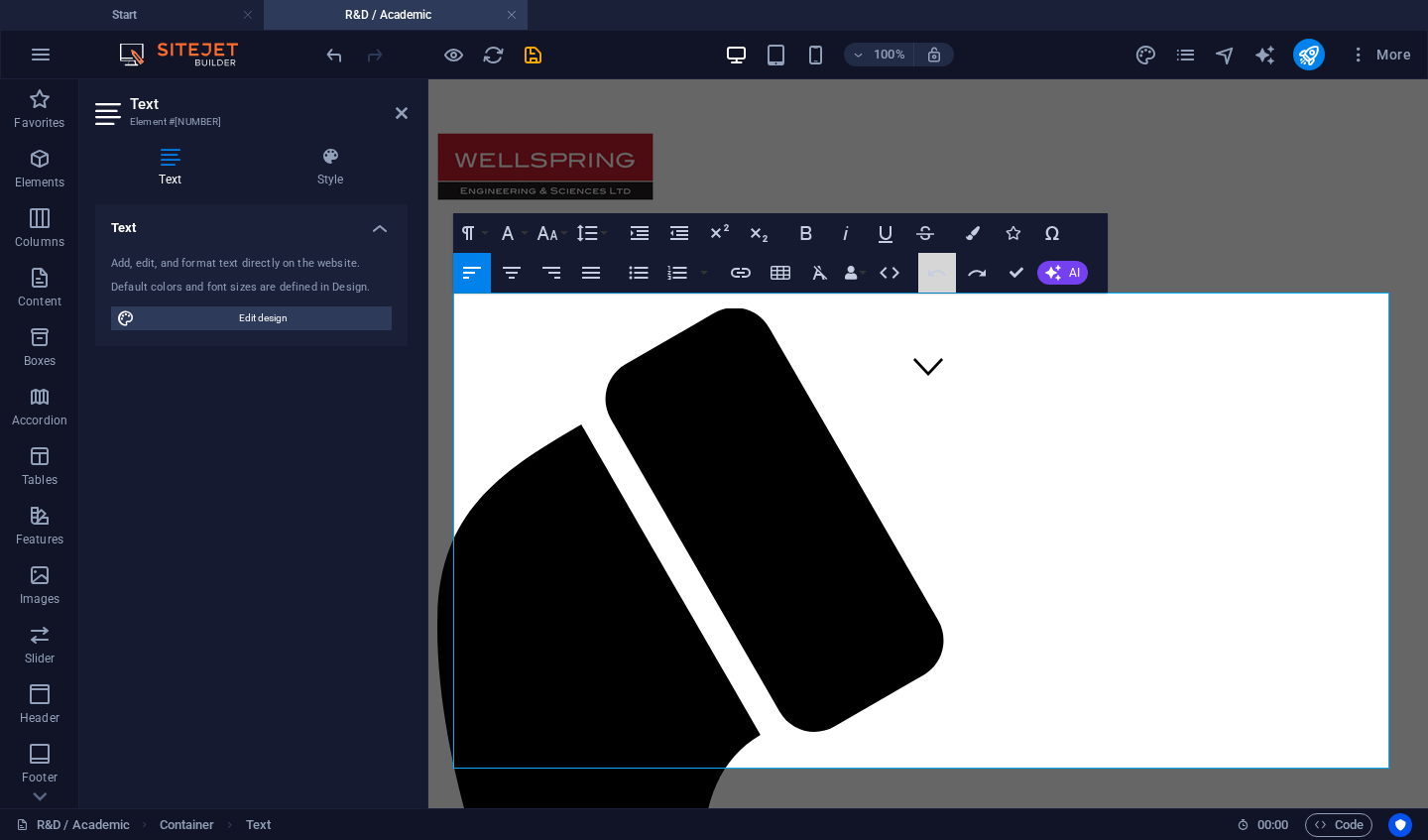 click 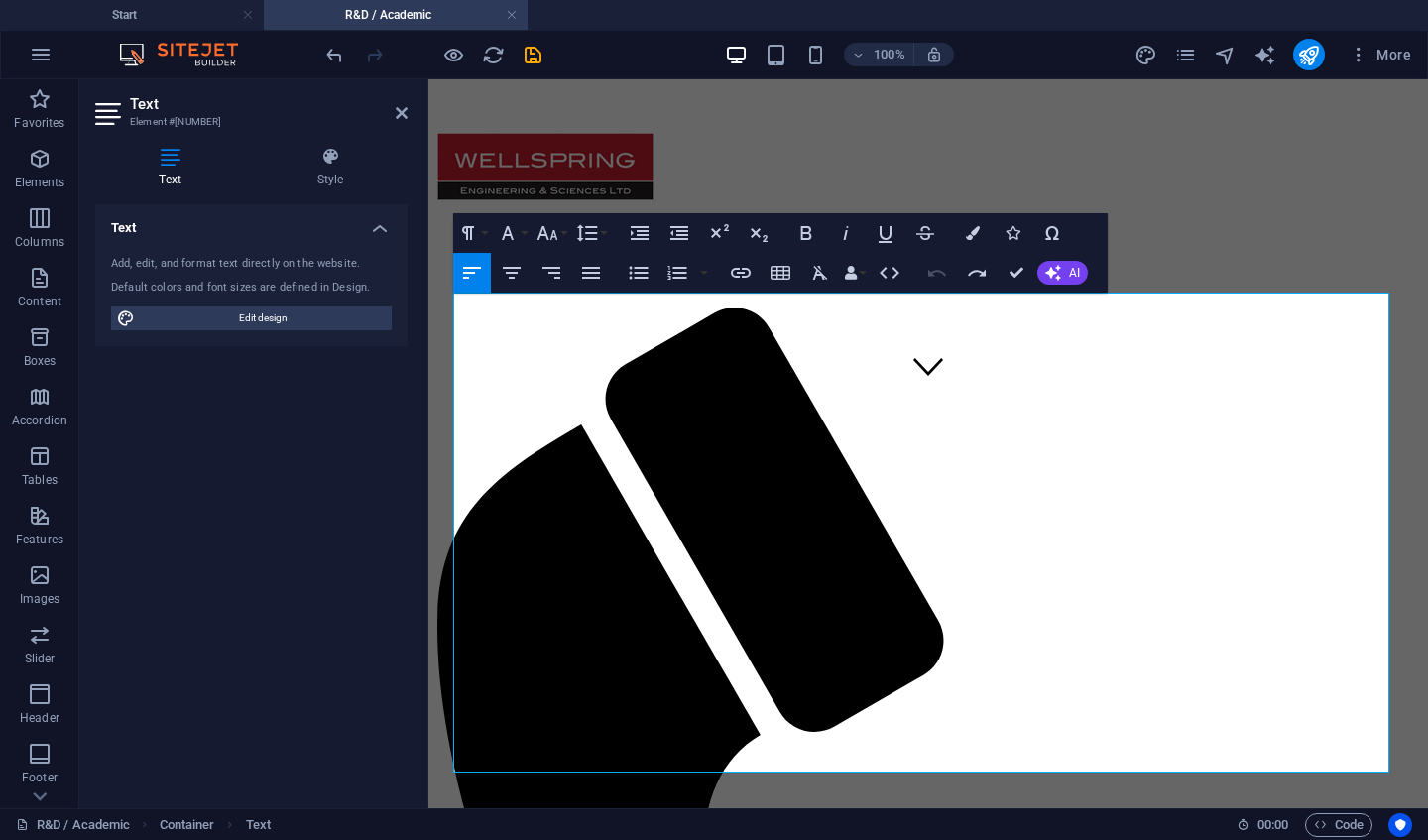 click 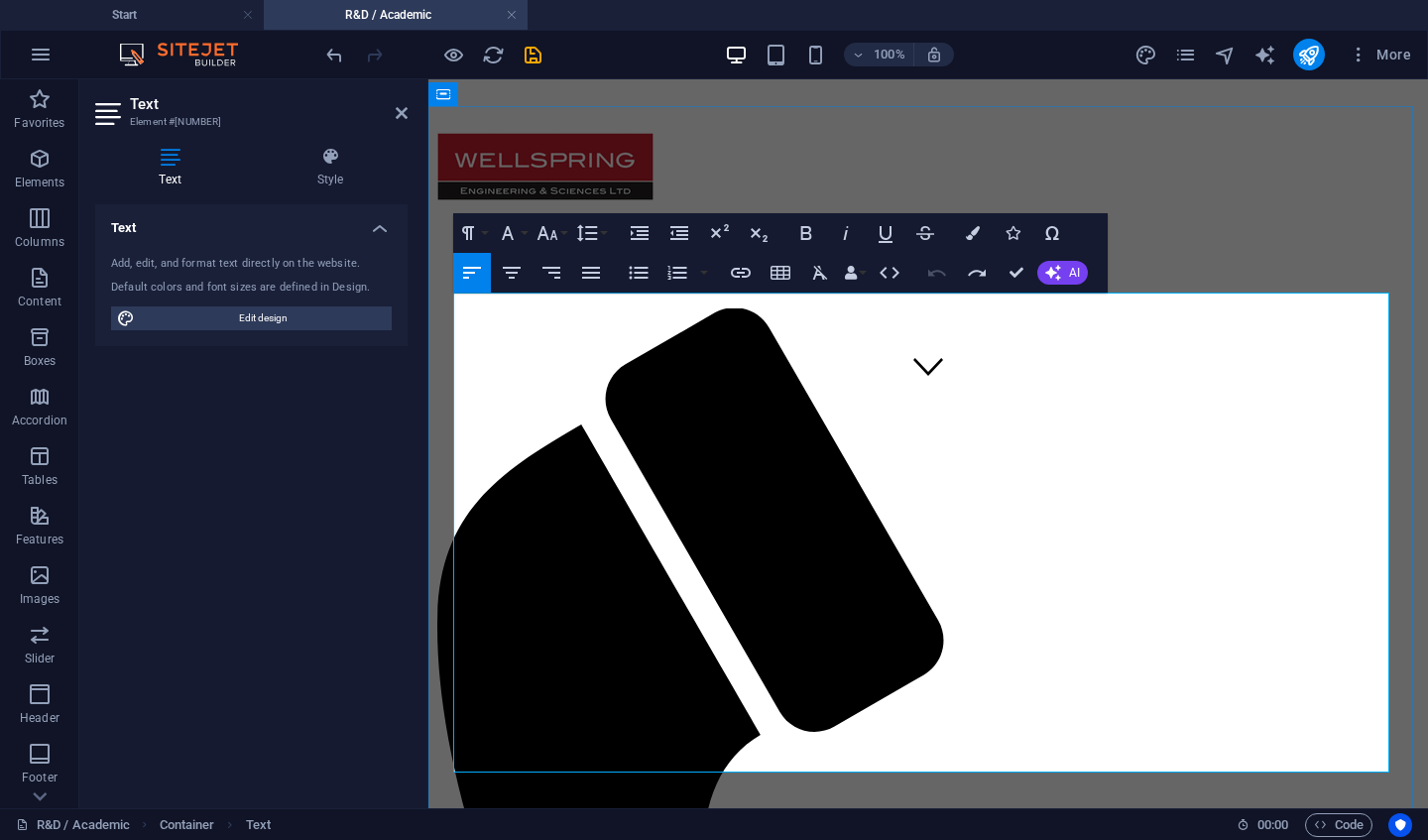 click on "Equipment rental for specialised R&D activities including catheter and medical device development" at bounding box center (948, 2355) 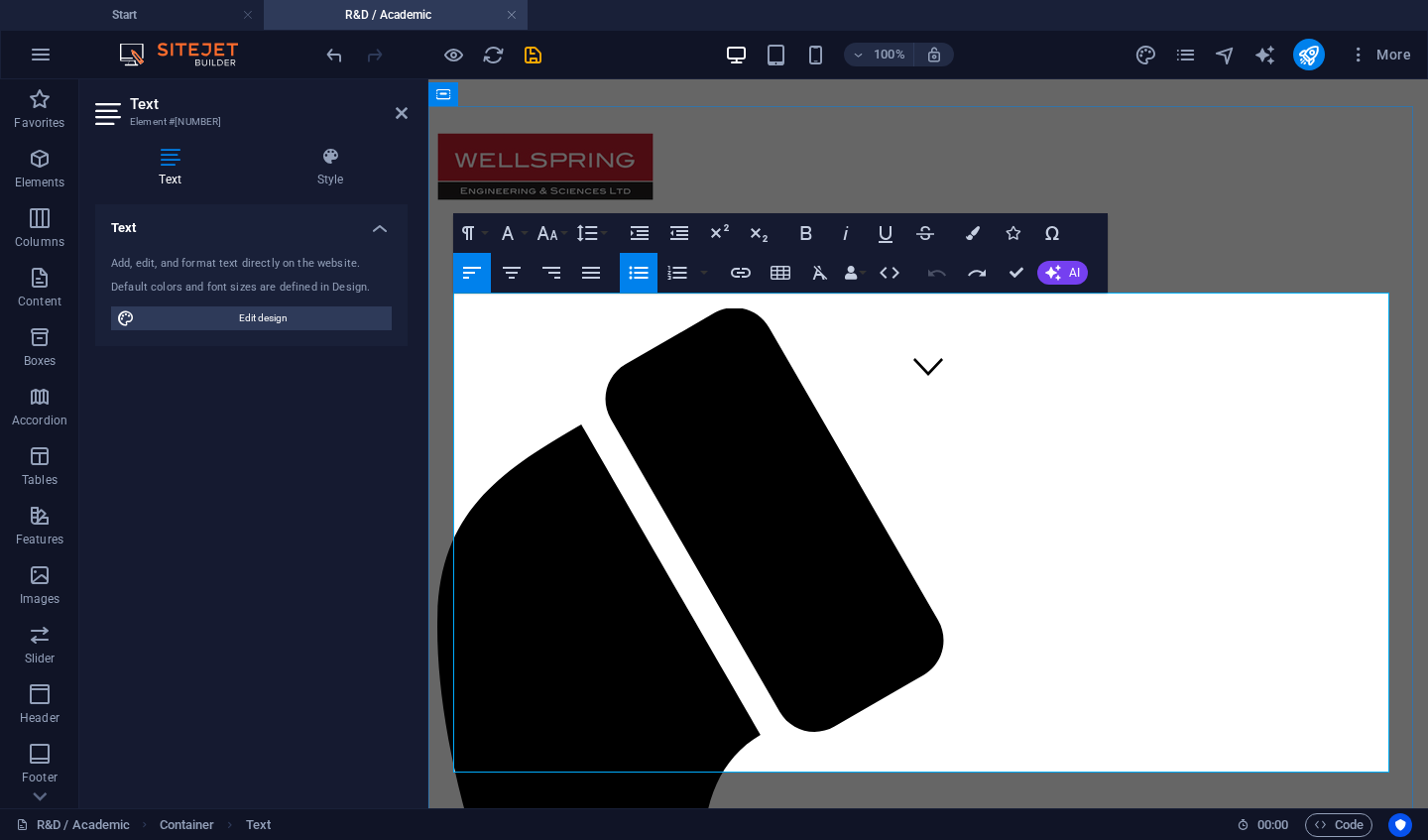 click at bounding box center [928, 2407] 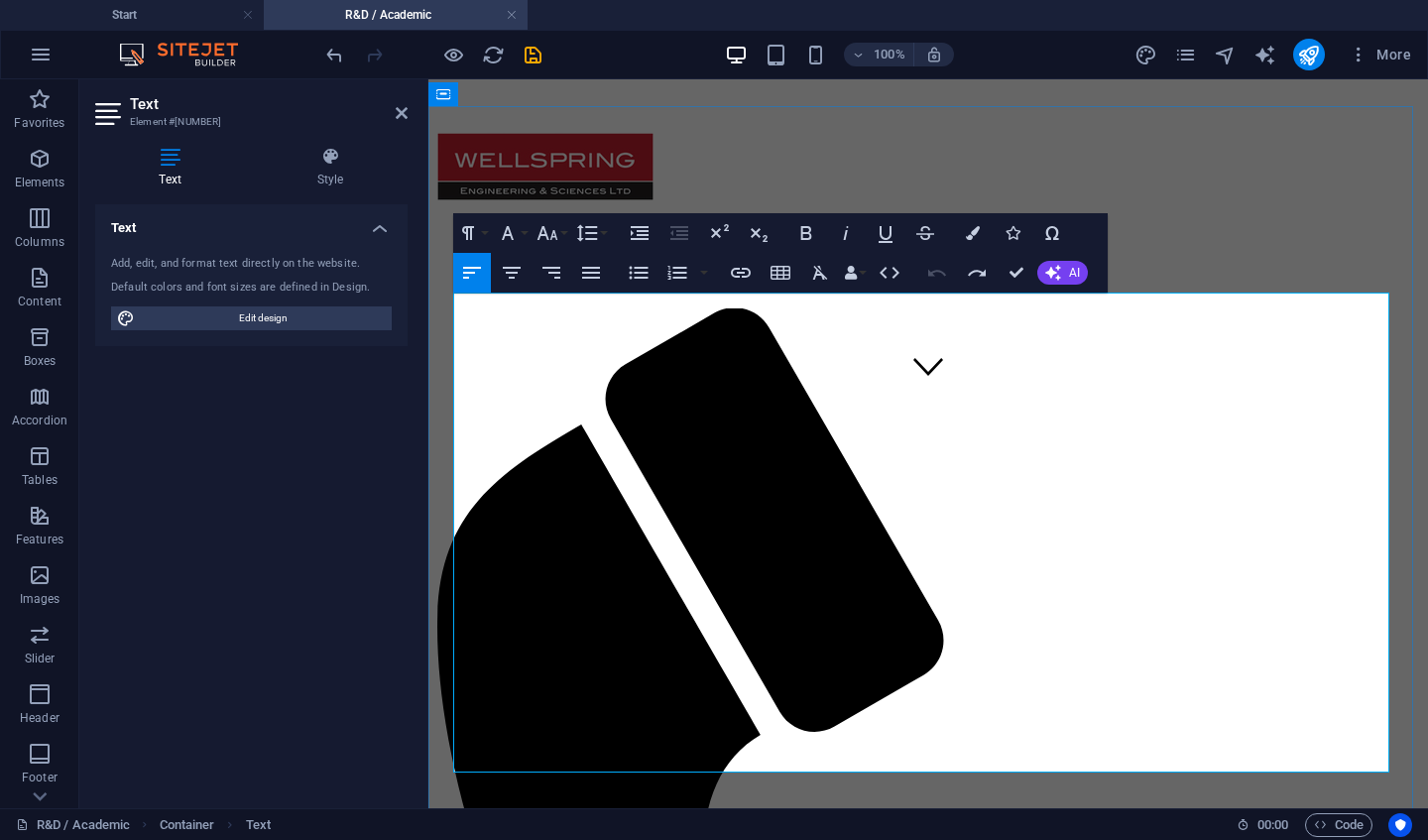 click on "Contact us today to find out how we can help you turn ideas into real-world solutions." at bounding box center [928, 2441] 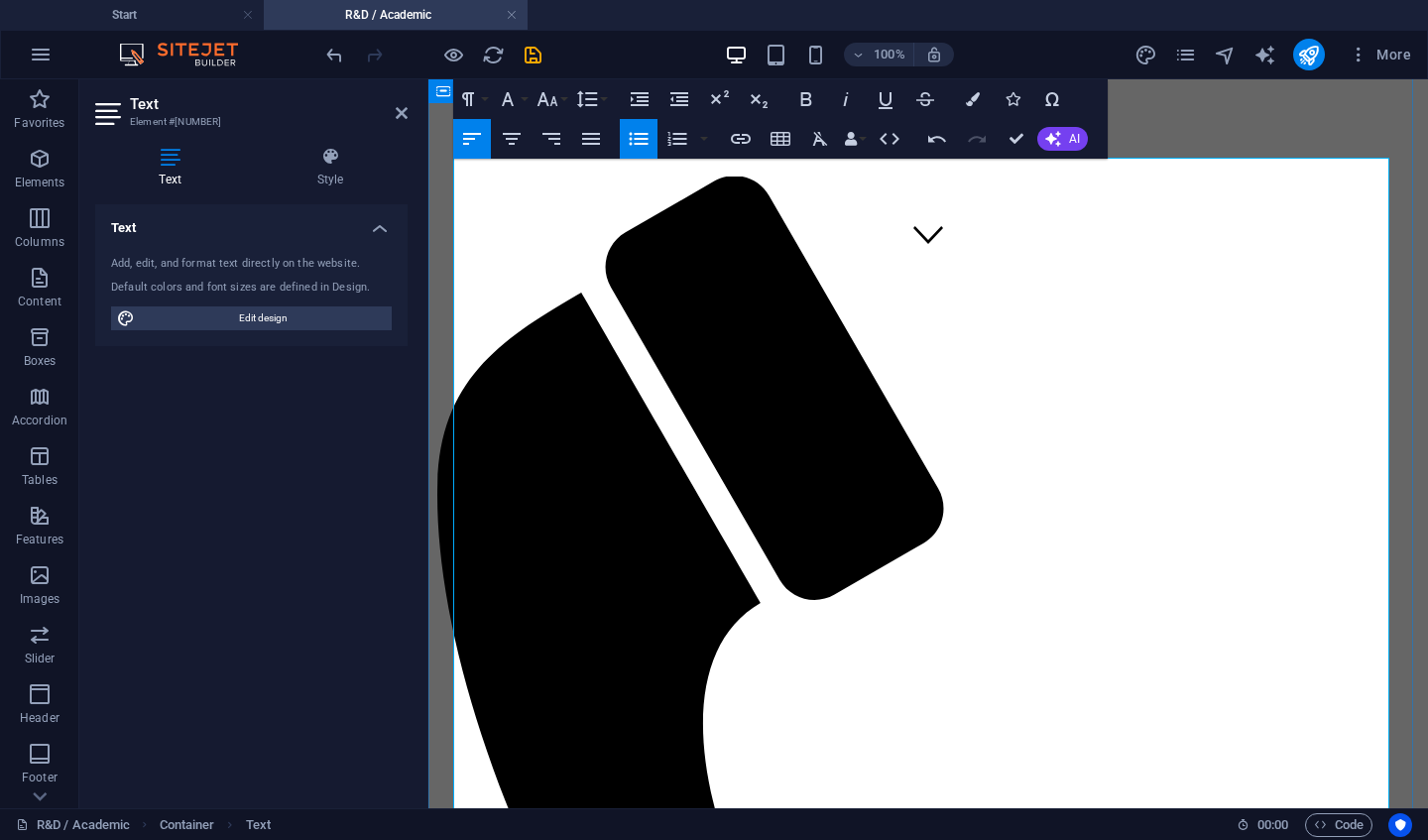 scroll, scrollTop: 542, scrollLeft: 0, axis: vertical 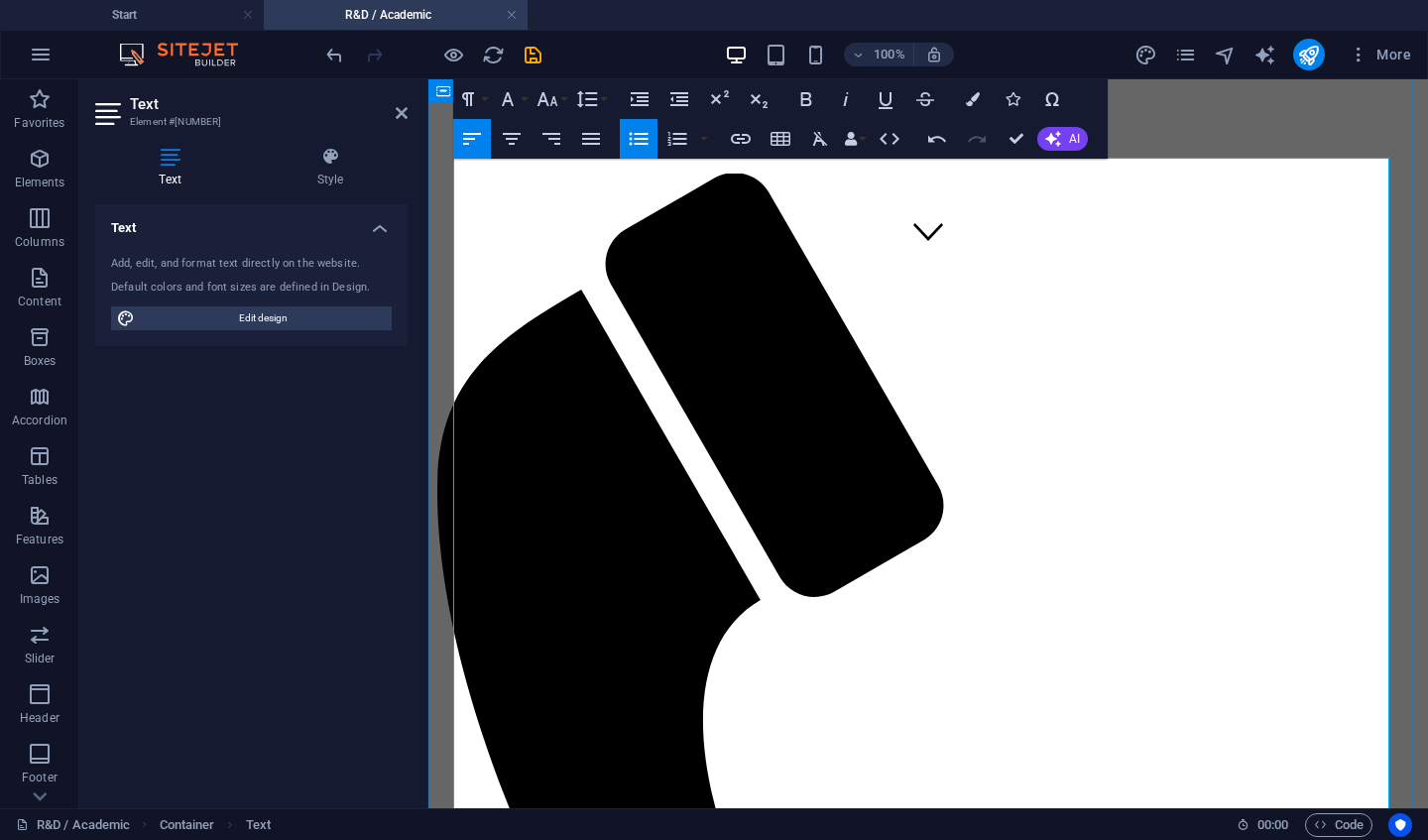 click on "Recent projects include supporting the University of Ulster in collaboration with the Clinical Translational Research & Innovation Centre (C-TRIC) on a novel asthma device. Wellspring has delivered project management, industrial design, regulatory insight and business planning expertise to help the inventors advance their IP and product towards market readiness." at bounding box center (928, 1994) 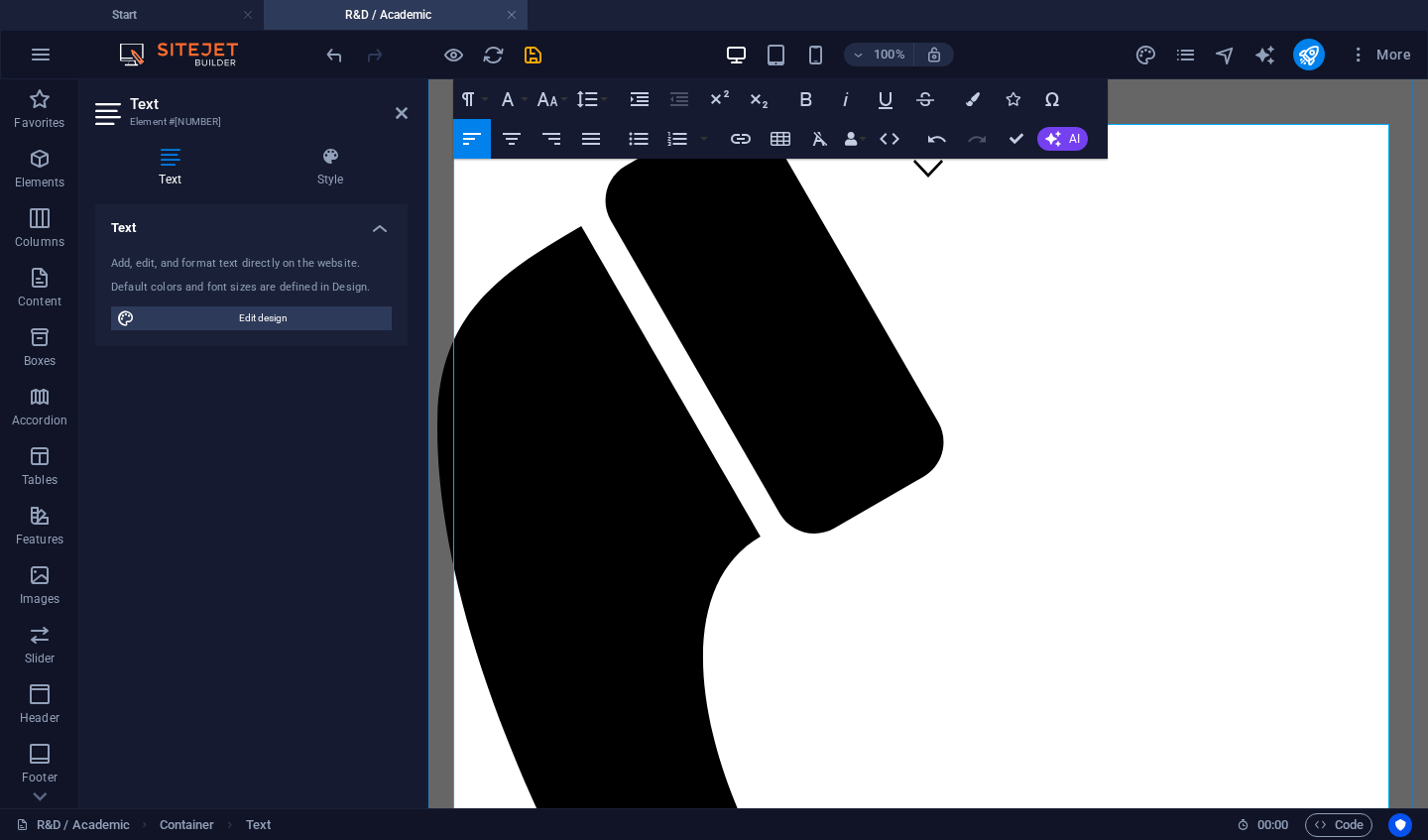scroll, scrollTop: 610, scrollLeft: 0, axis: vertical 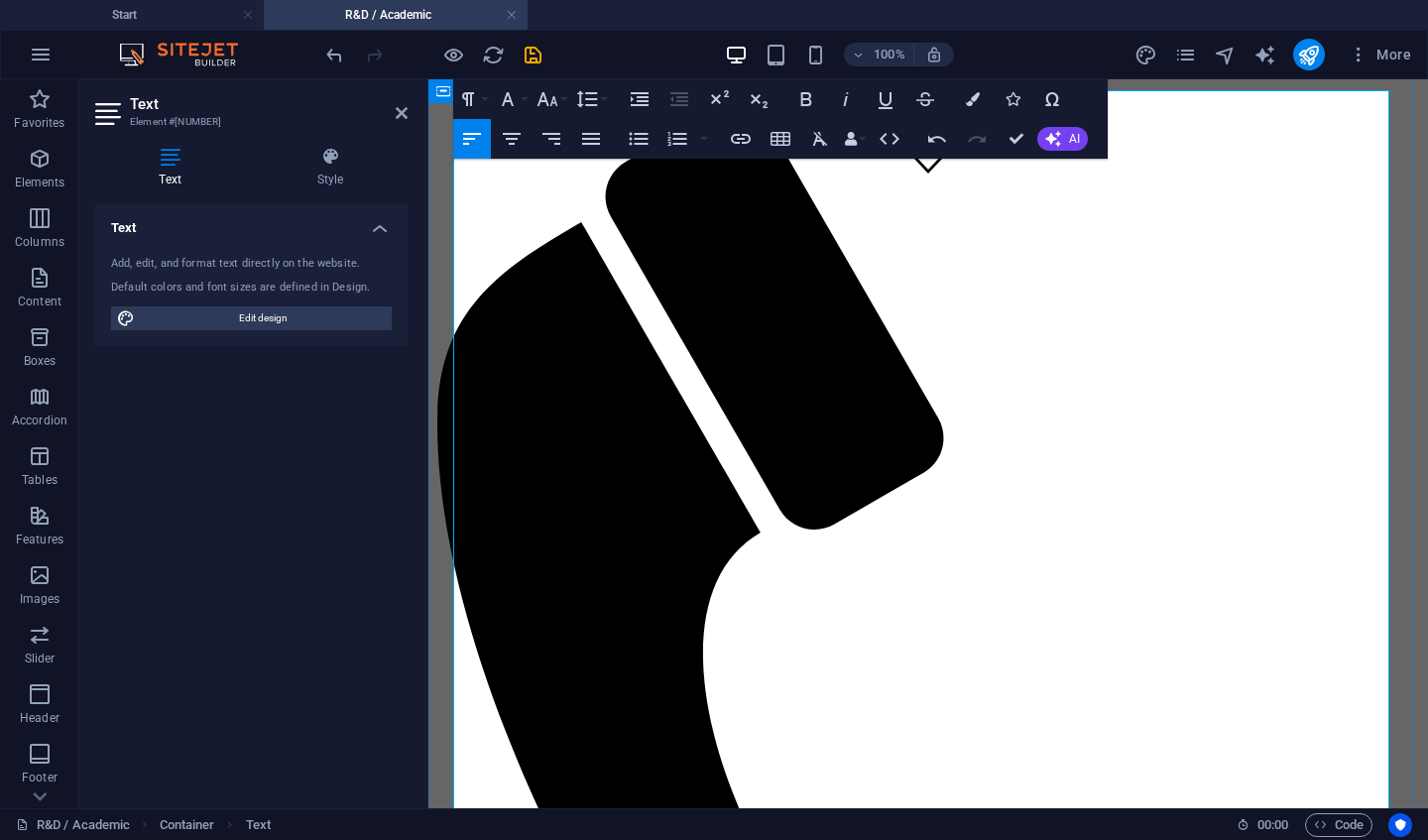 click on "Wellspring engineers have a proven track record of delivering high-quality Process & Product Development services over the past" at bounding box center (874, 2298) 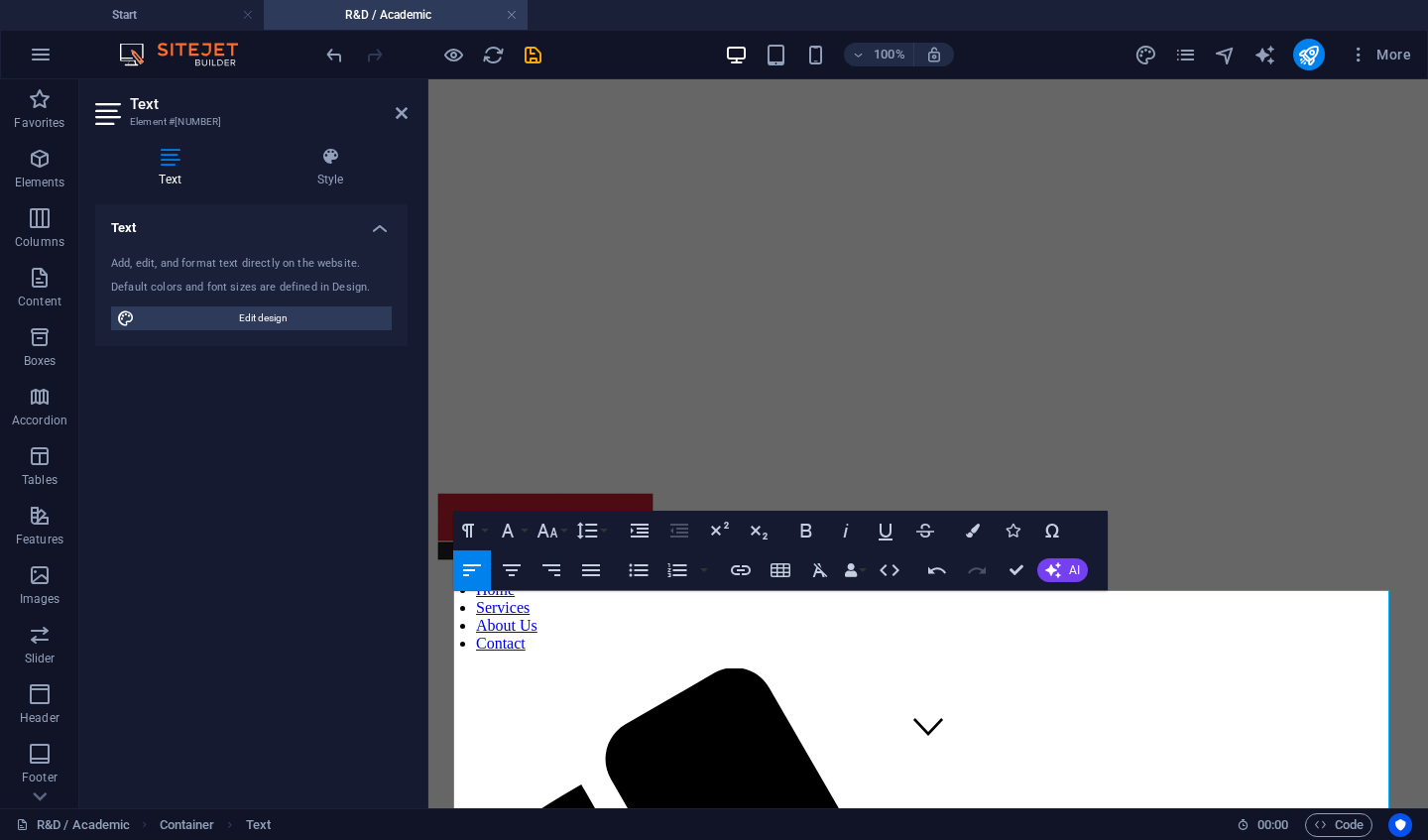 scroll, scrollTop: 0, scrollLeft: 0, axis: both 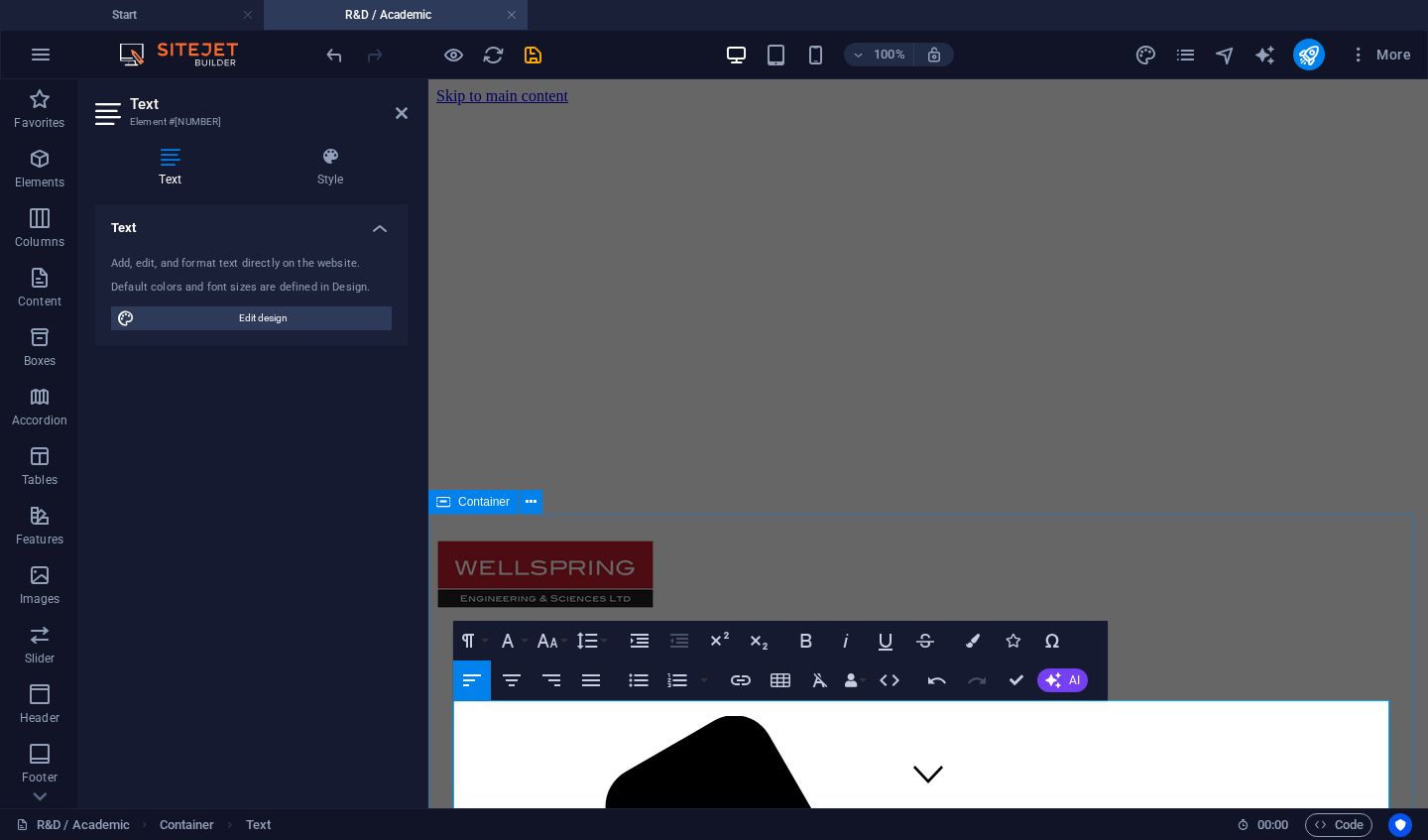 drag, startPoint x: 994, startPoint y: 581, endPoint x: 447, endPoint y: 666, distance: 553.565 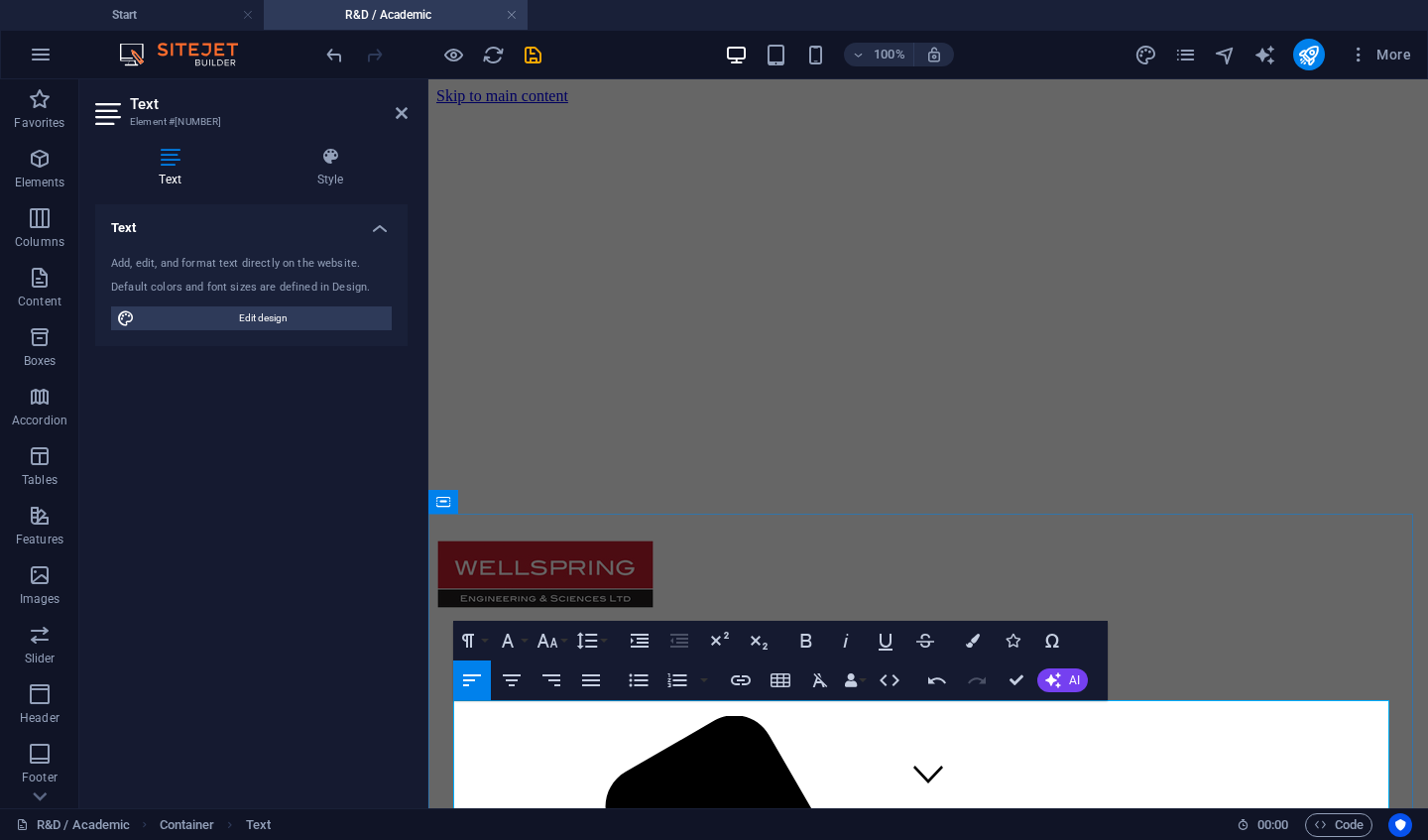 click at bounding box center [928, 2449] 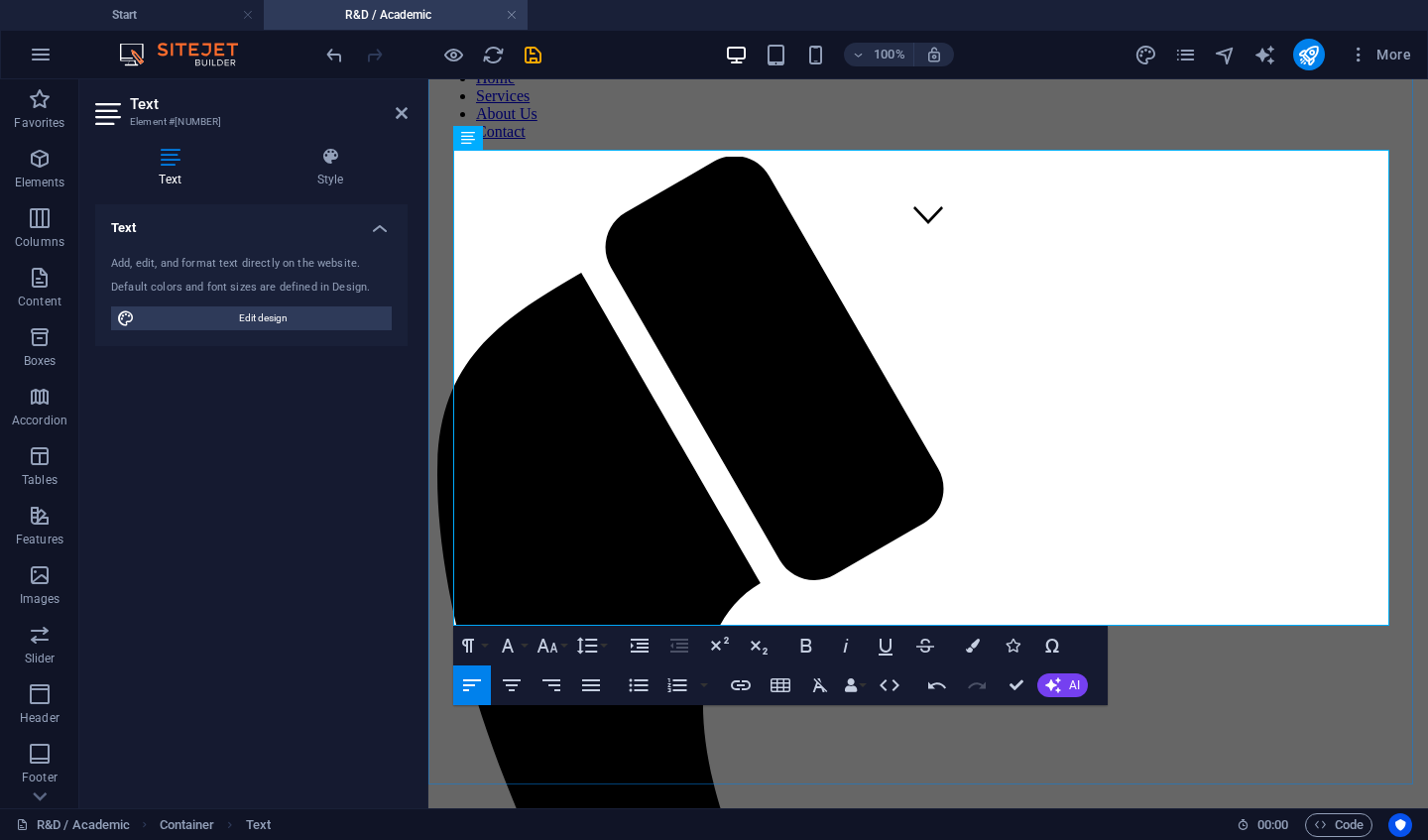 scroll, scrollTop: 560, scrollLeft: 0, axis: vertical 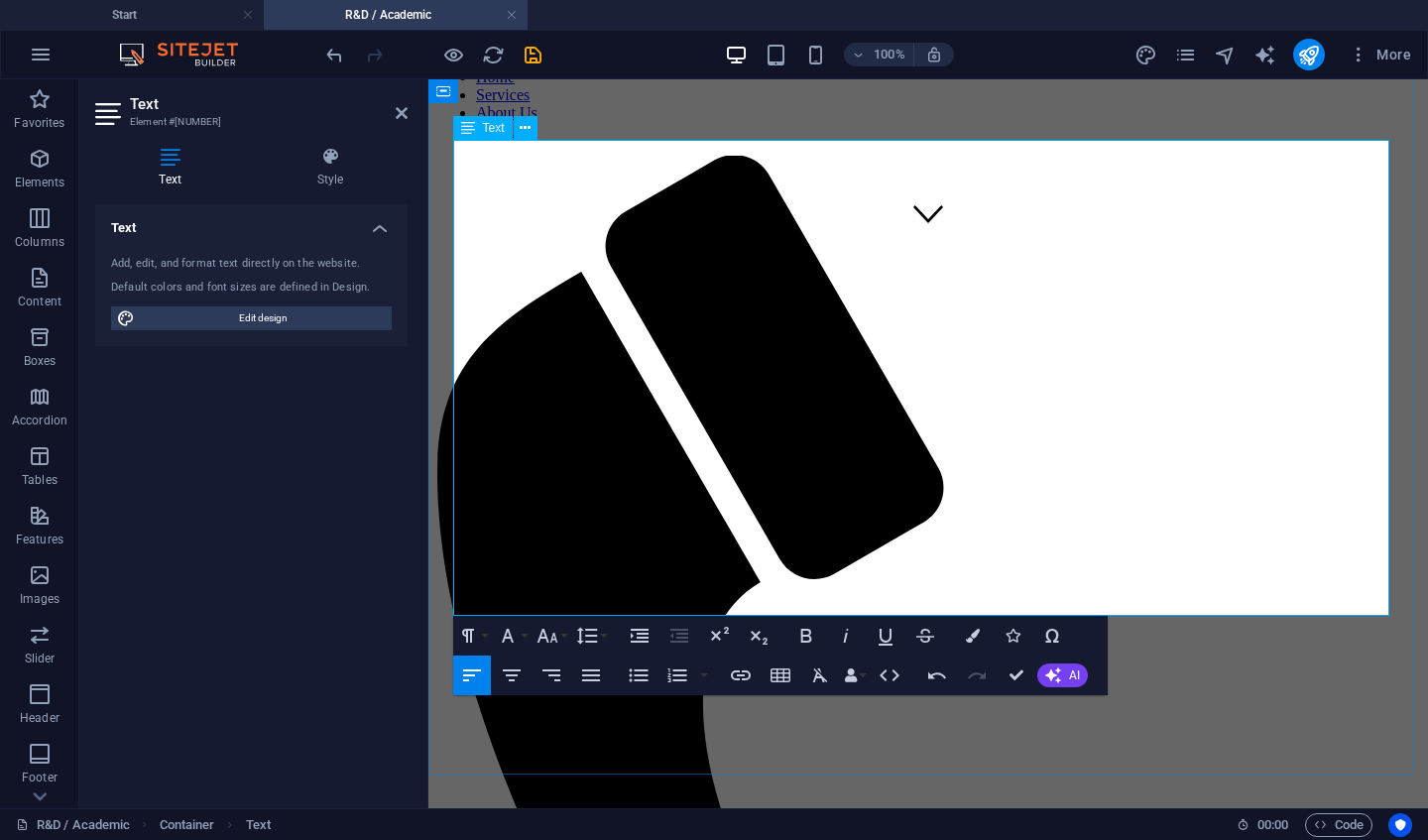 click on "·                  Third party Operations and manufacturing sourcing & qualifications" at bounding box center (952, 2088) 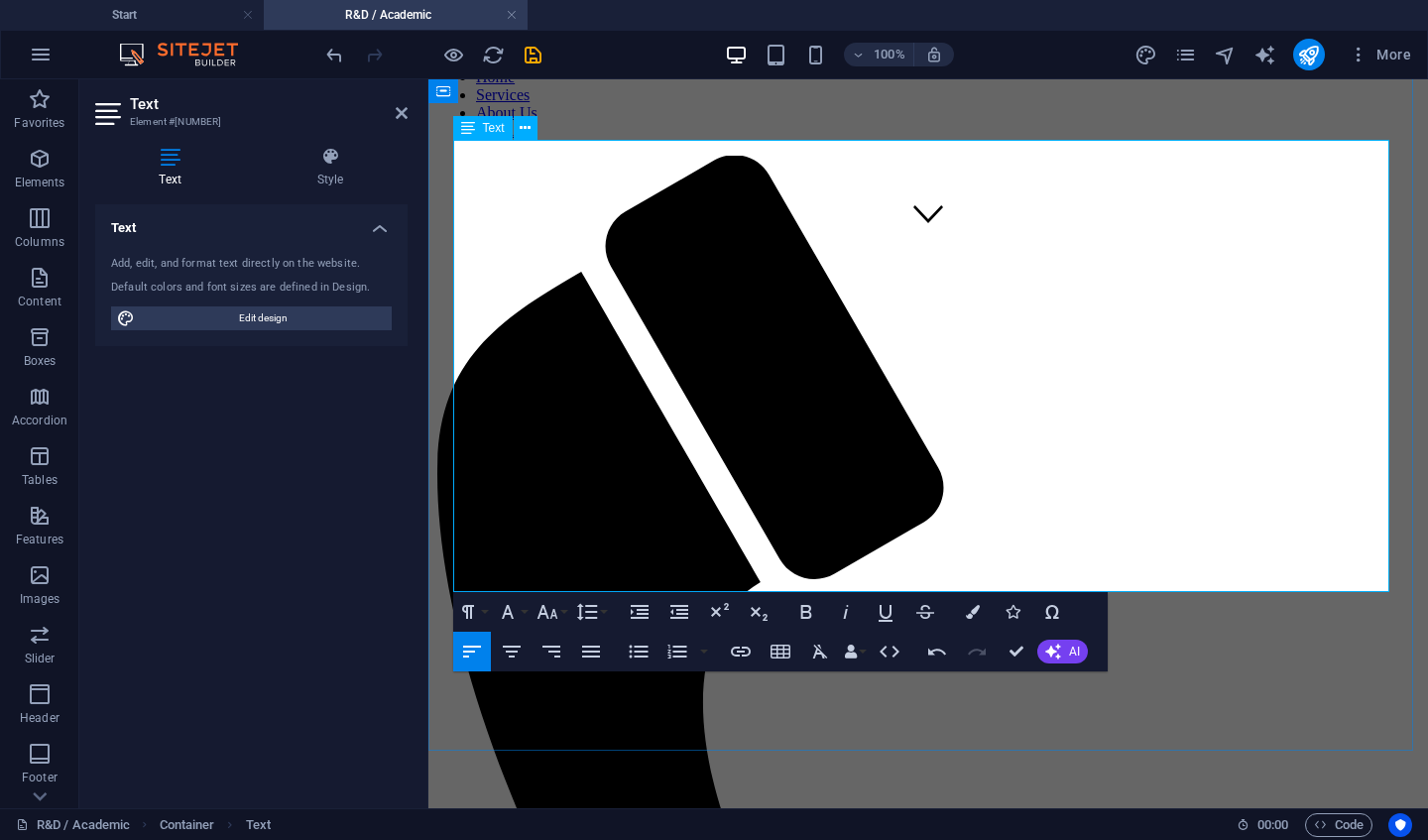 type 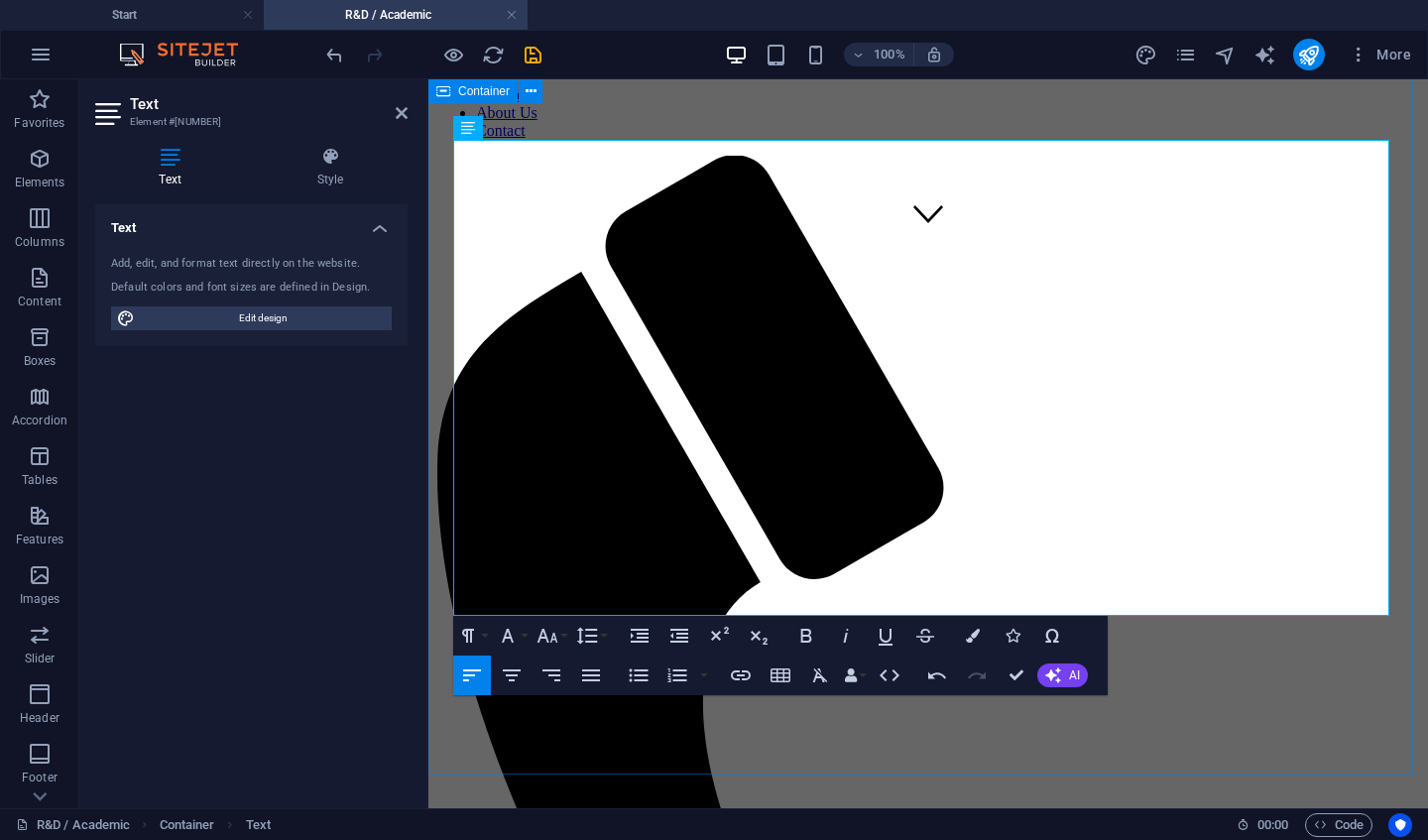 drag, startPoint x: 1136, startPoint y: 584, endPoint x: 443, endPoint y: 155, distance: 815.03988 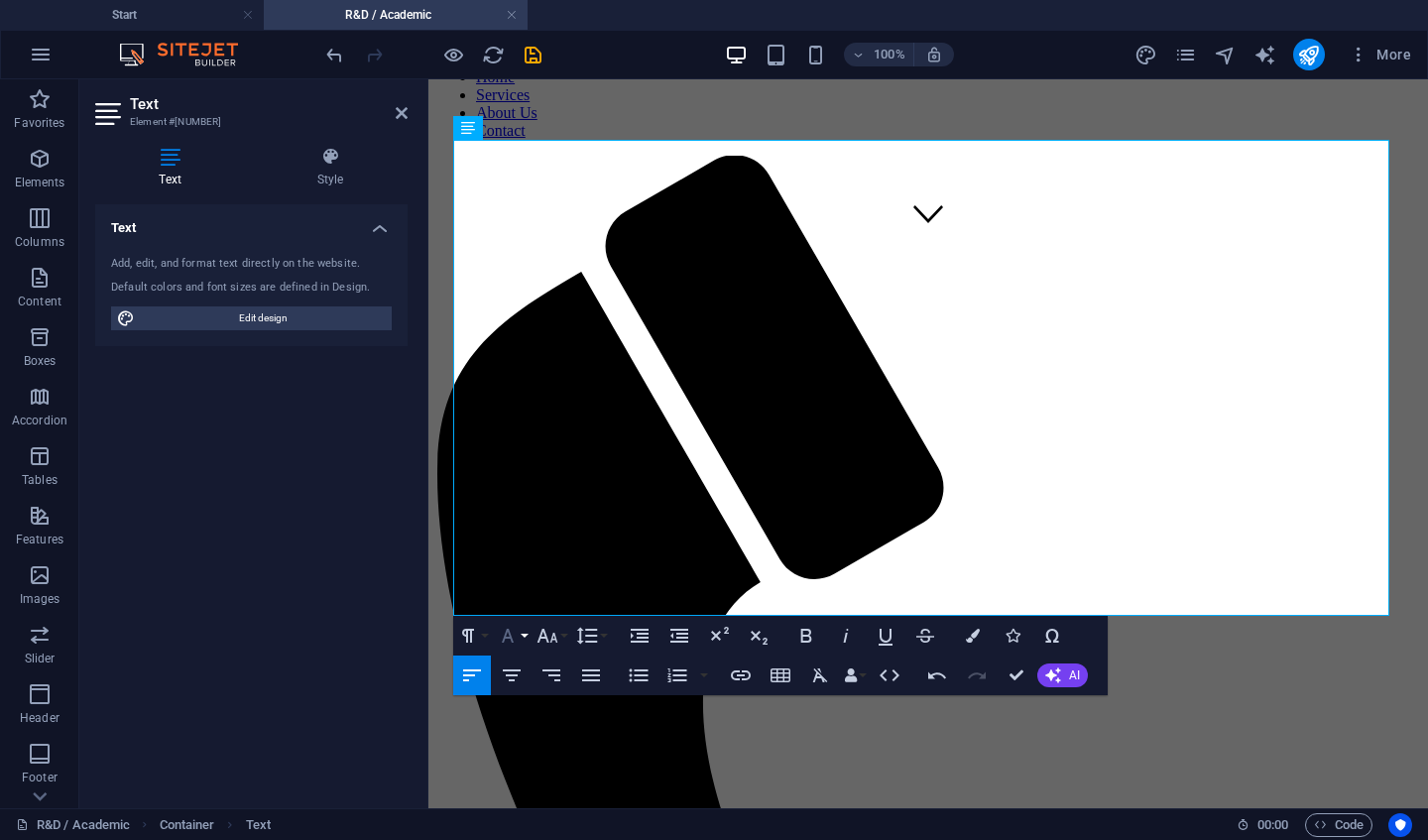 click on "Font Family" at bounding box center (512, 636) 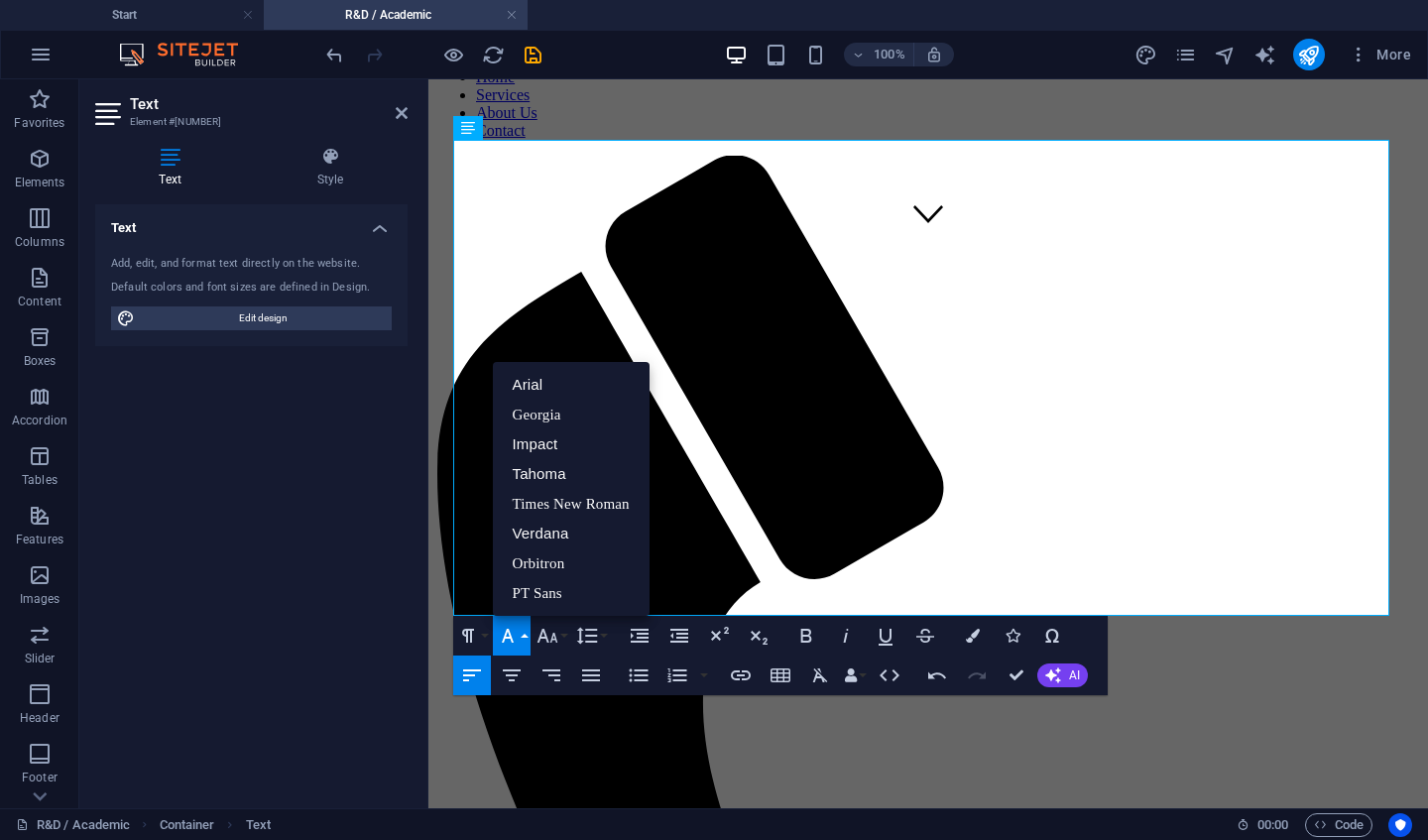 click on "Arial" at bounding box center (571, 385) 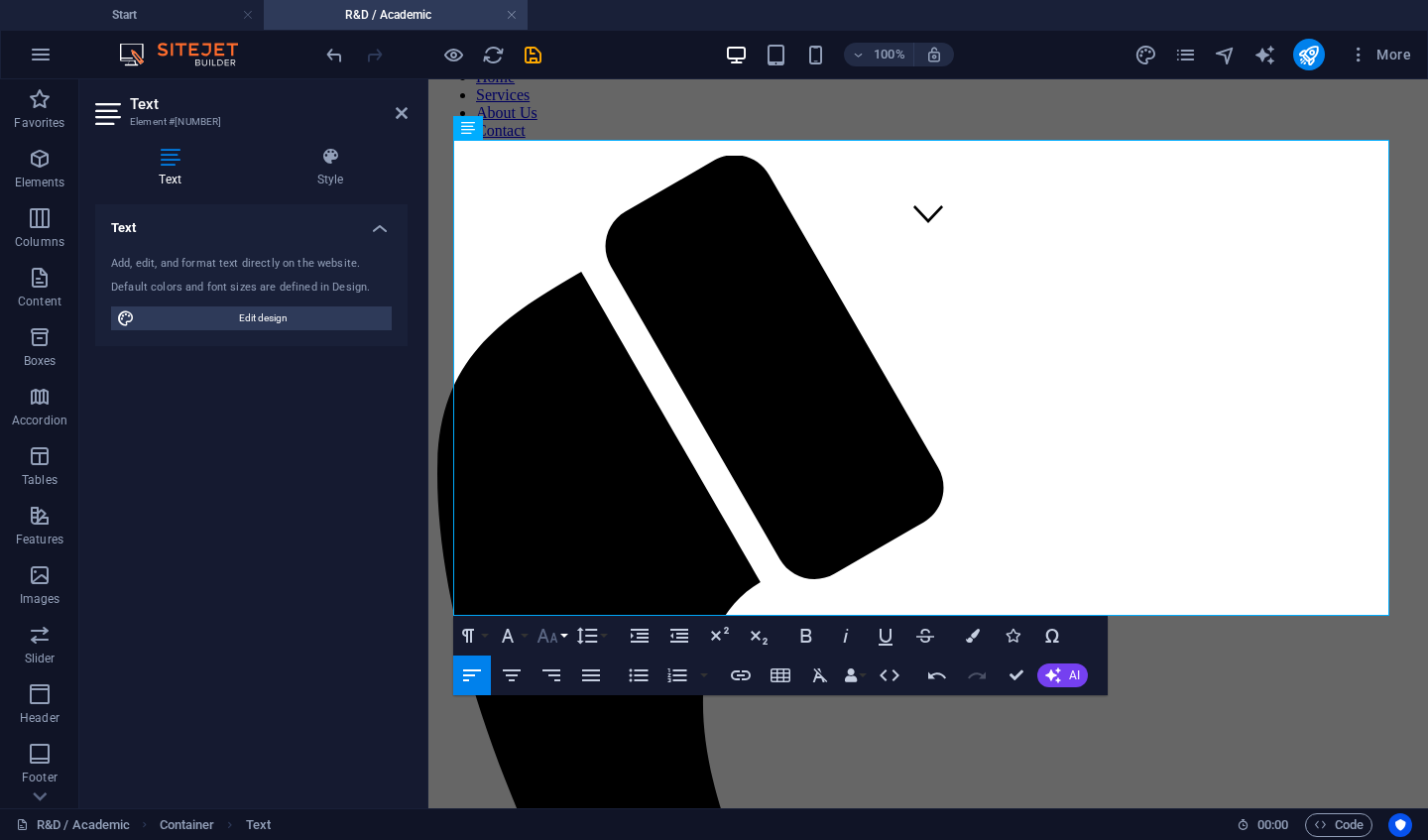 click on "Font Size" at bounding box center [551, 636] 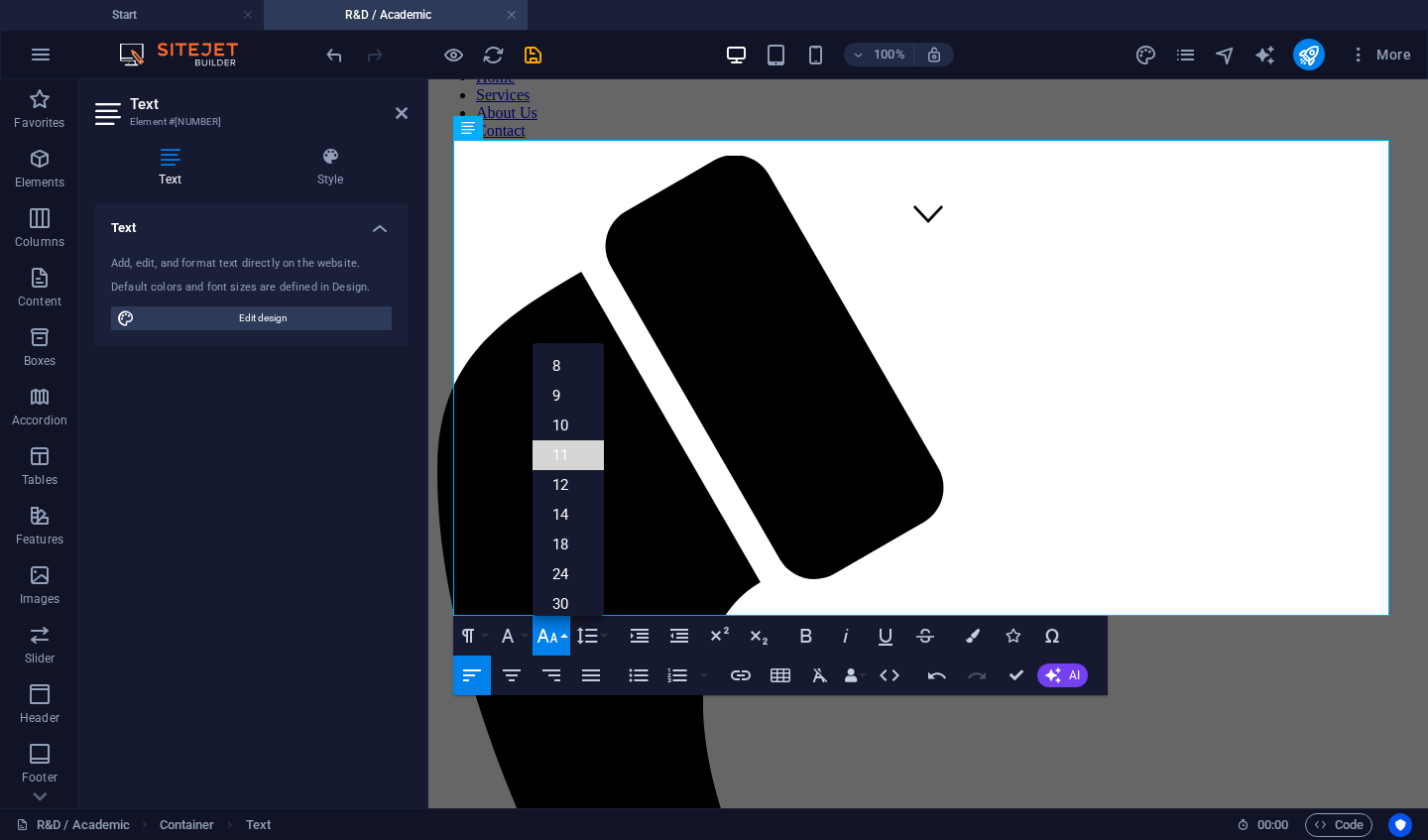 click on "11" at bounding box center (568, 455) 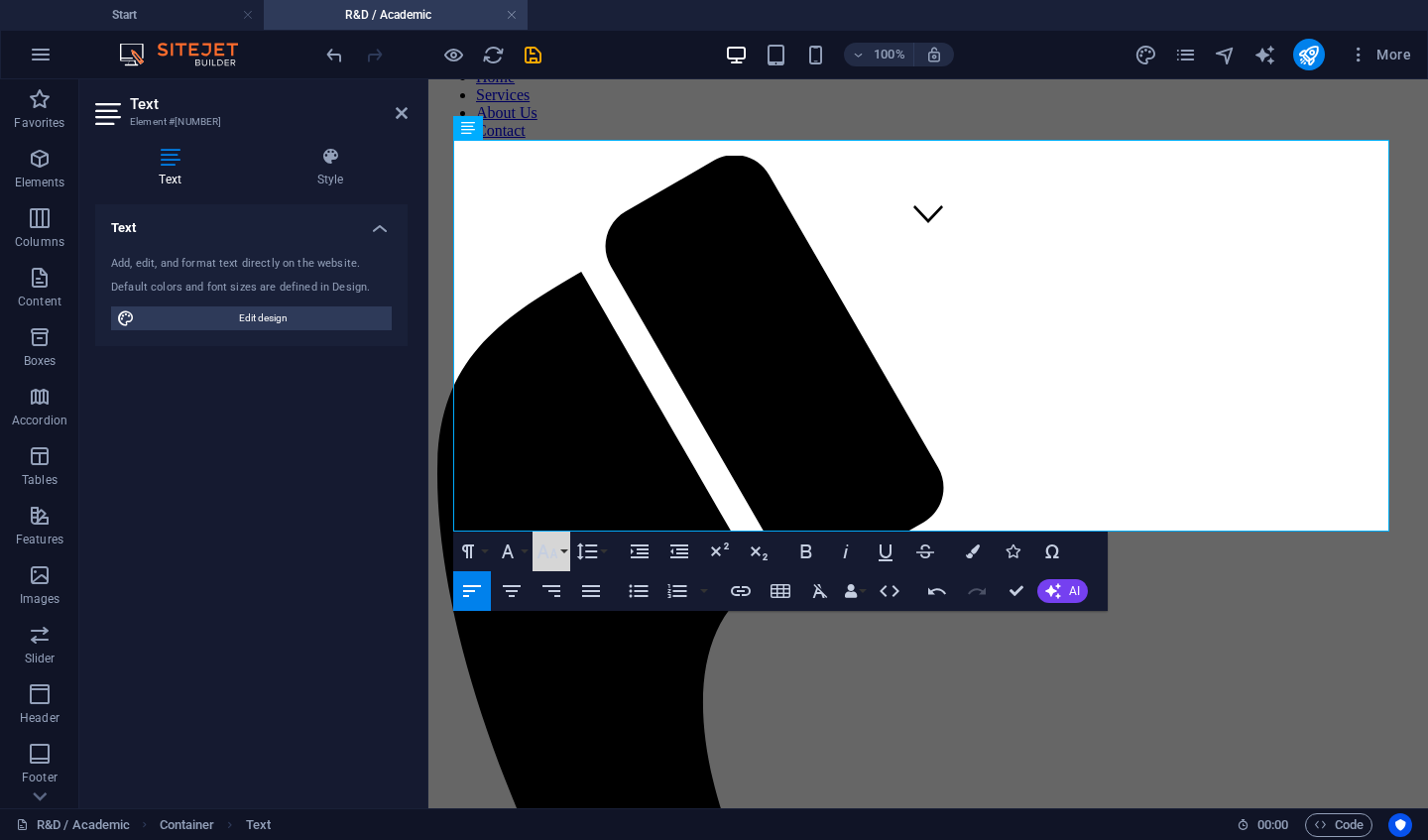 click on "Font Size" at bounding box center [551, 551] 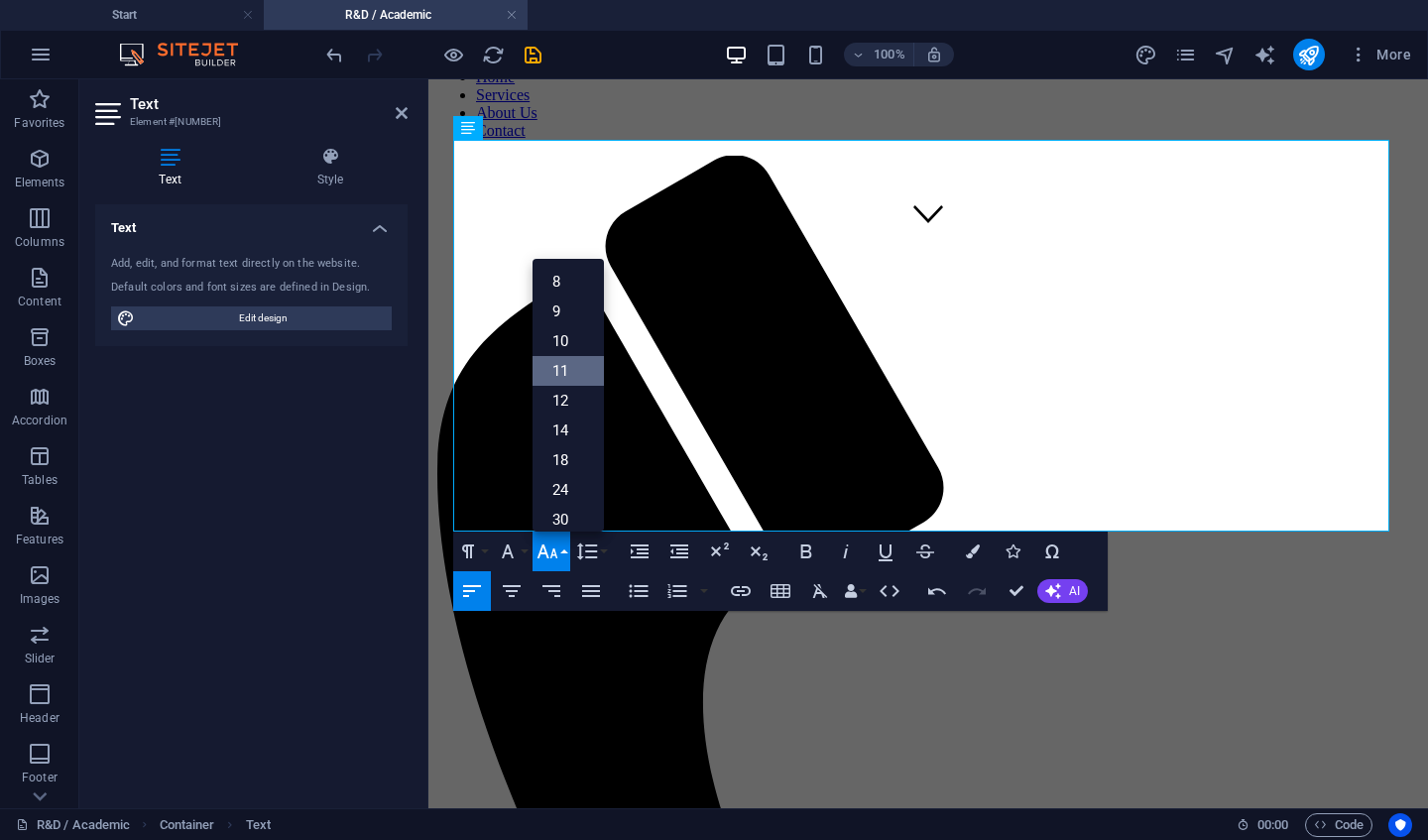 scroll, scrollTop: 112, scrollLeft: 0, axis: vertical 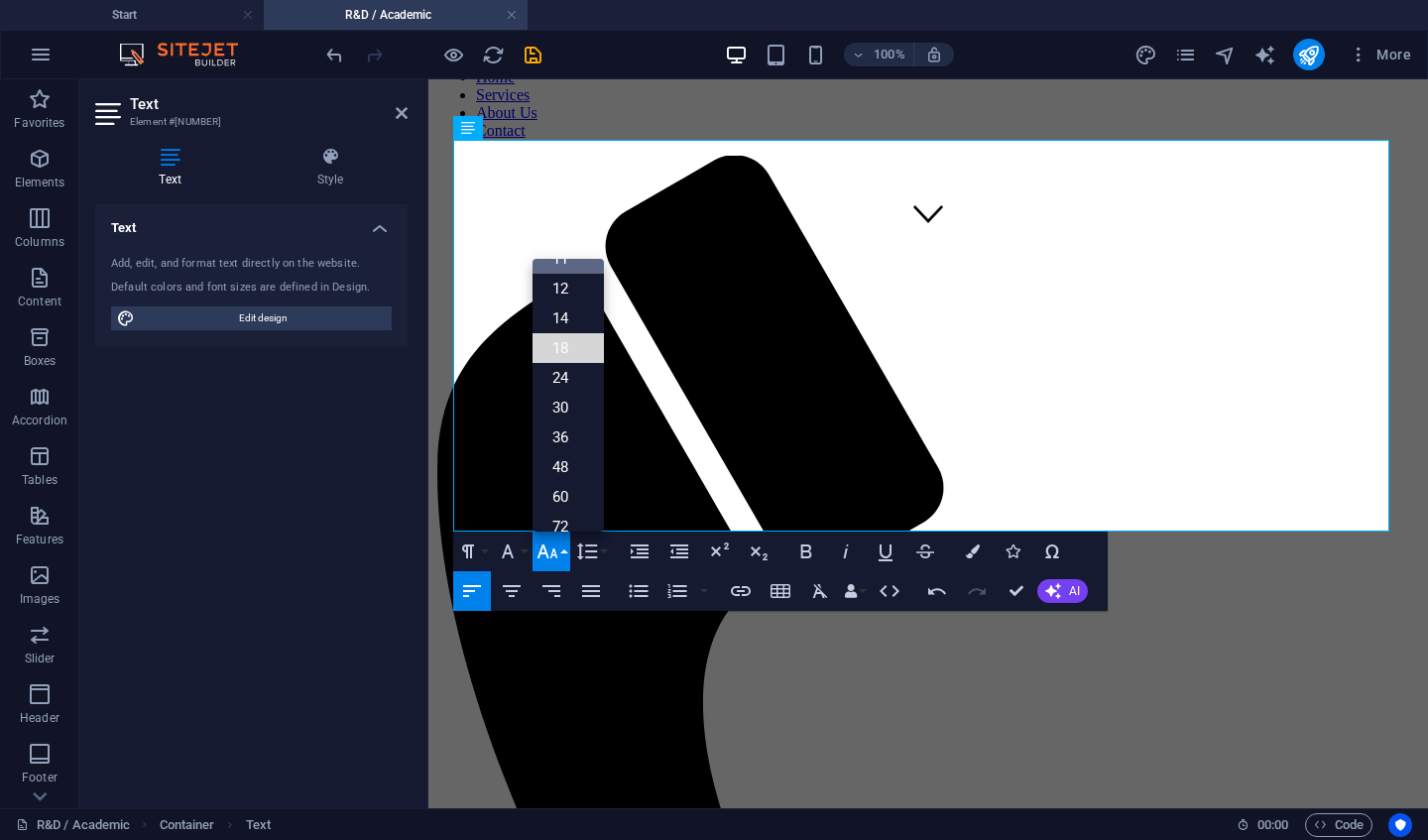 click on "18" at bounding box center (568, 348) 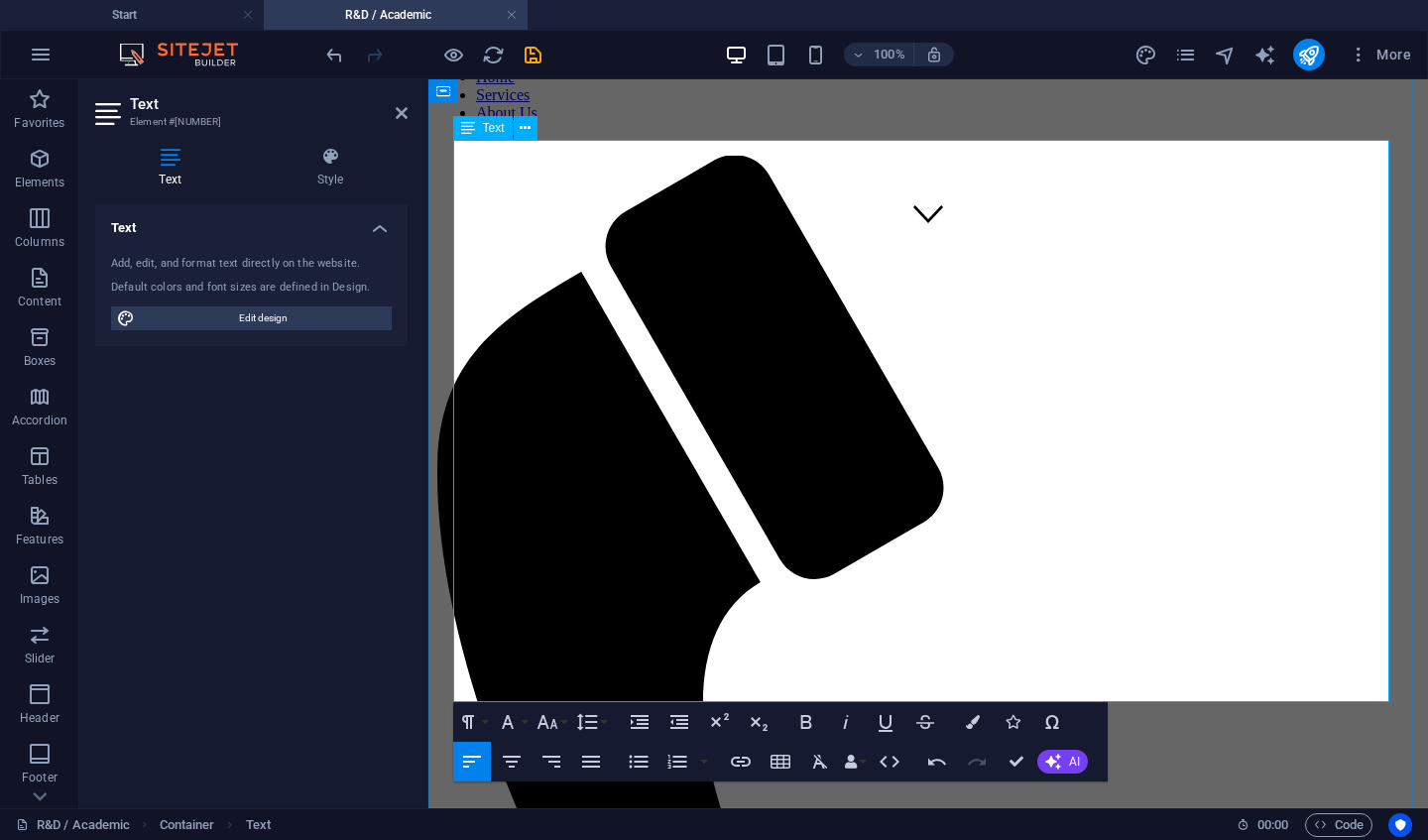 click on "Design verification and test method validation" at bounding box center (948, 2205) 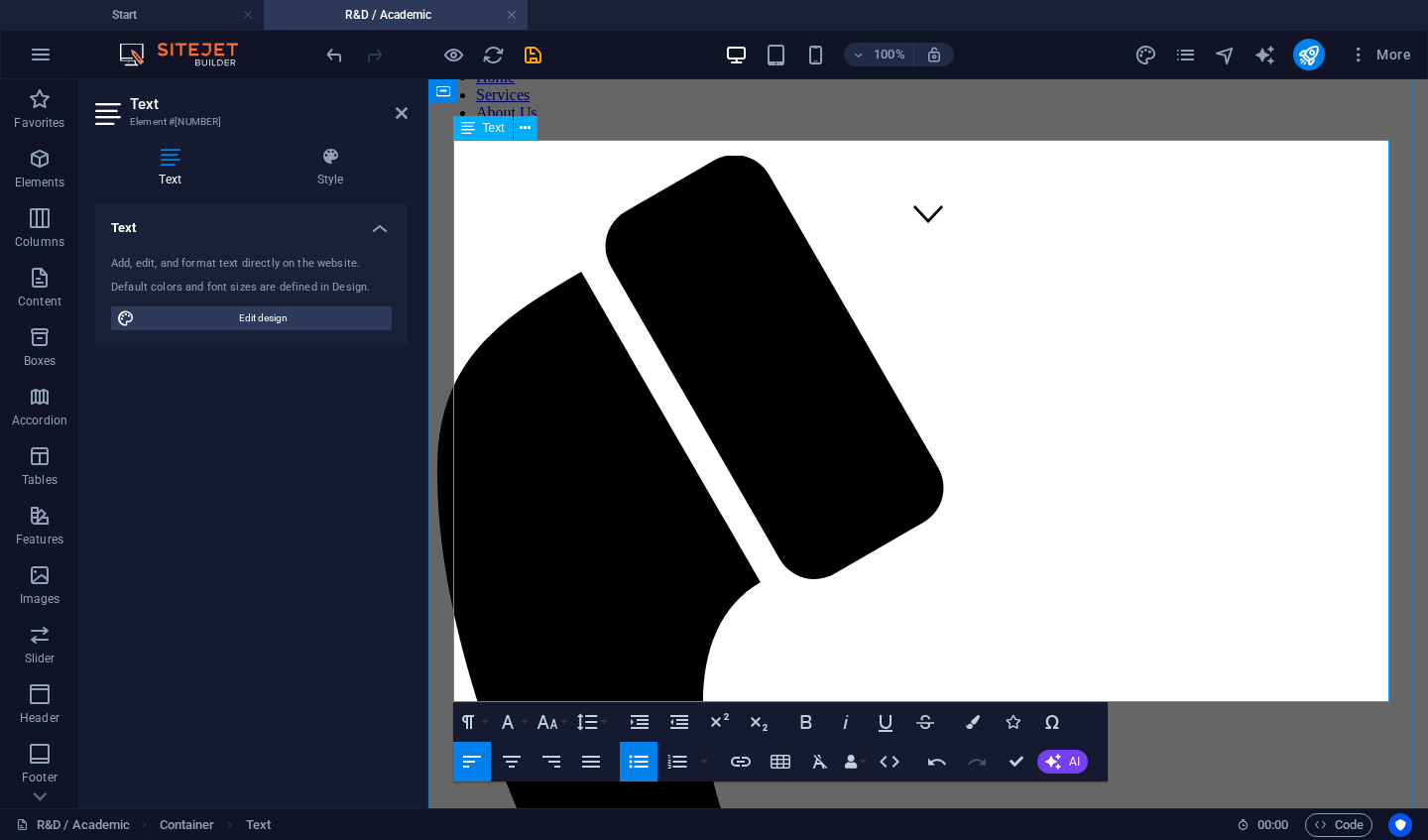 click on "Third party Operations and manufacturing sourcing & qualifications" at bounding box center (748, 2148) 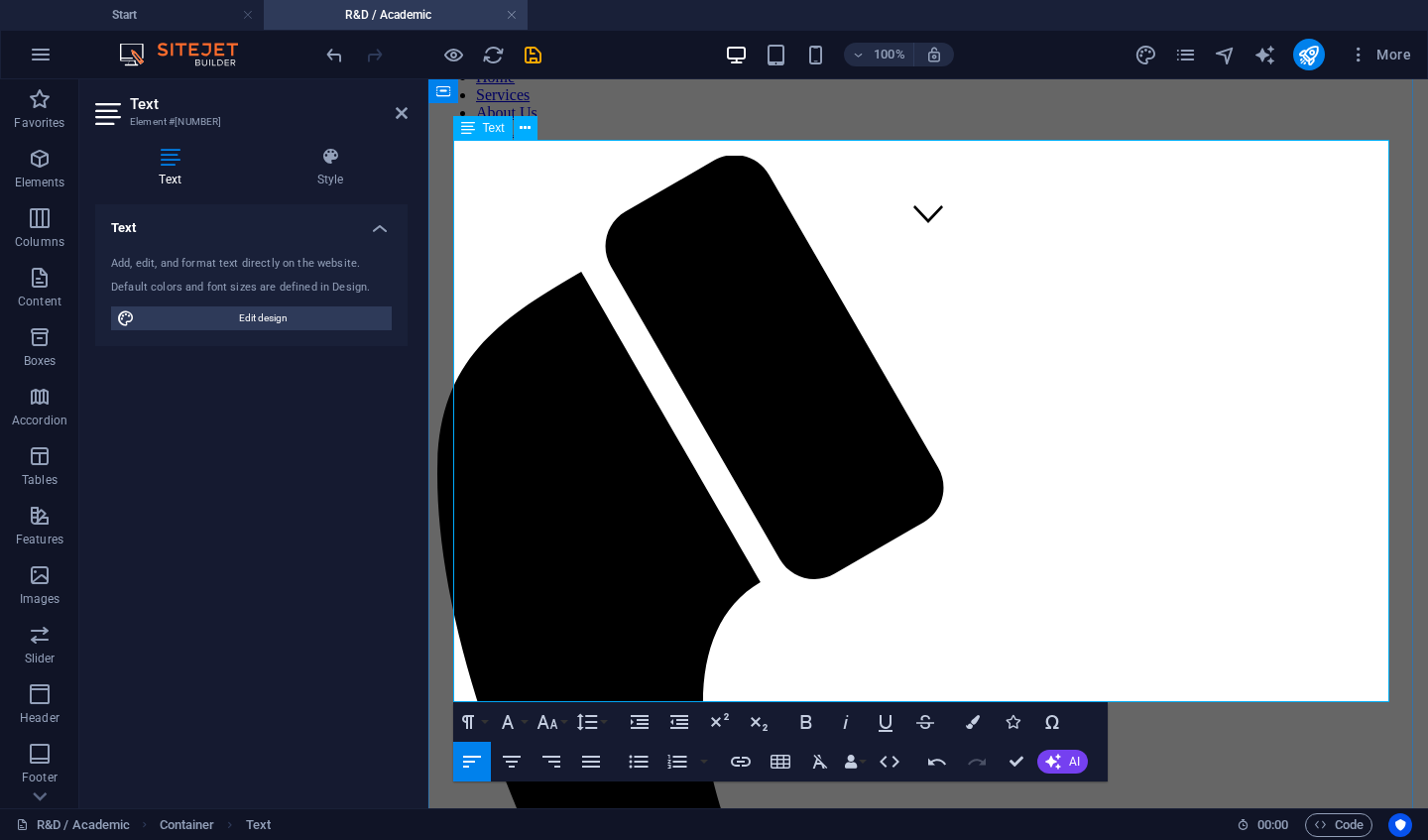 drag, startPoint x: 925, startPoint y: 500, endPoint x: 911, endPoint y: 499, distance: 14.035669 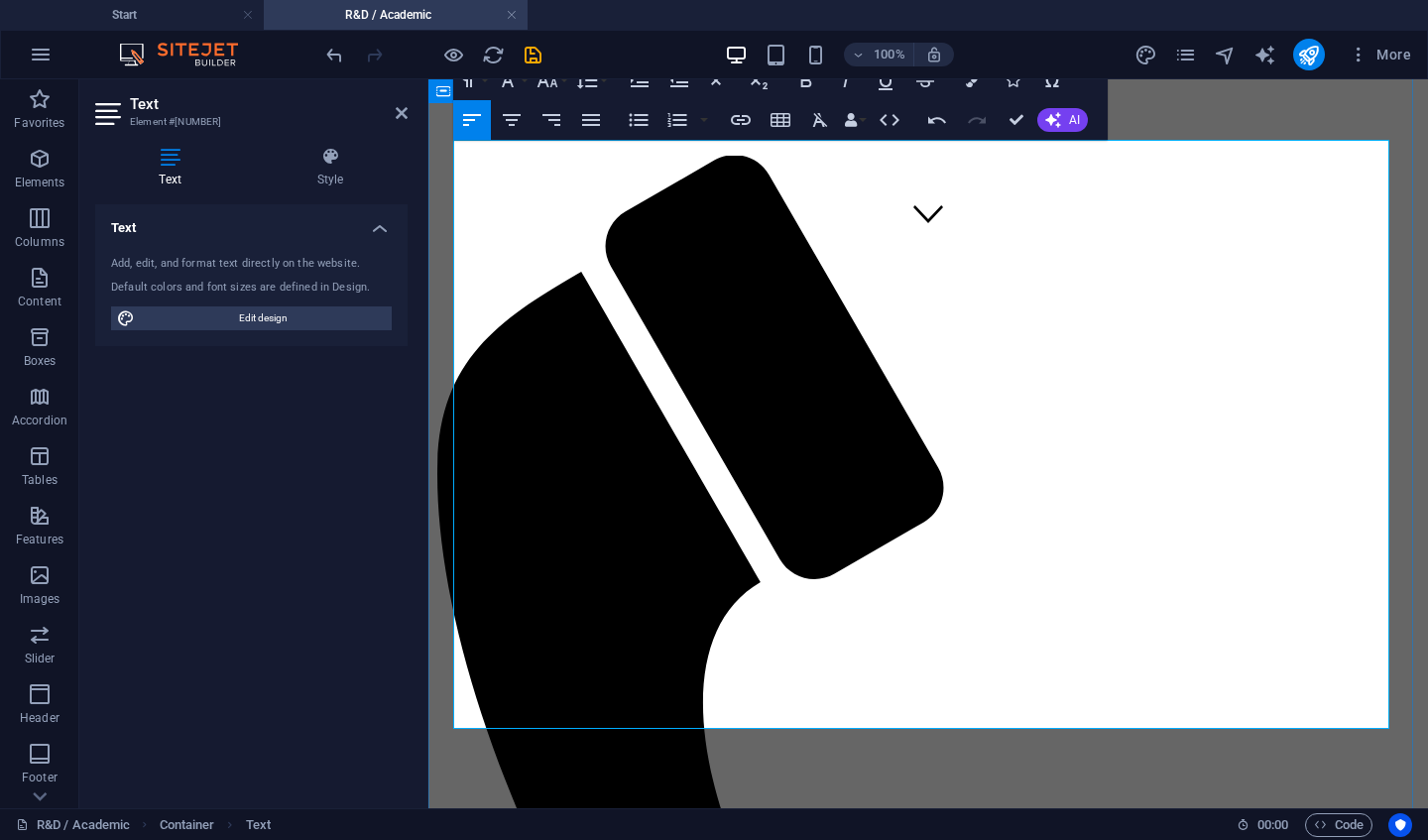 drag, startPoint x: 927, startPoint y: 530, endPoint x: 442, endPoint y: 538, distance: 485.06597 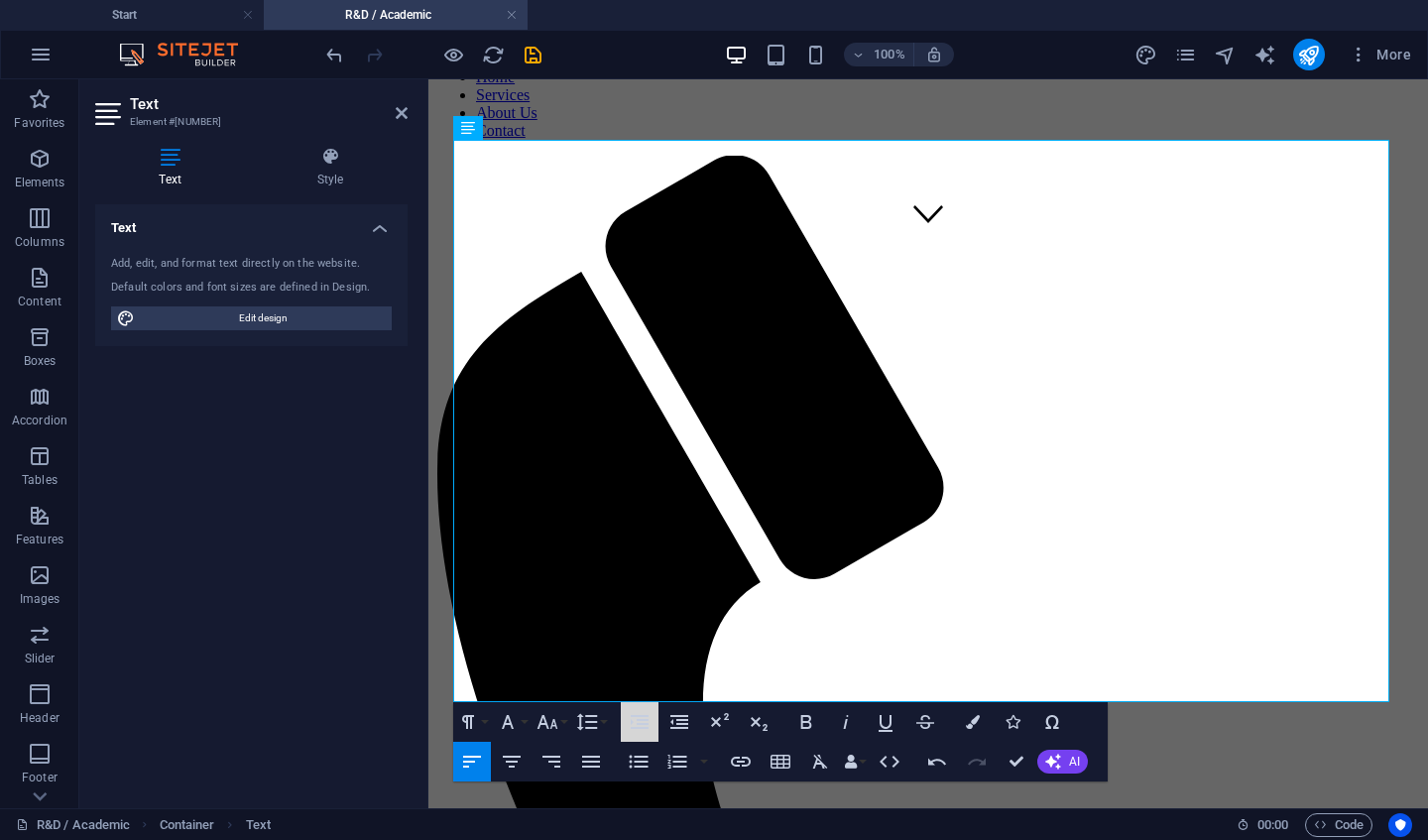 click on "Increase Indent" at bounding box center [640, 722] 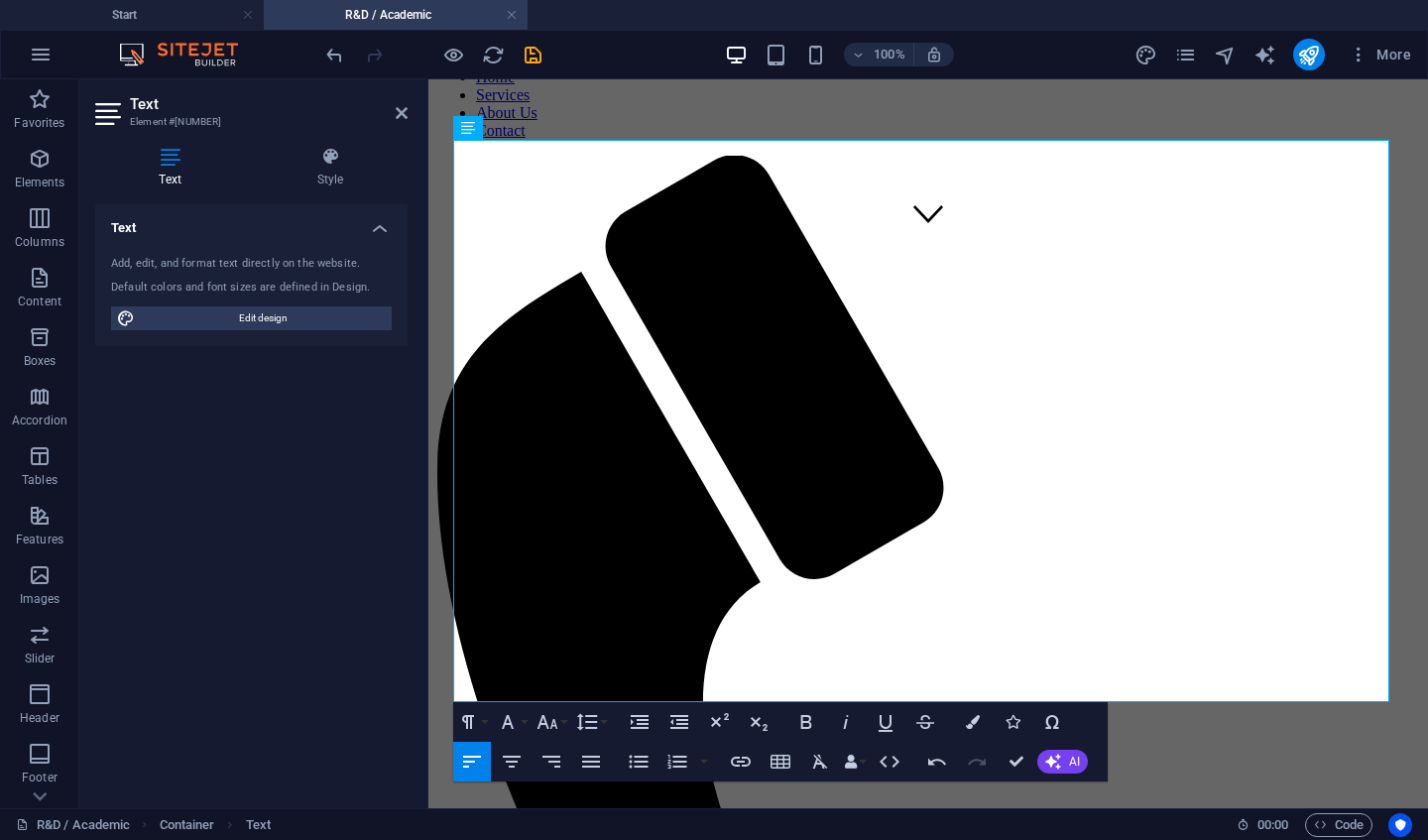 click on "Increase Indent" at bounding box center (640, 722) 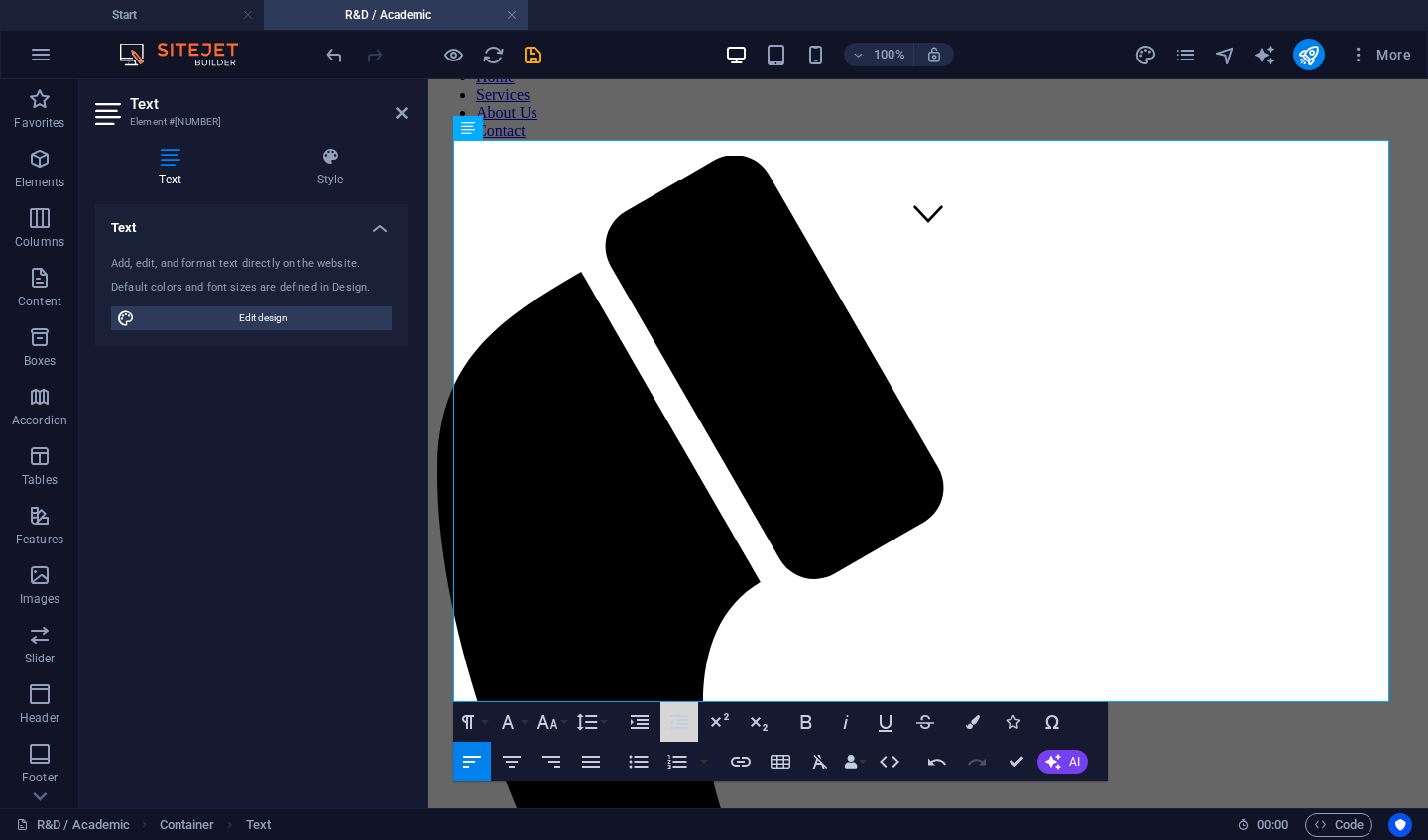 click 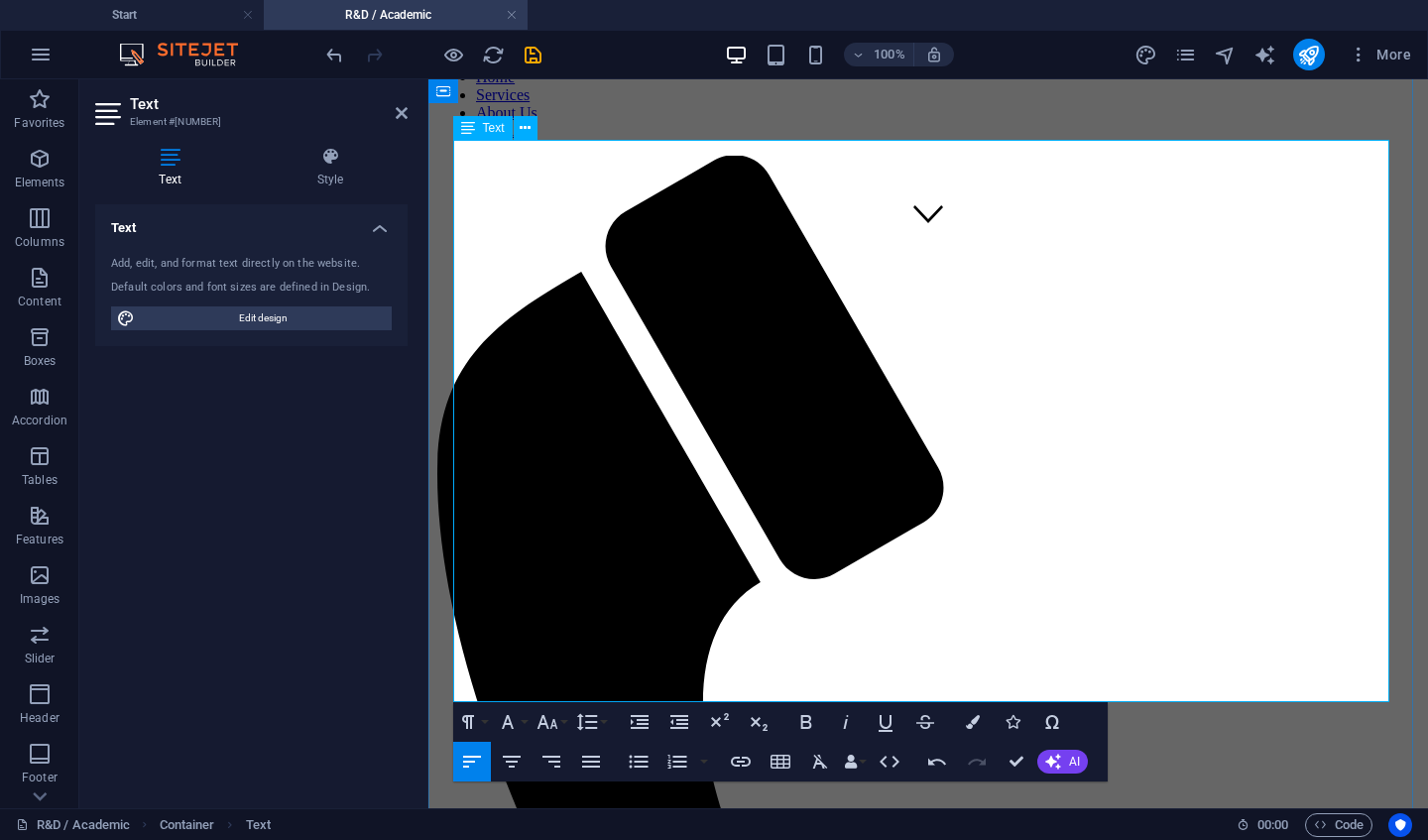 click on "Third party Operations and manufacturing sourcing & qualifications" at bounding box center (708, 2148) 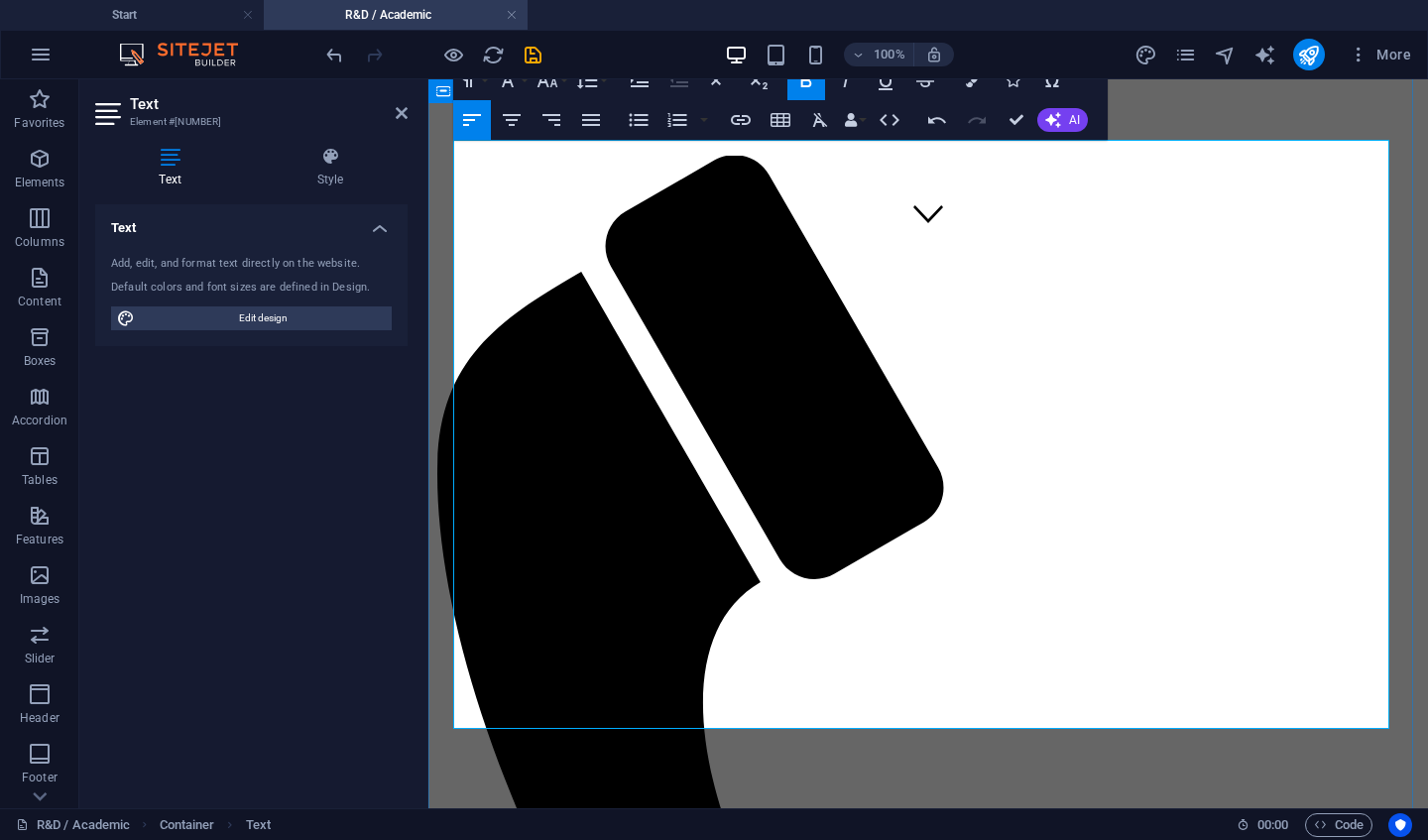 click on "​" at bounding box center (928, 2148) 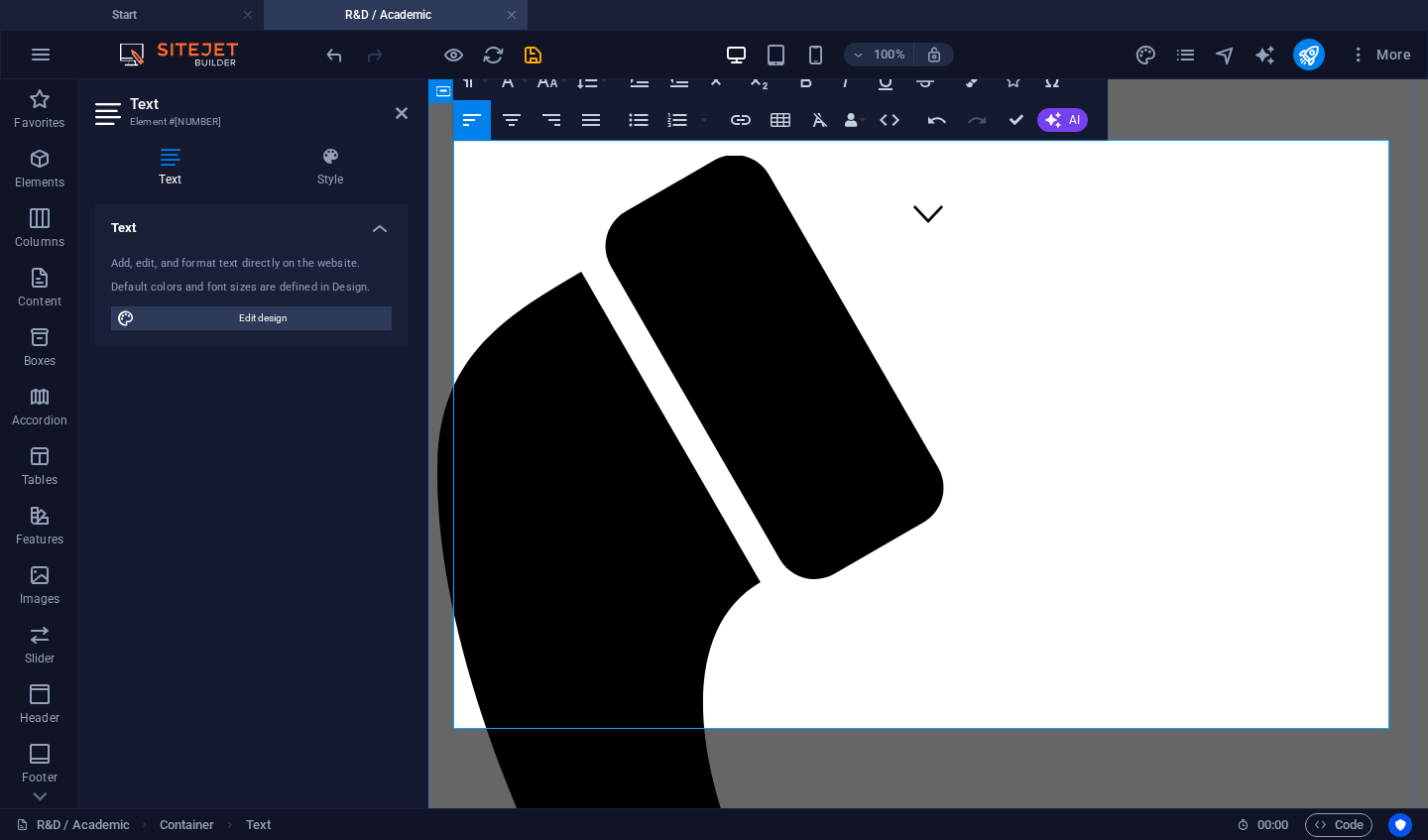 click on "Project management and industrial design" at bounding box center [928, 2148] 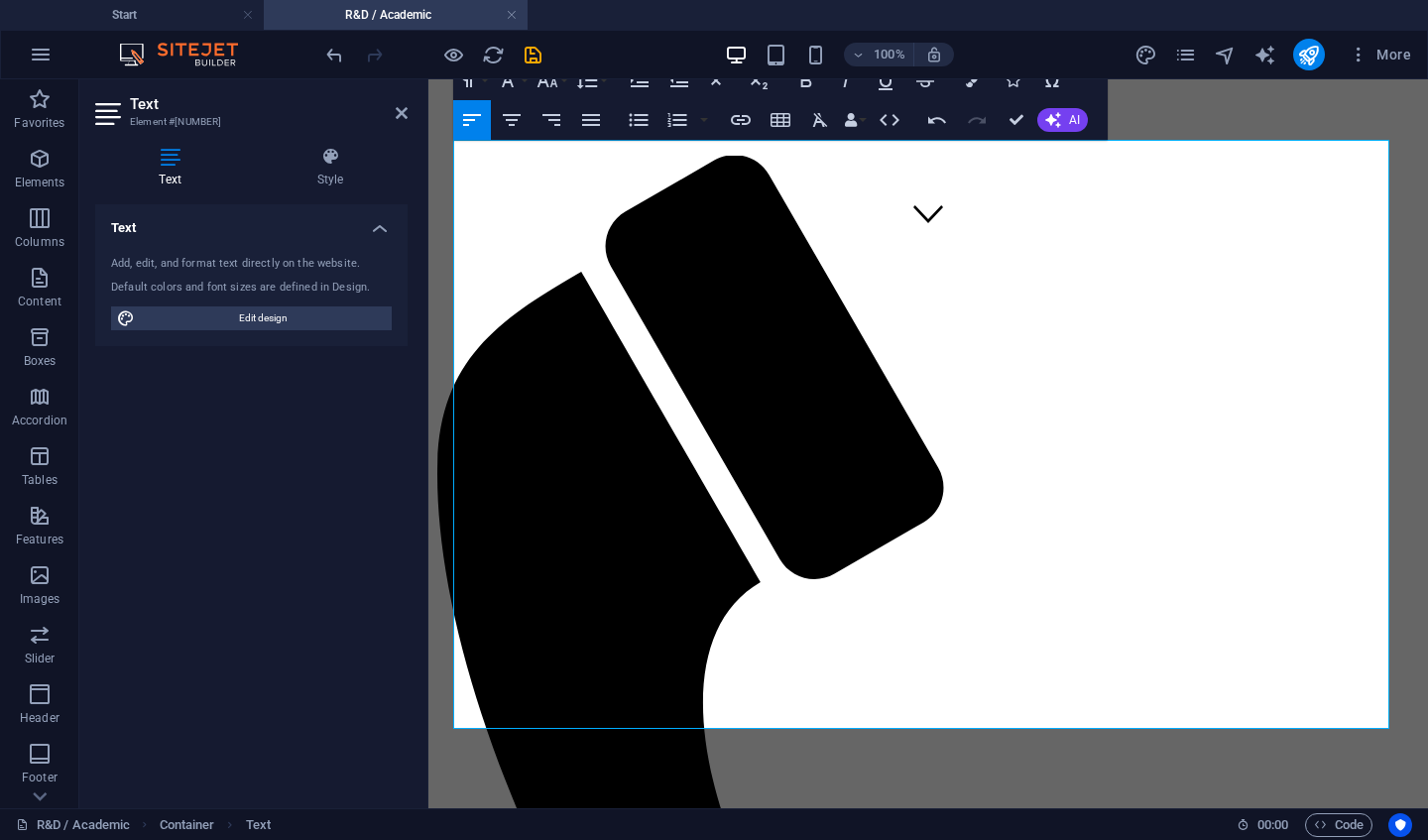 click 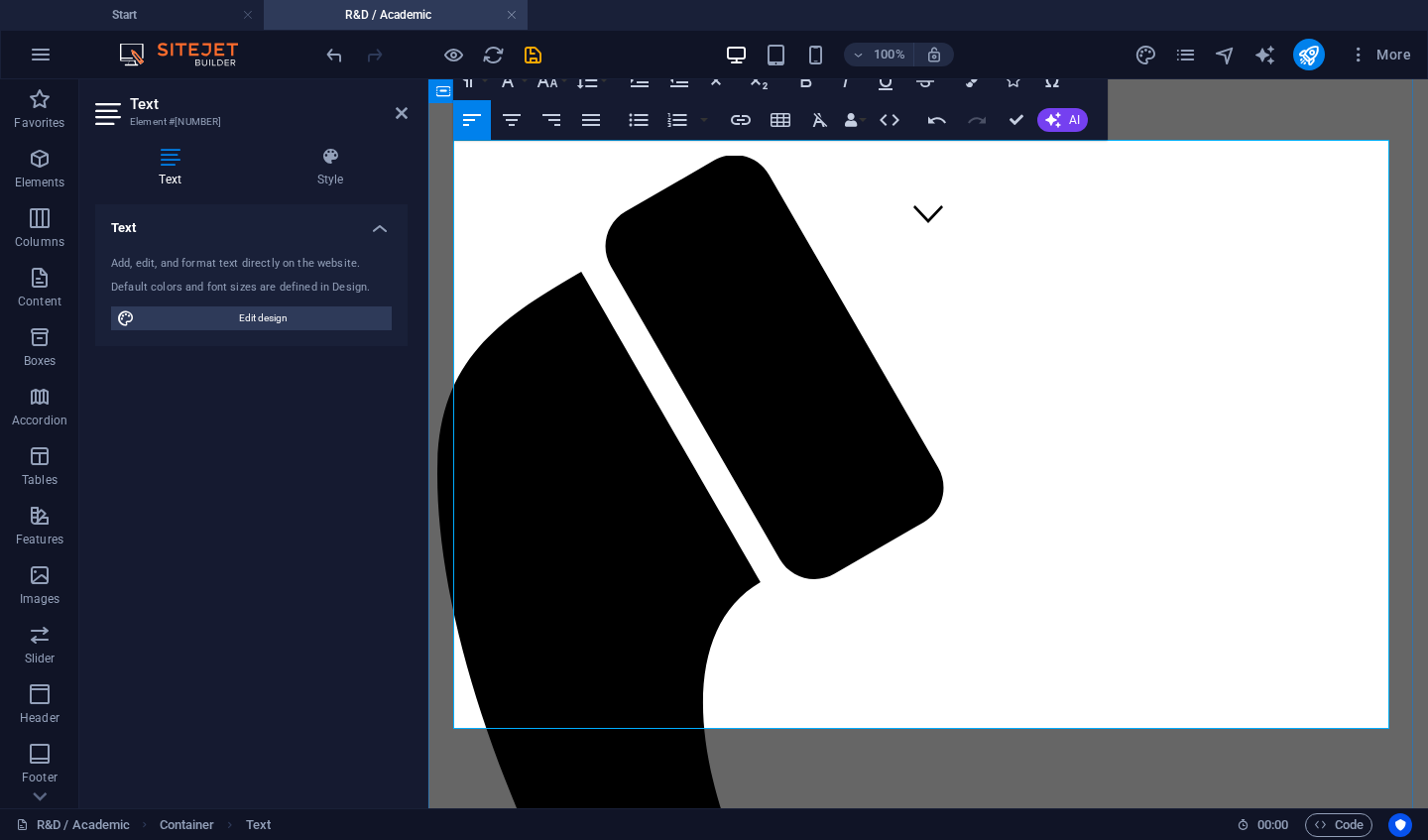 drag, startPoint x: 461, startPoint y: 522, endPoint x: 1199, endPoint y: 688, distance: 756.43903 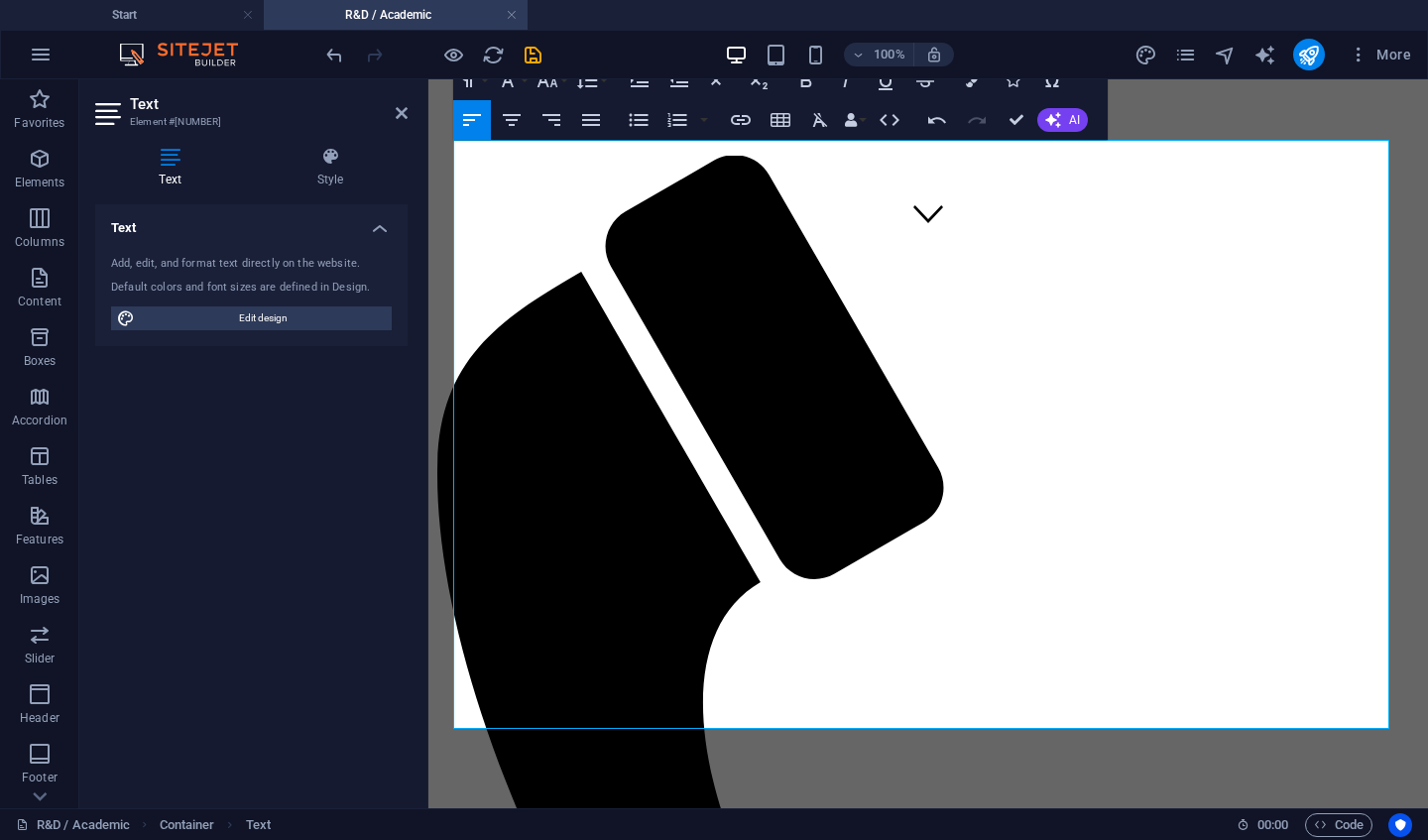 click 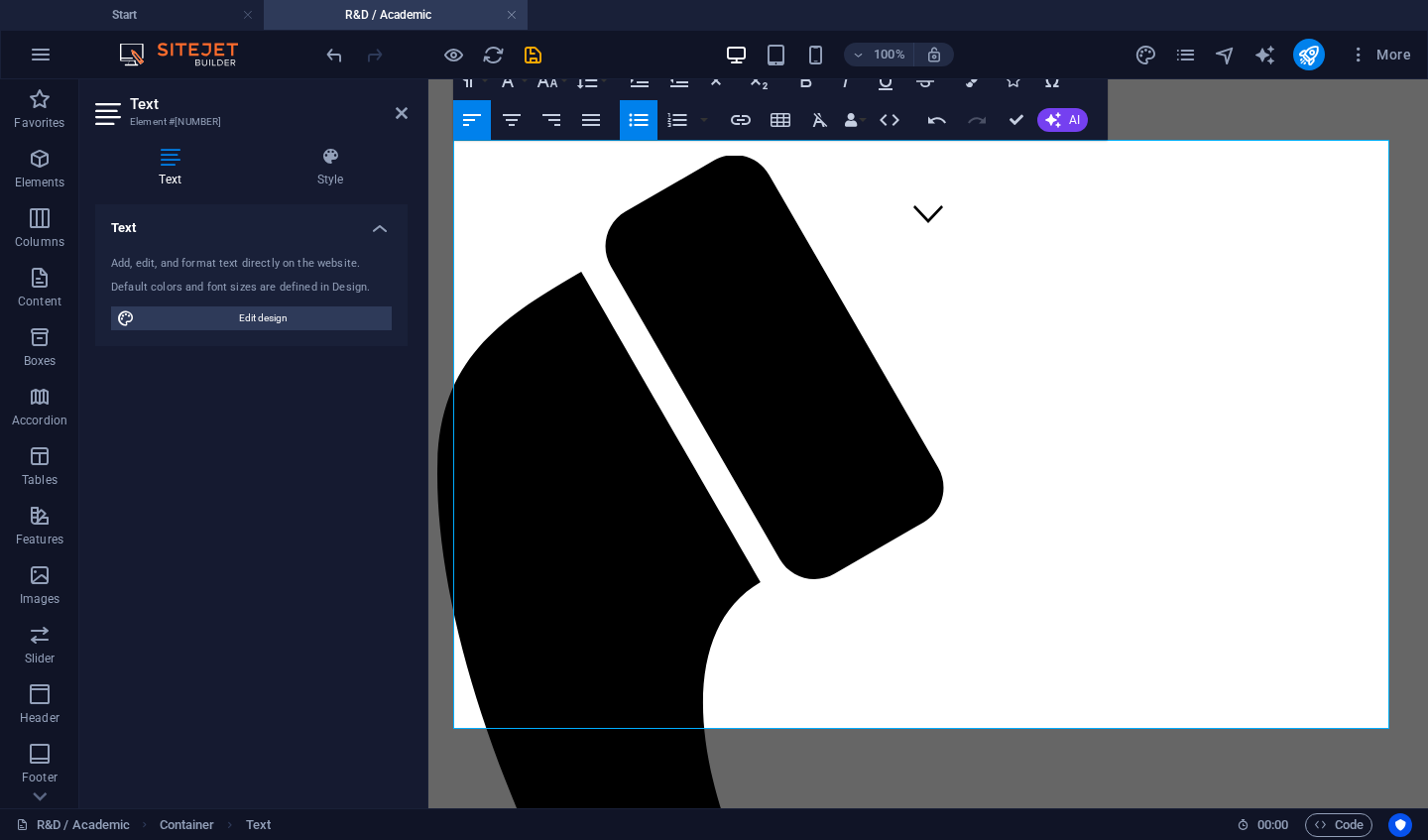 click 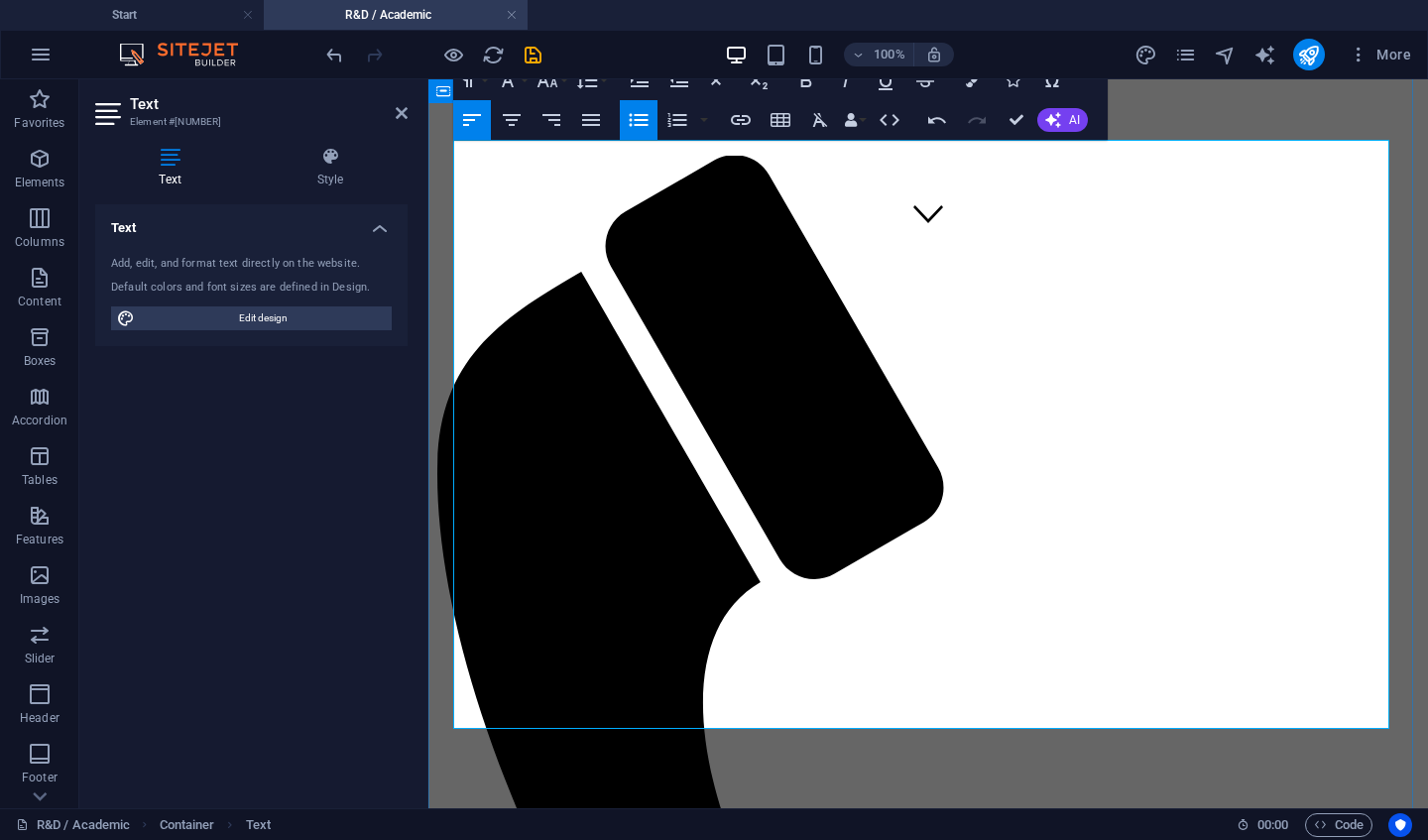 click on "​ Project management and industrial design" at bounding box center [952, 2163] 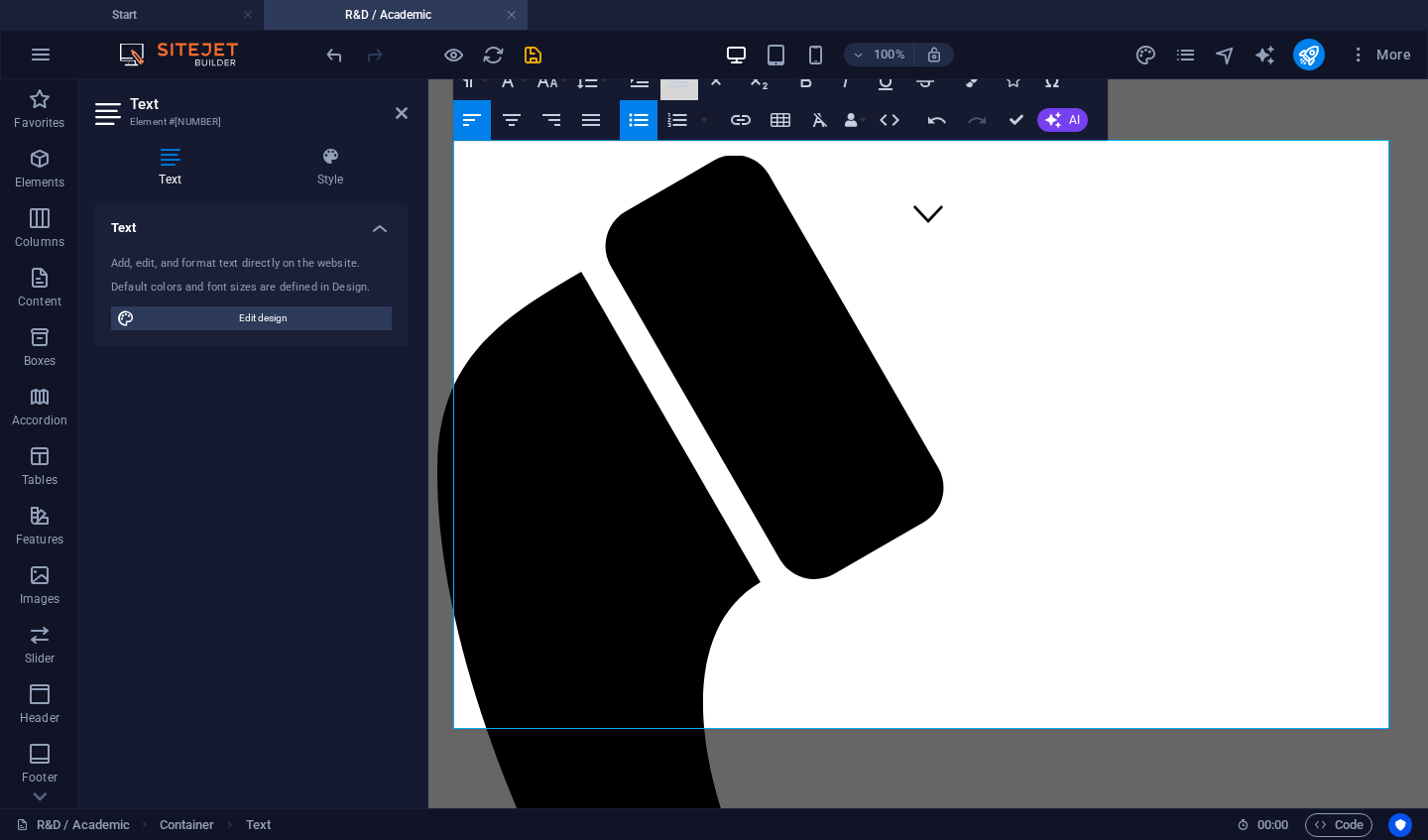 click 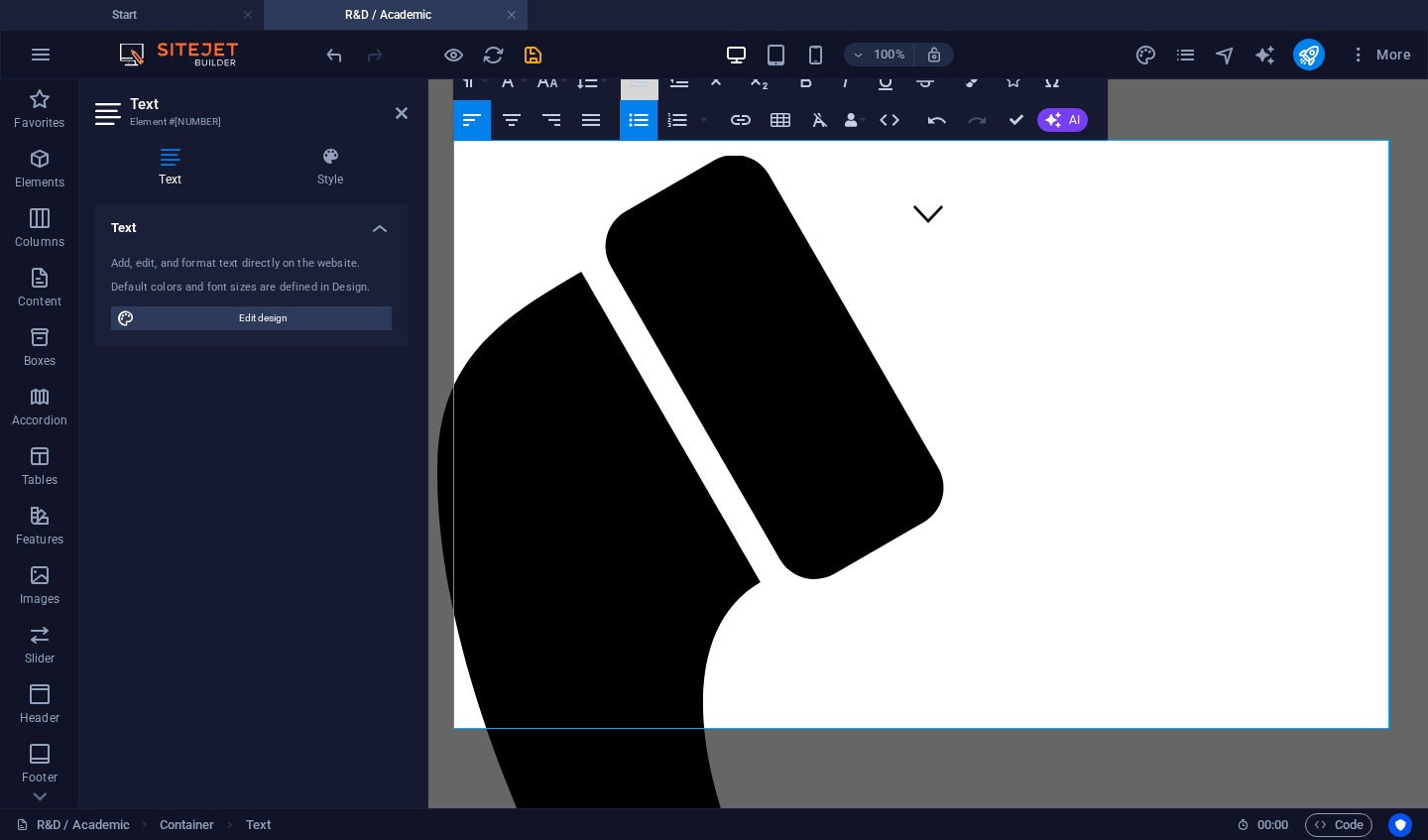 click 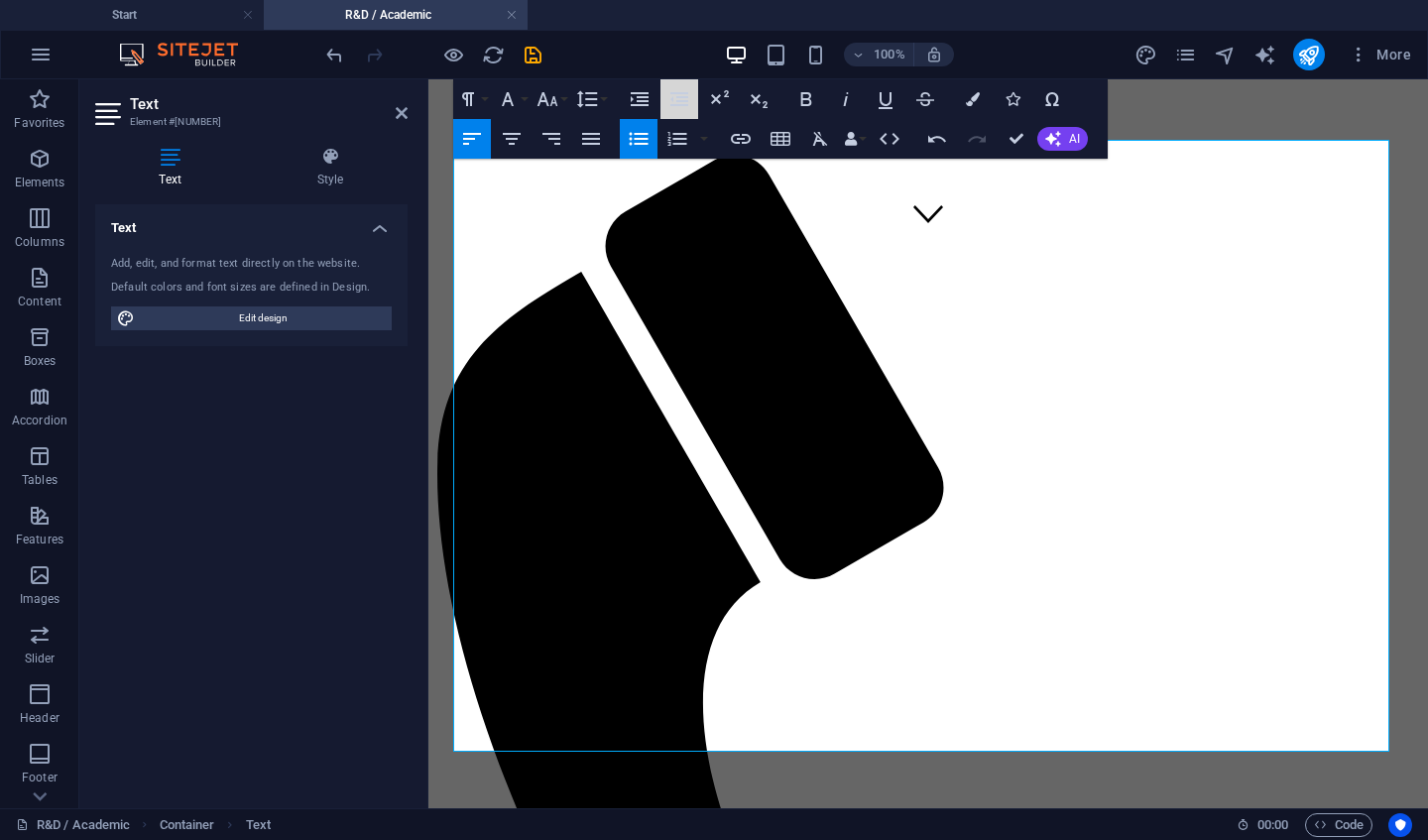 click 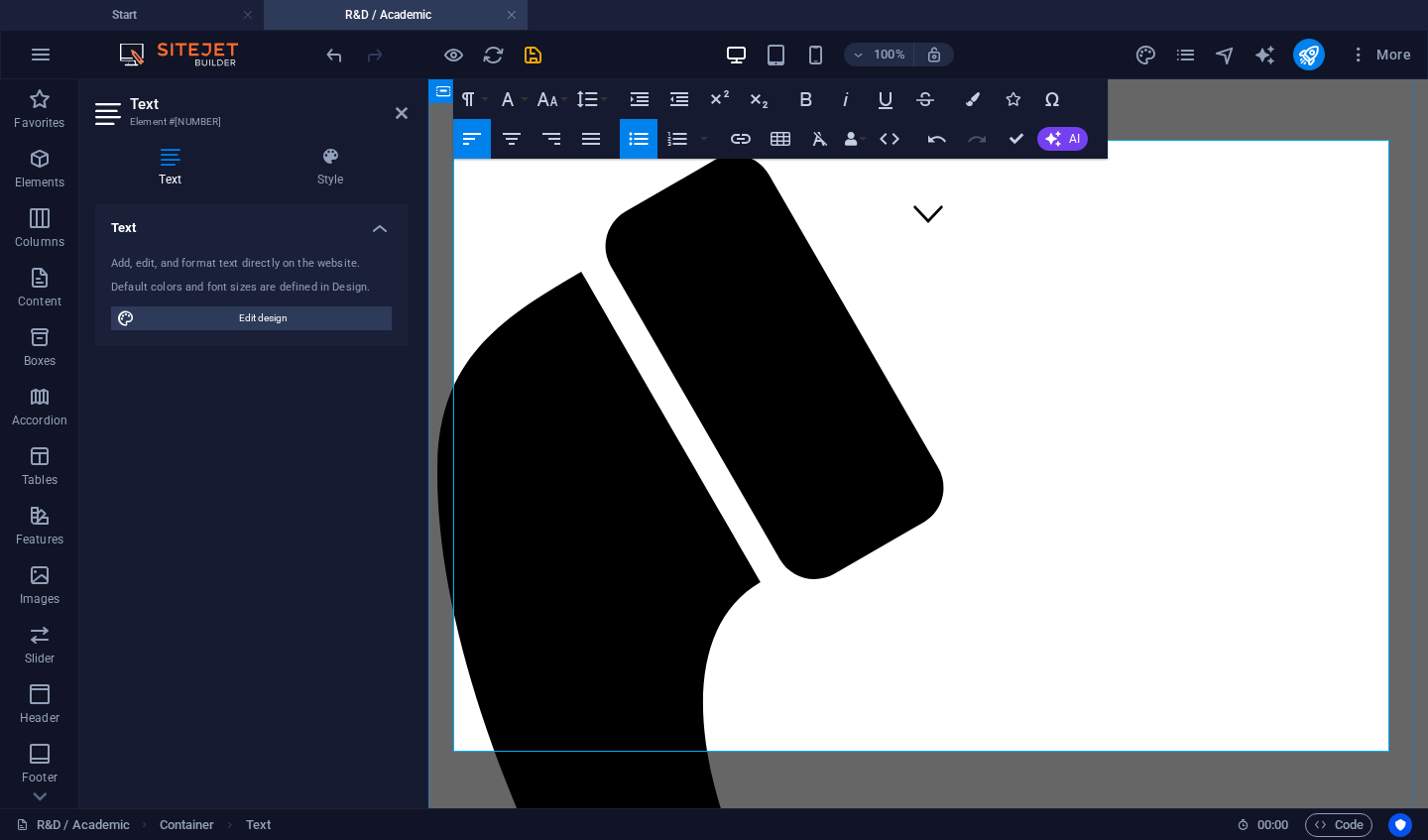 click at bounding box center [952, 2161] 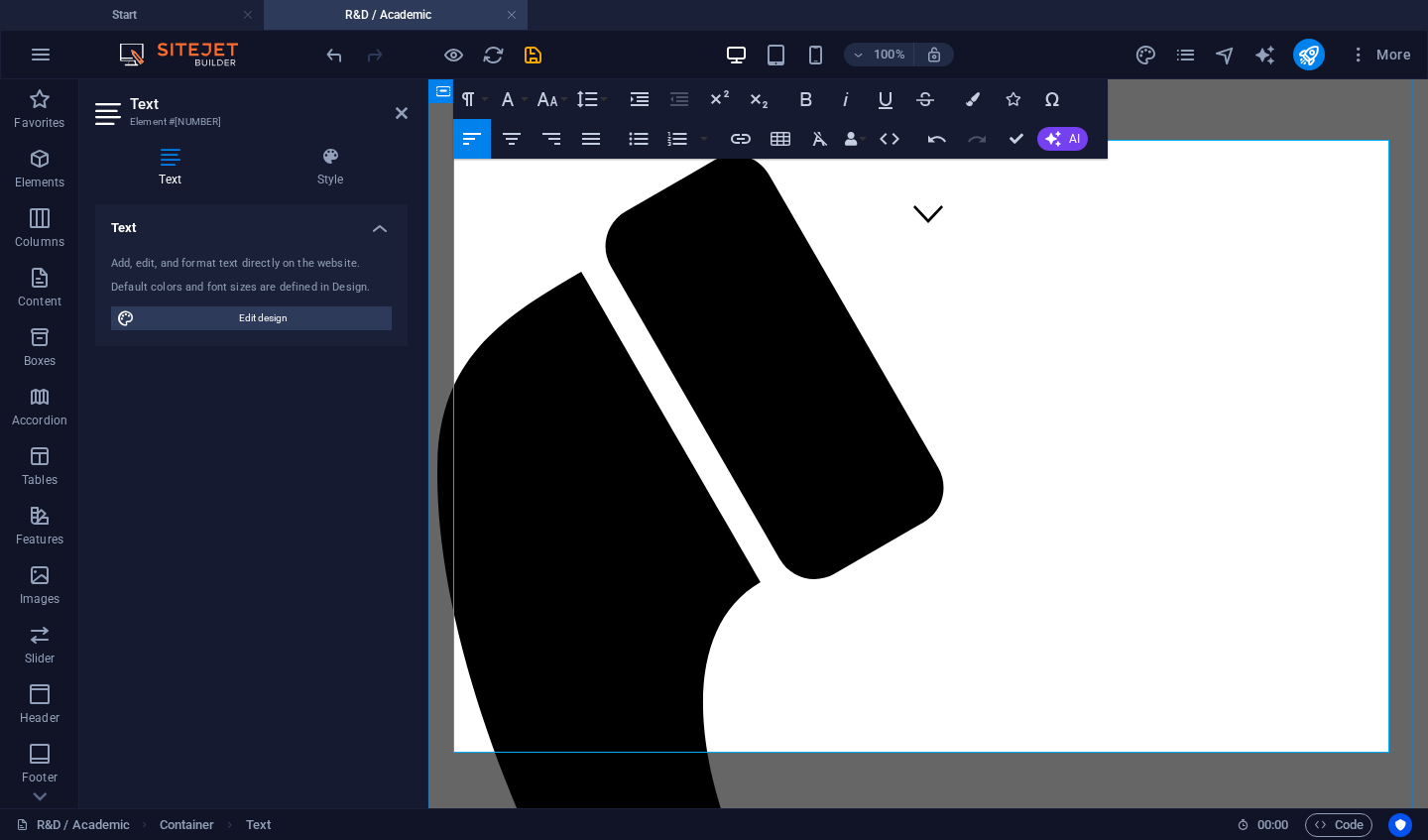 click on "Prototyping and clinical study management" at bounding box center (948, 2252) 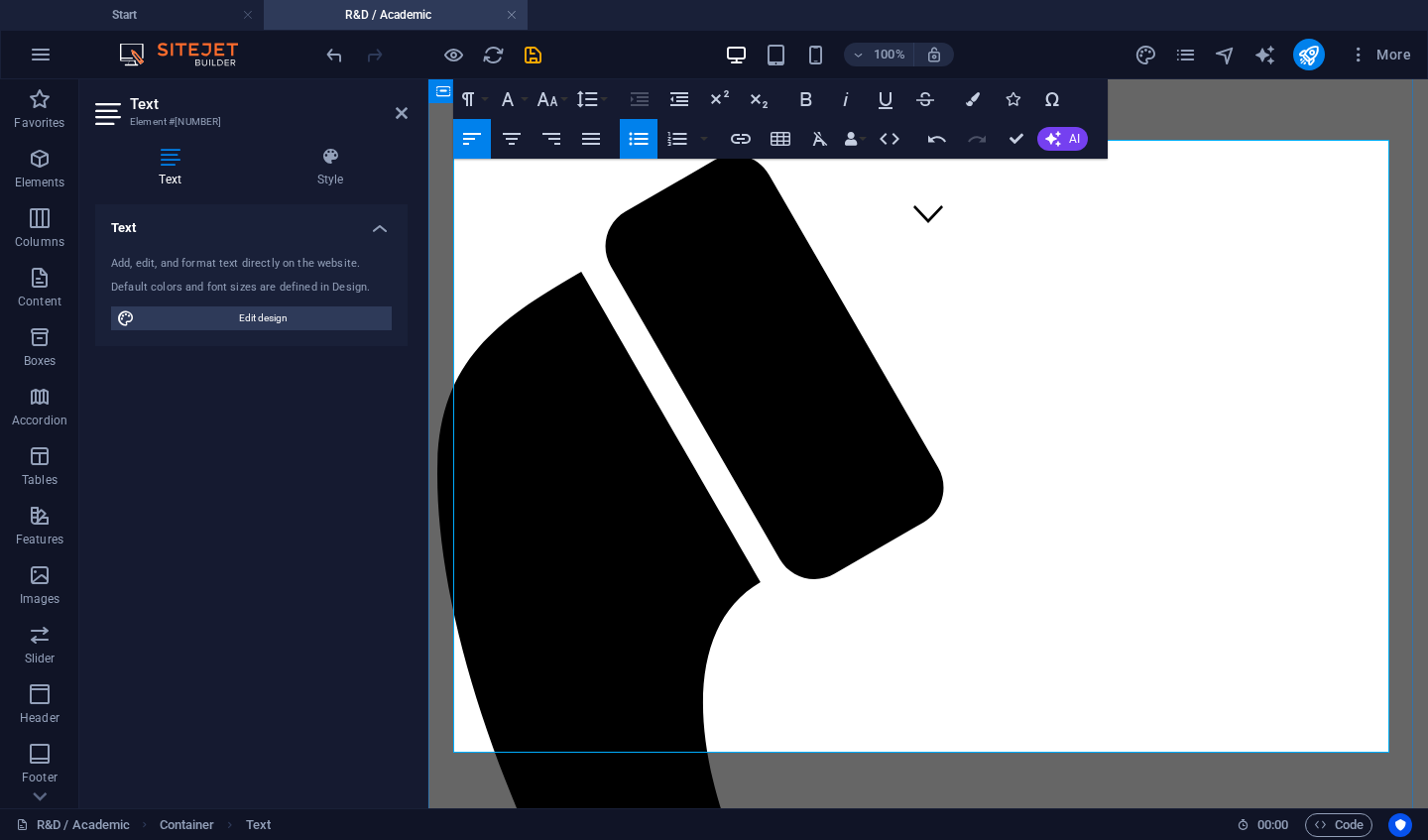 click on "Prototyping and clinical study management" at bounding box center (948, 2252) 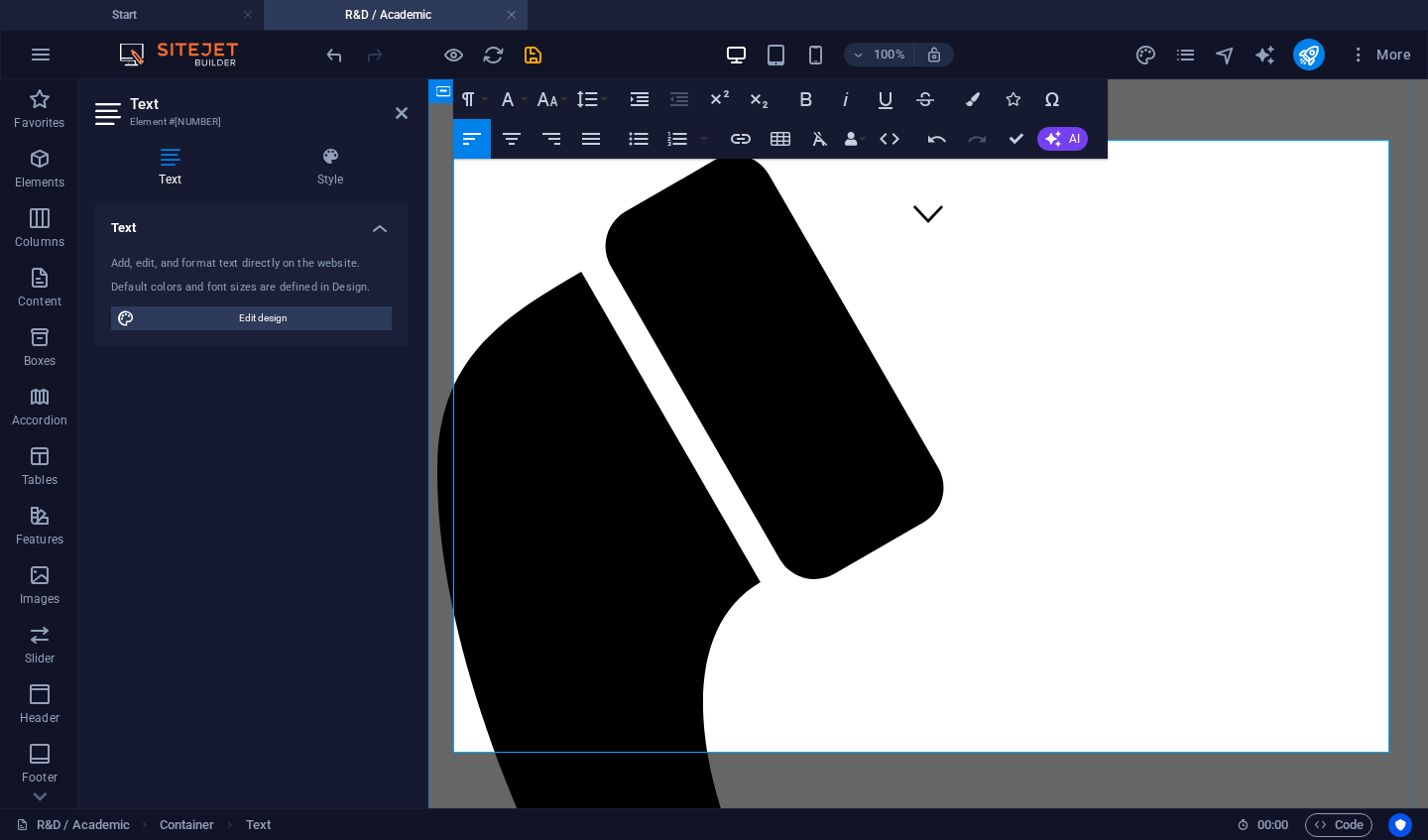 click on "Project management and industrial design" at bounding box center [651, 2181] 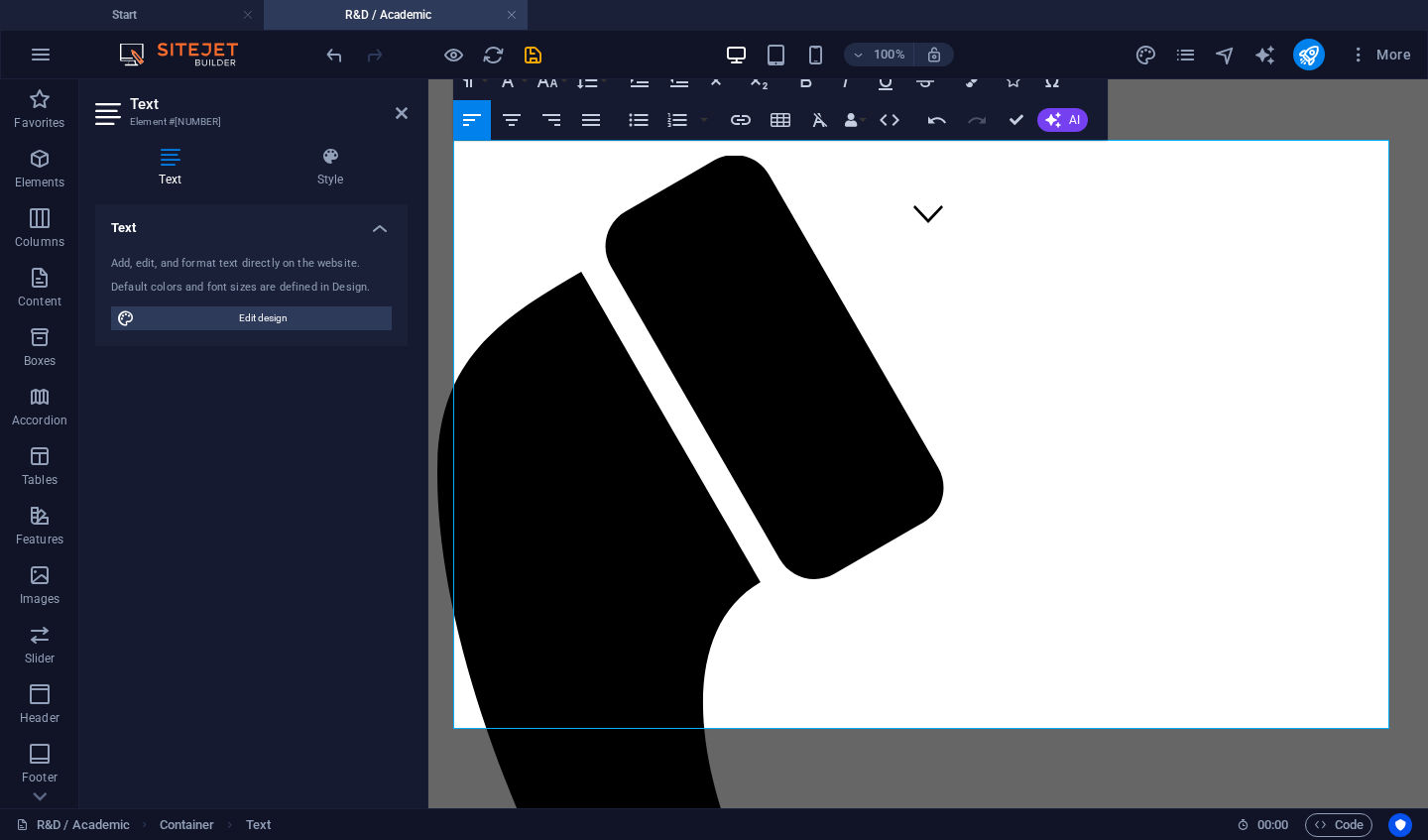 click 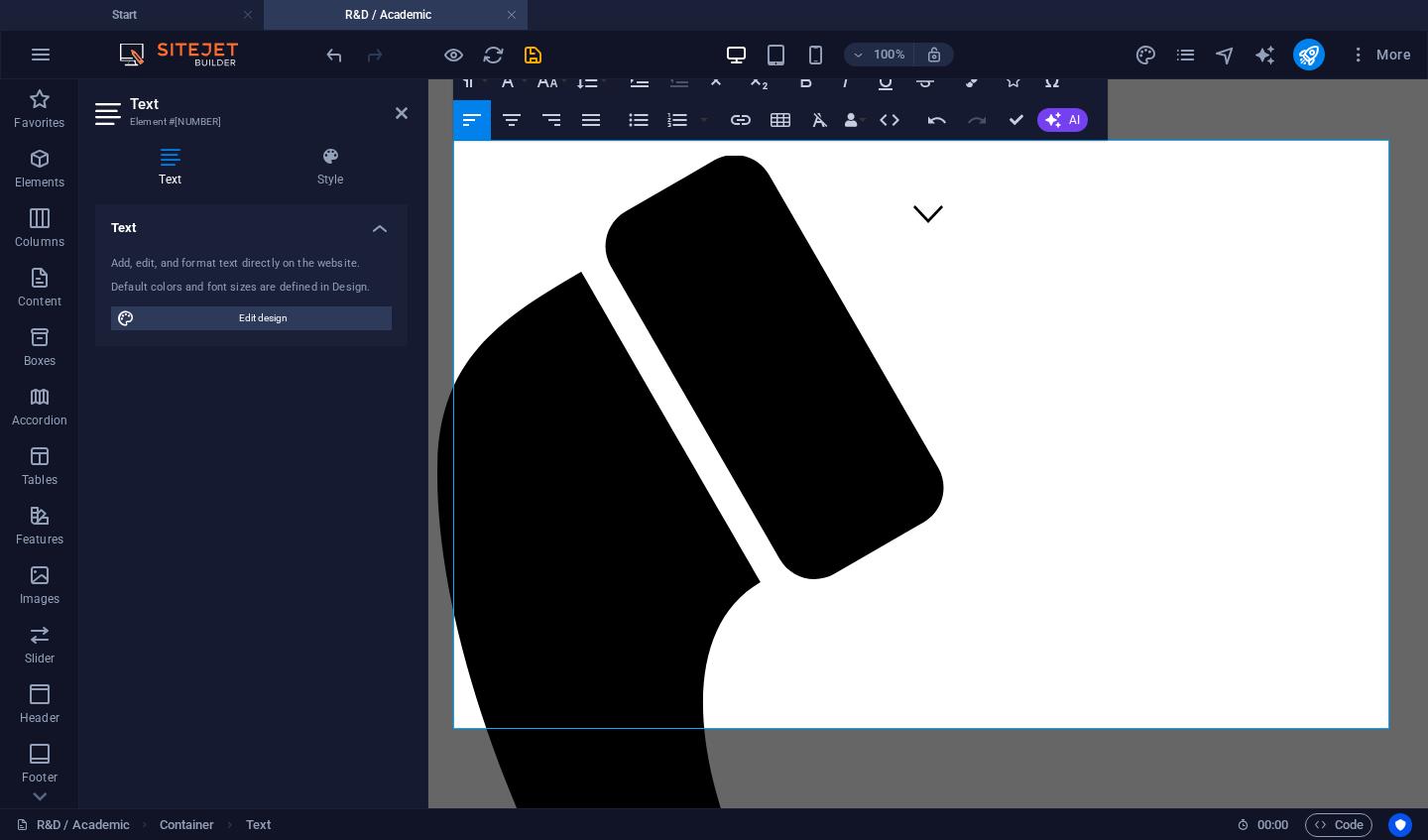 click 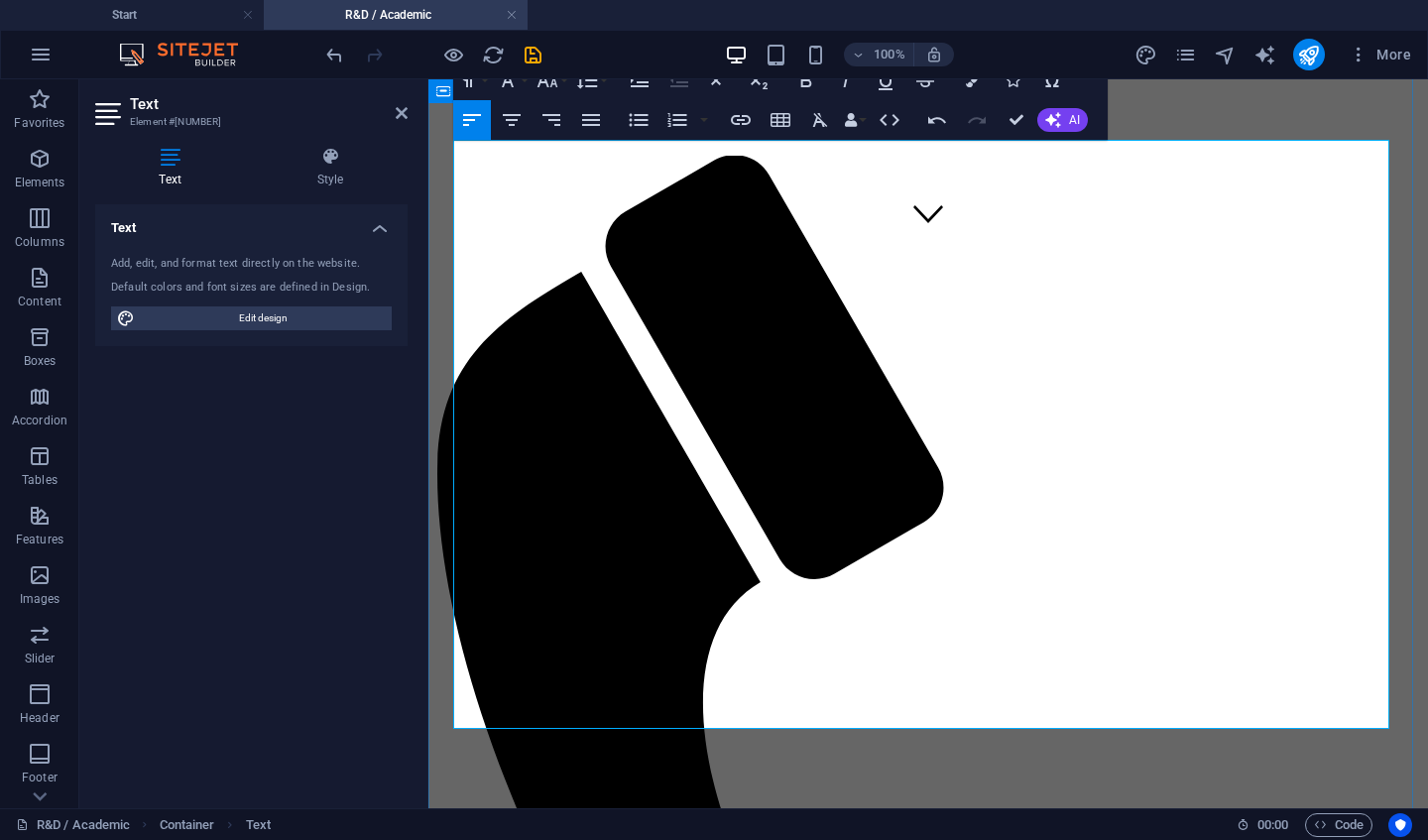 click on "Third party Operations and manufacturing sourcing & qualifications" at bounding box center [700, 2199] 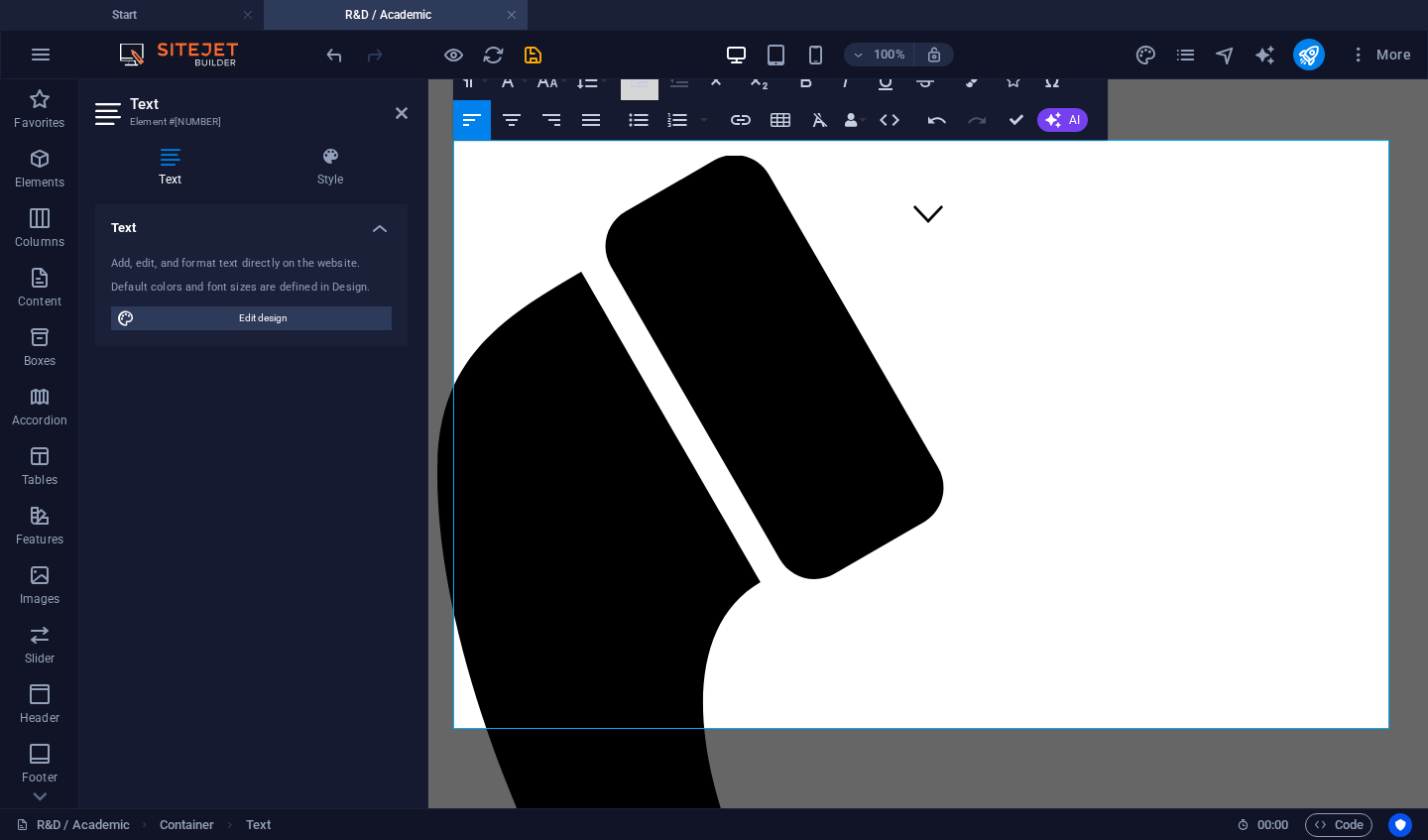click 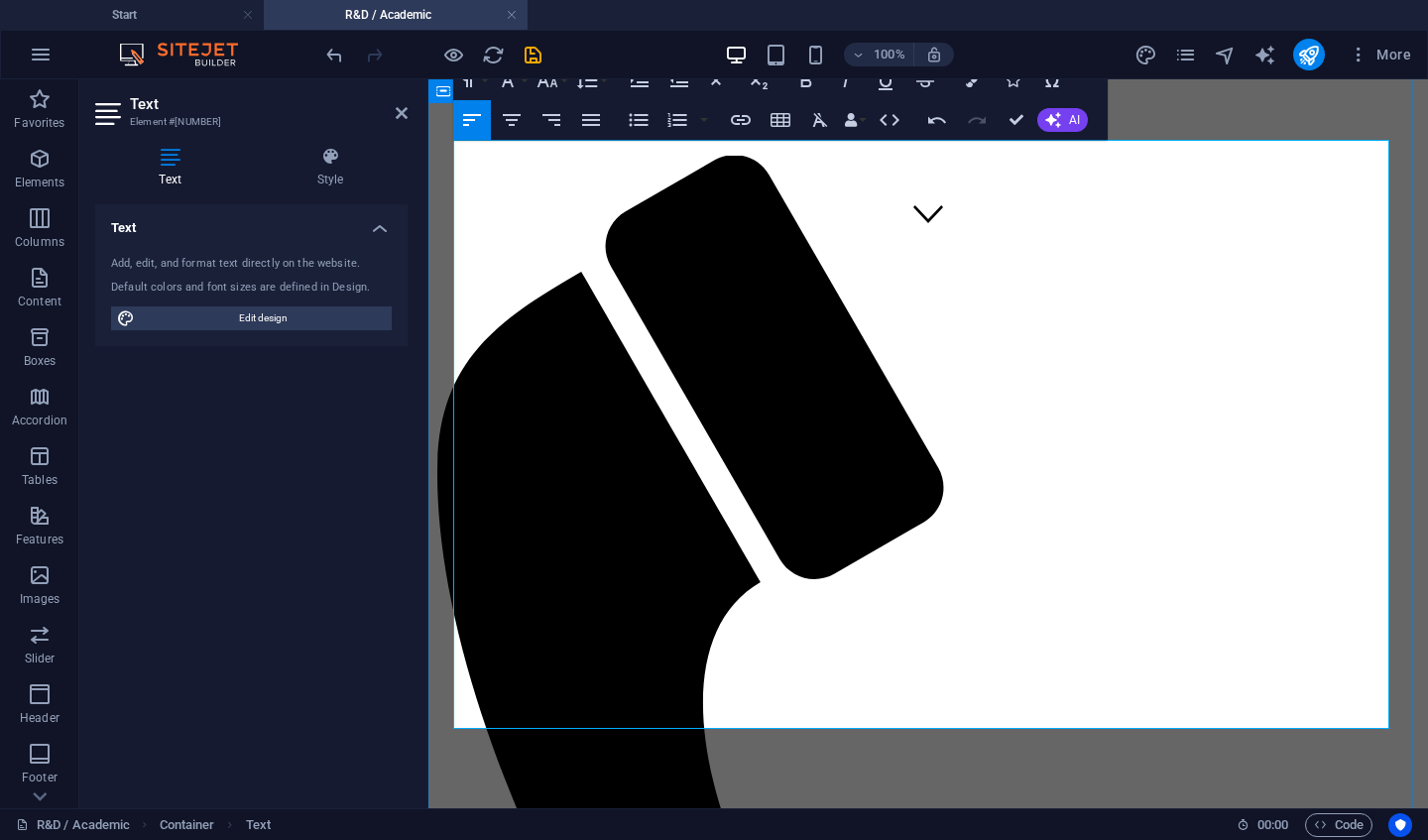 click on "Project management and industrial design" at bounding box center (938, 2163) 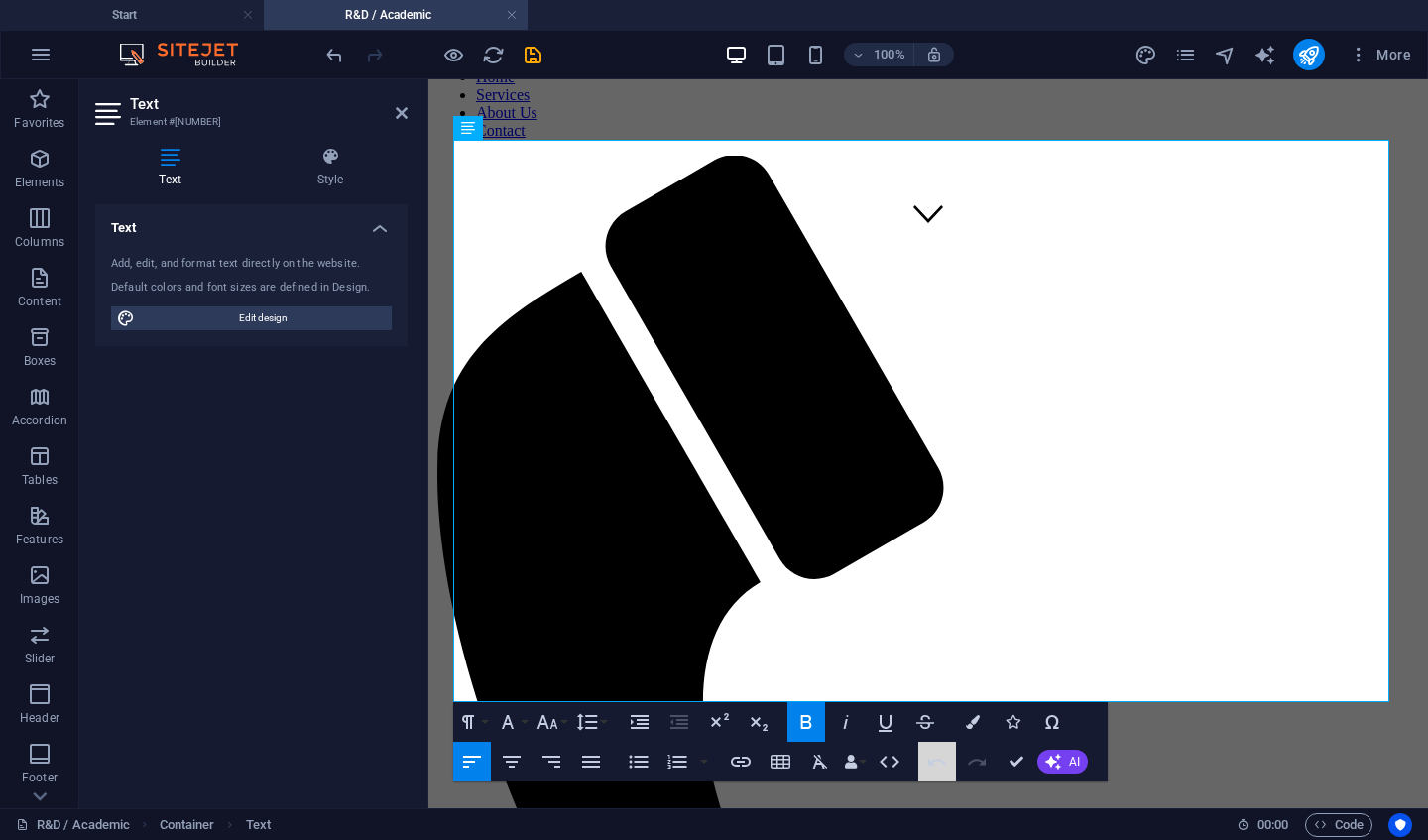 click 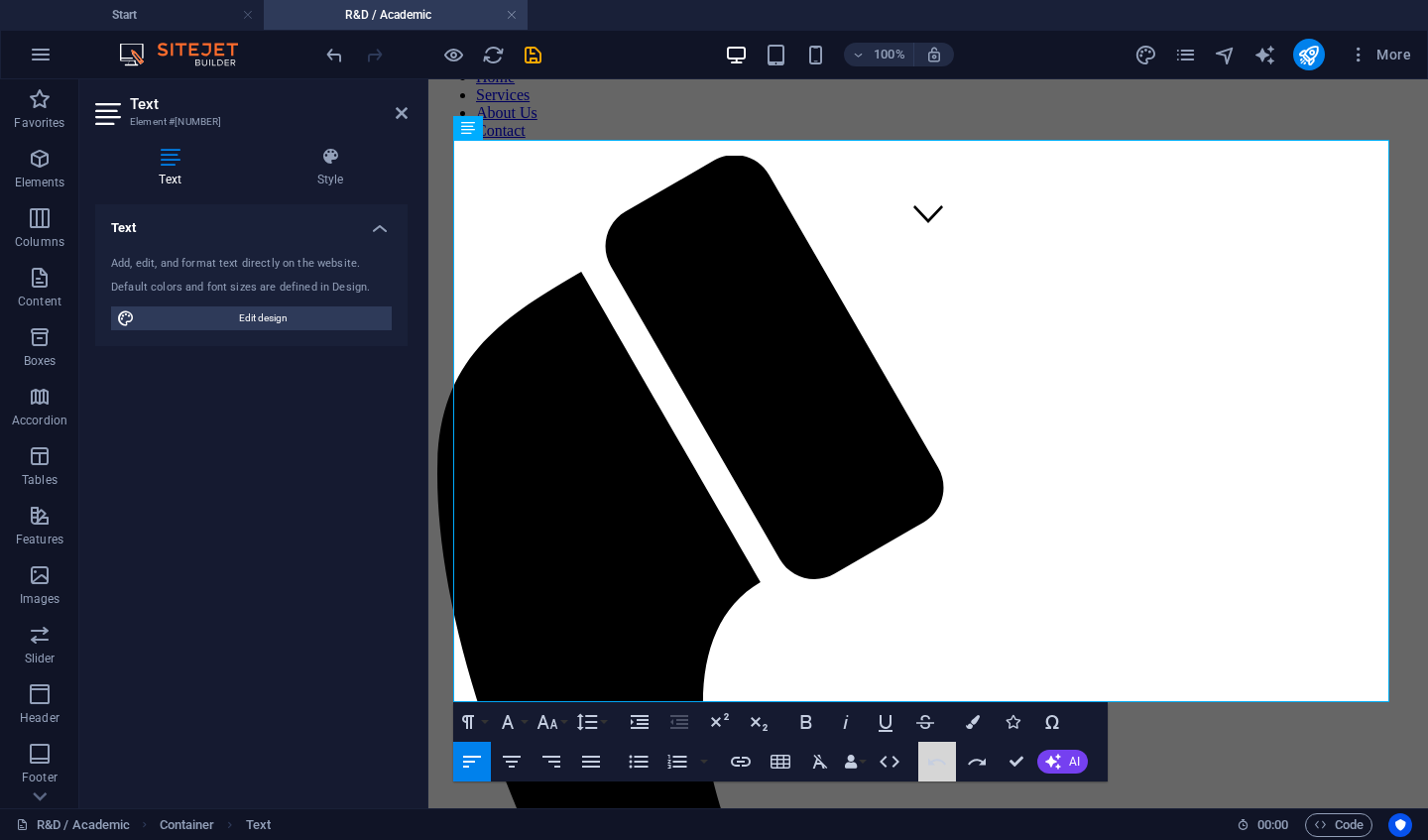 click 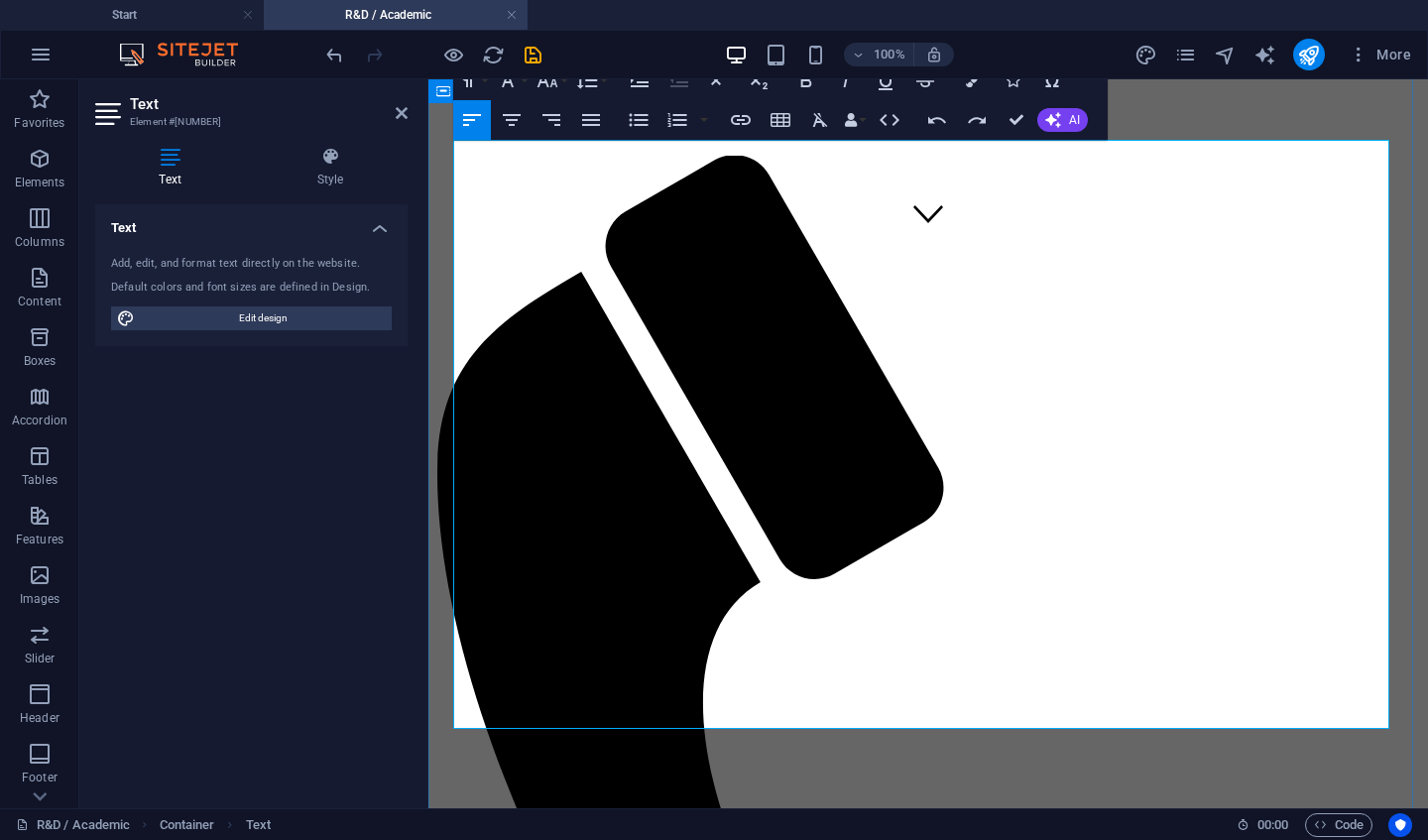 click on "Third party Operations and manufacturing sourcing & qualifications" at bounding box center [720, 2199] 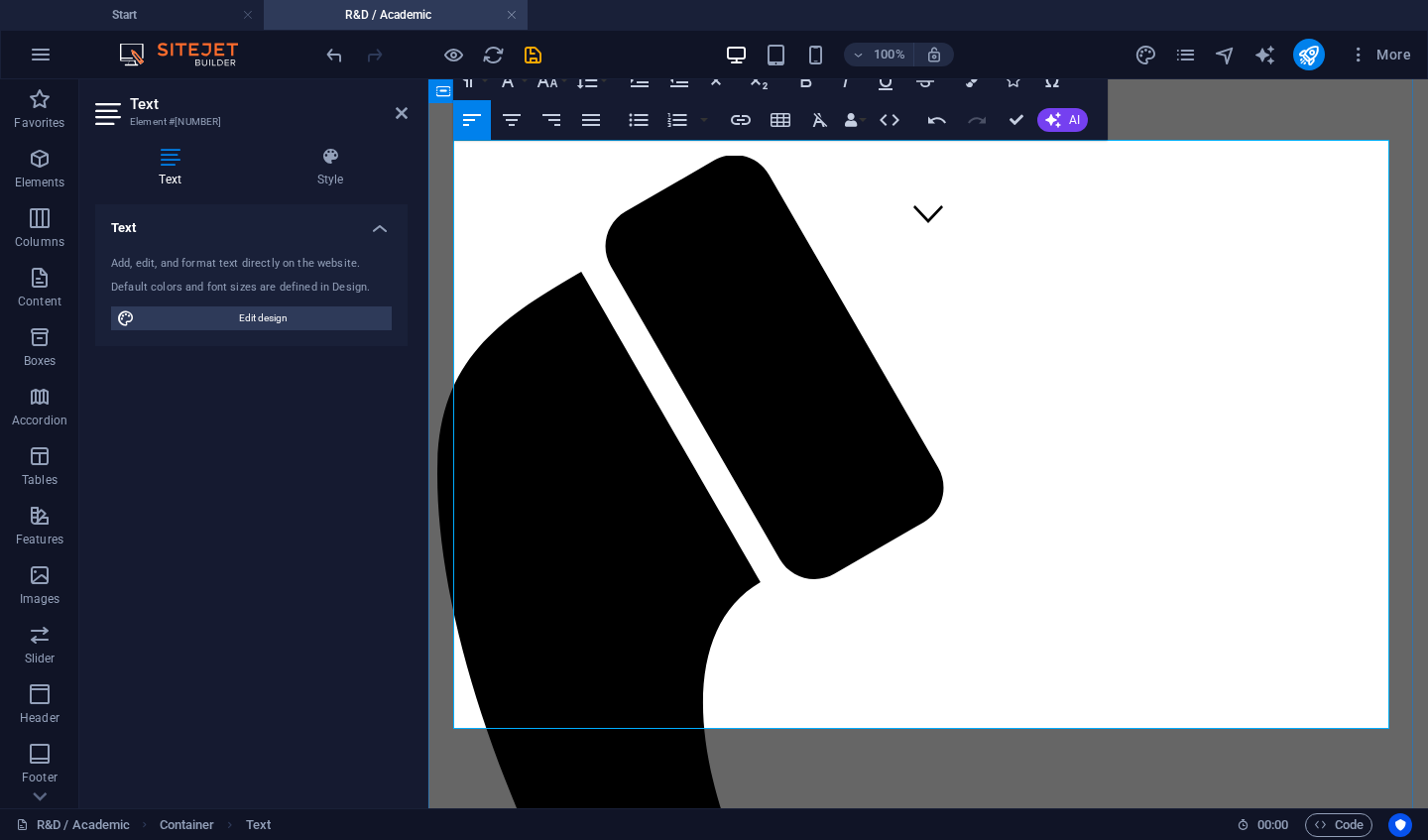drag, startPoint x: 1192, startPoint y: 689, endPoint x: 490, endPoint y: 539, distance: 717.84678 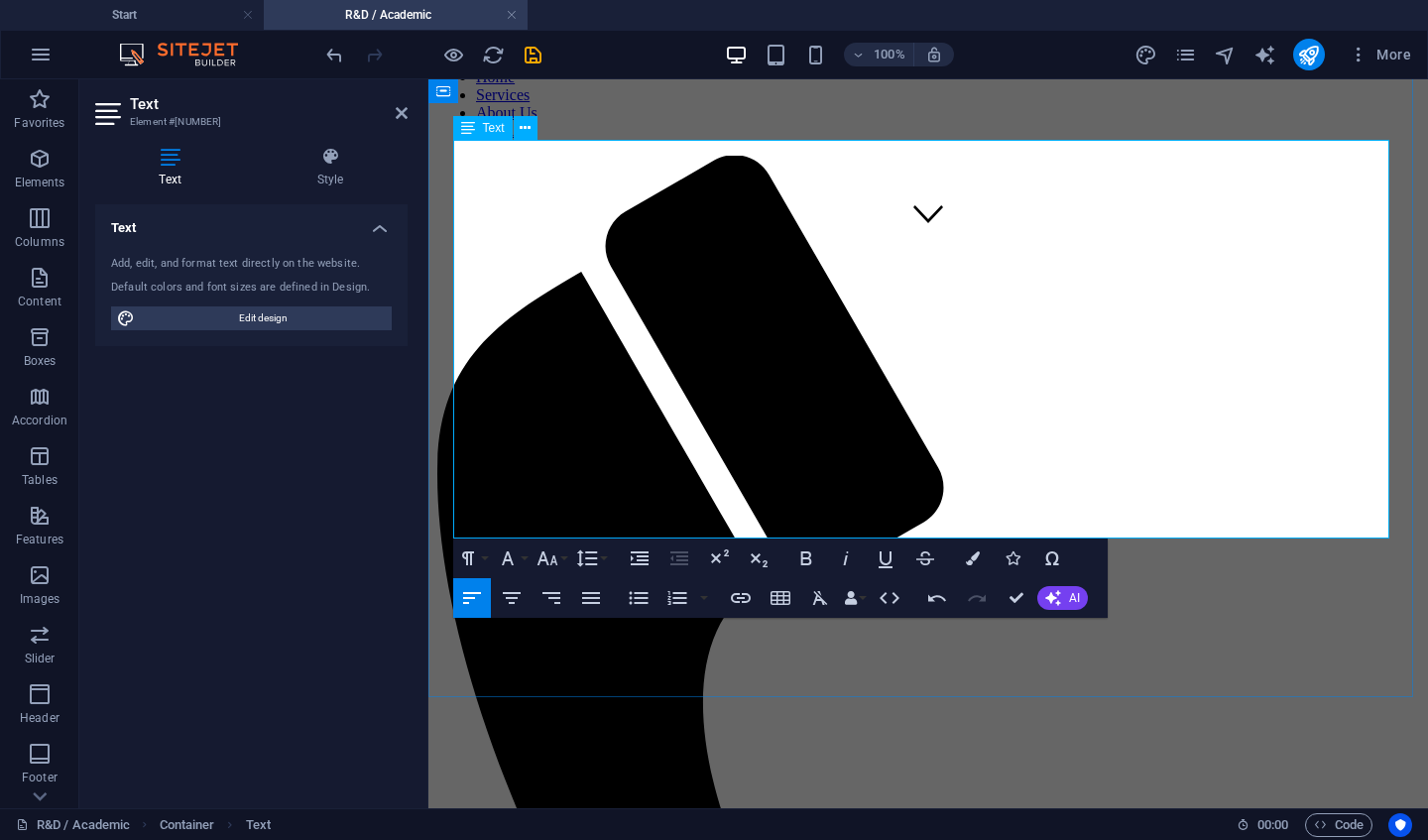 click at bounding box center [928, 2163] 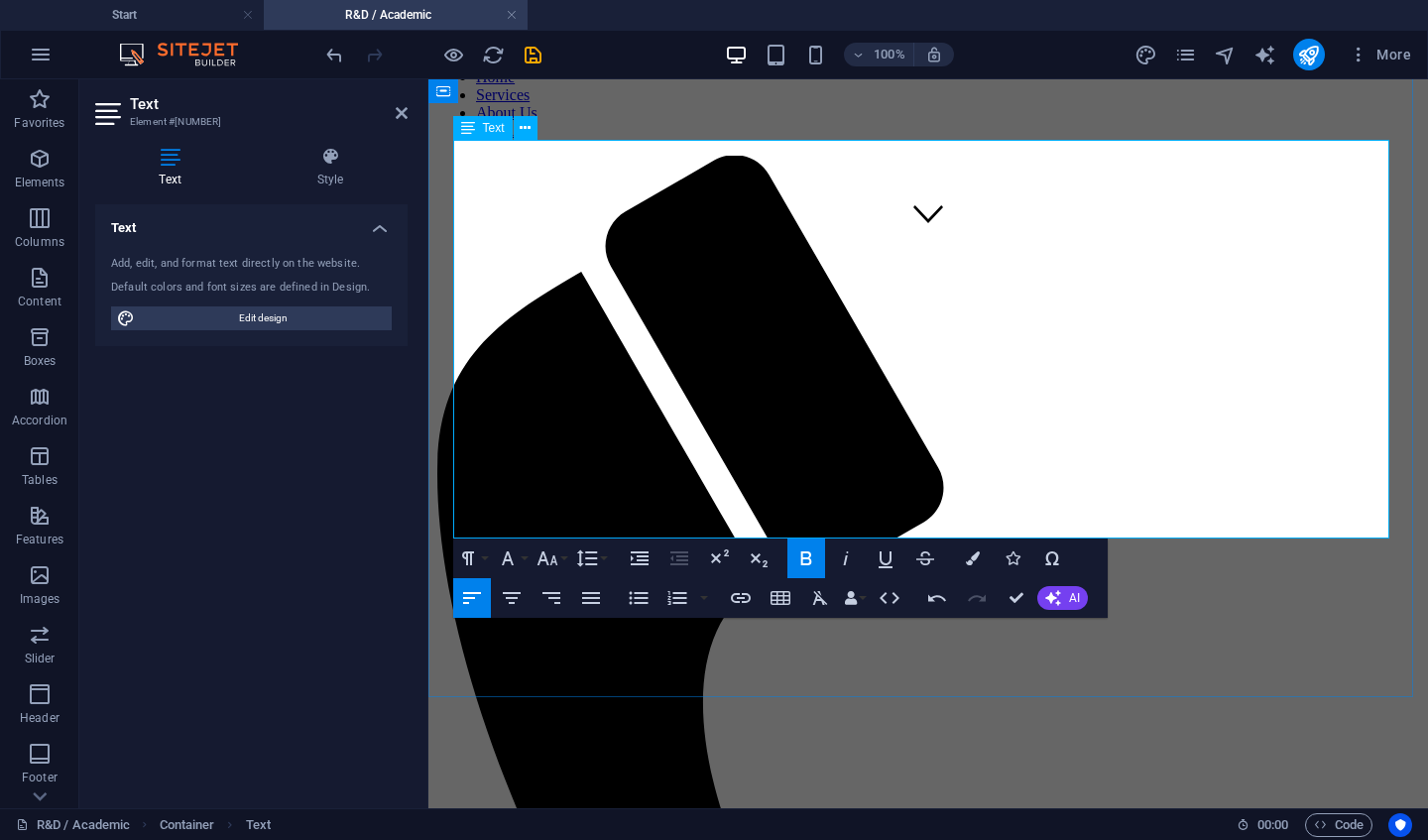 click on "For R&D and Academic partners, our services include:" at bounding box center (928, 2127) 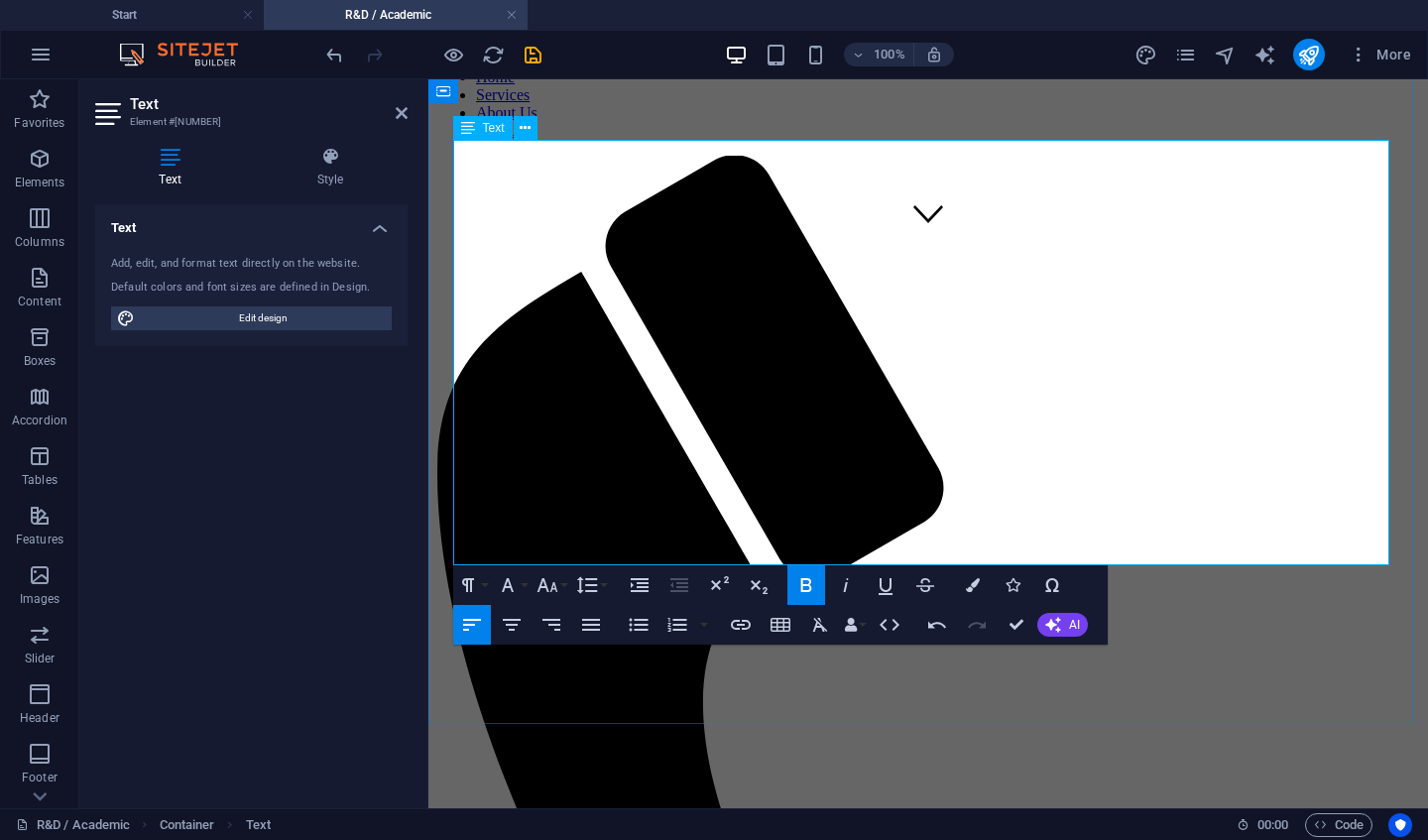 click on "​" at bounding box center (928, 2148) 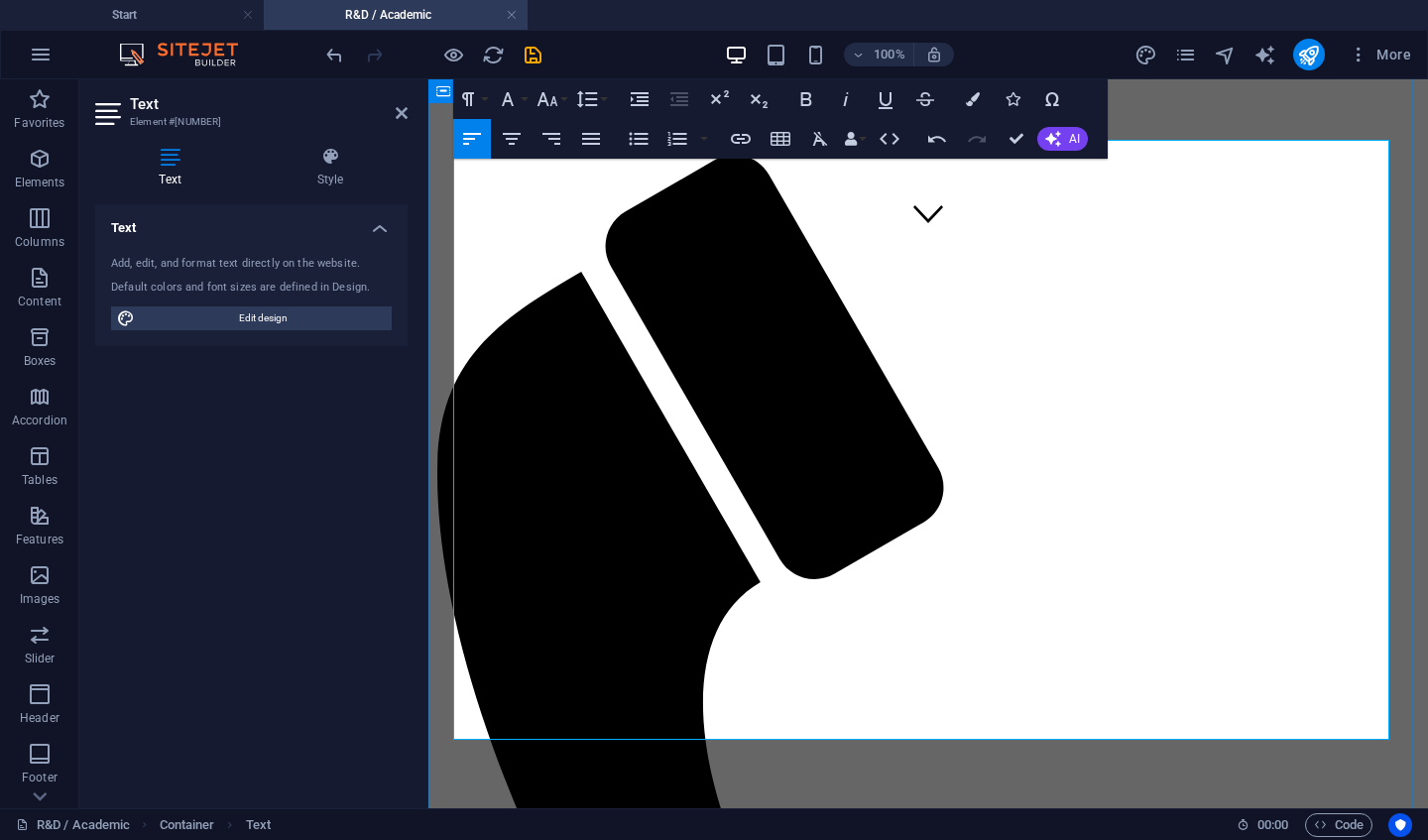 click on "·                Third party Operations and manufacturing sourcing & qualifications" at bounding box center (928, 2224) 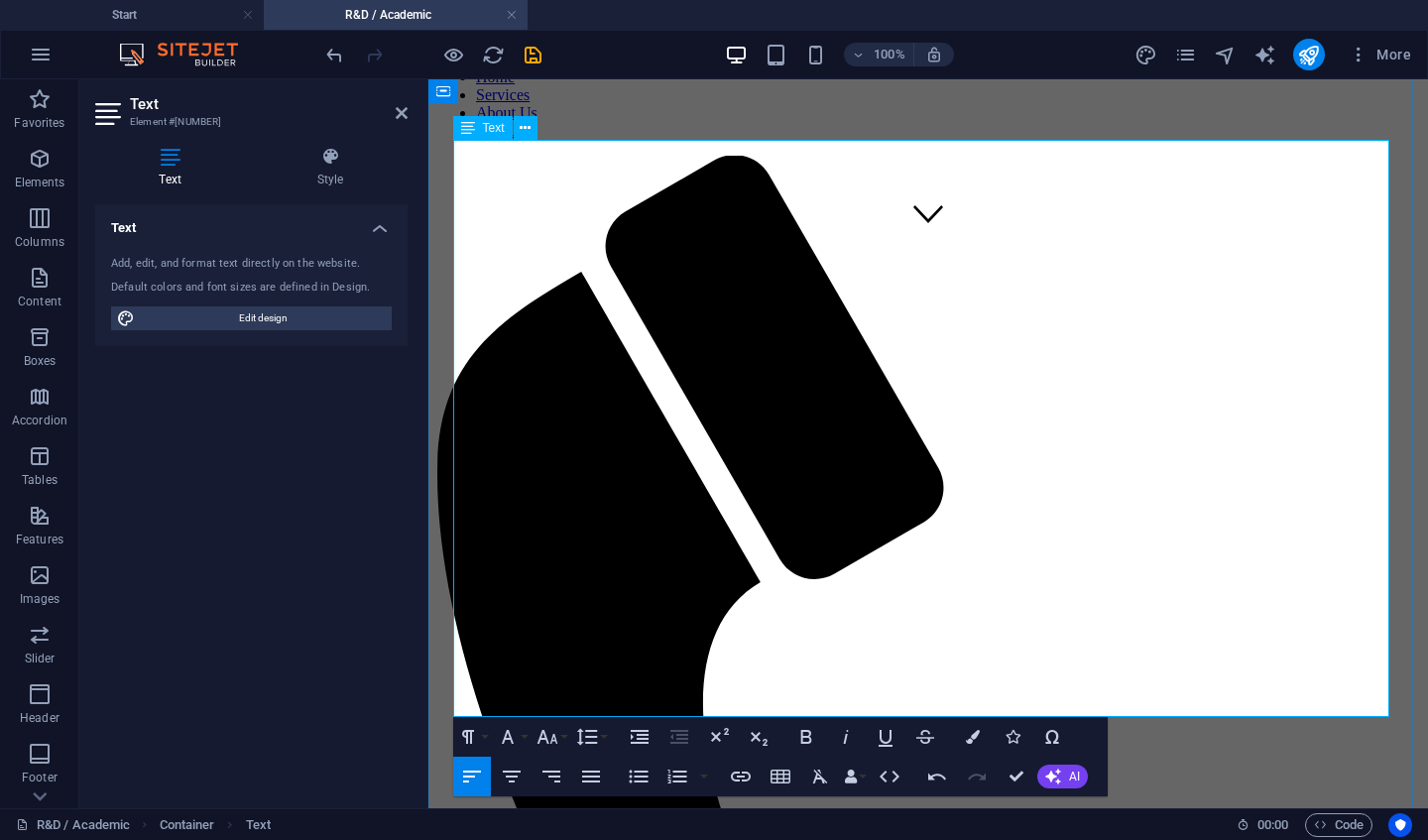 click at bounding box center [928, 2224] 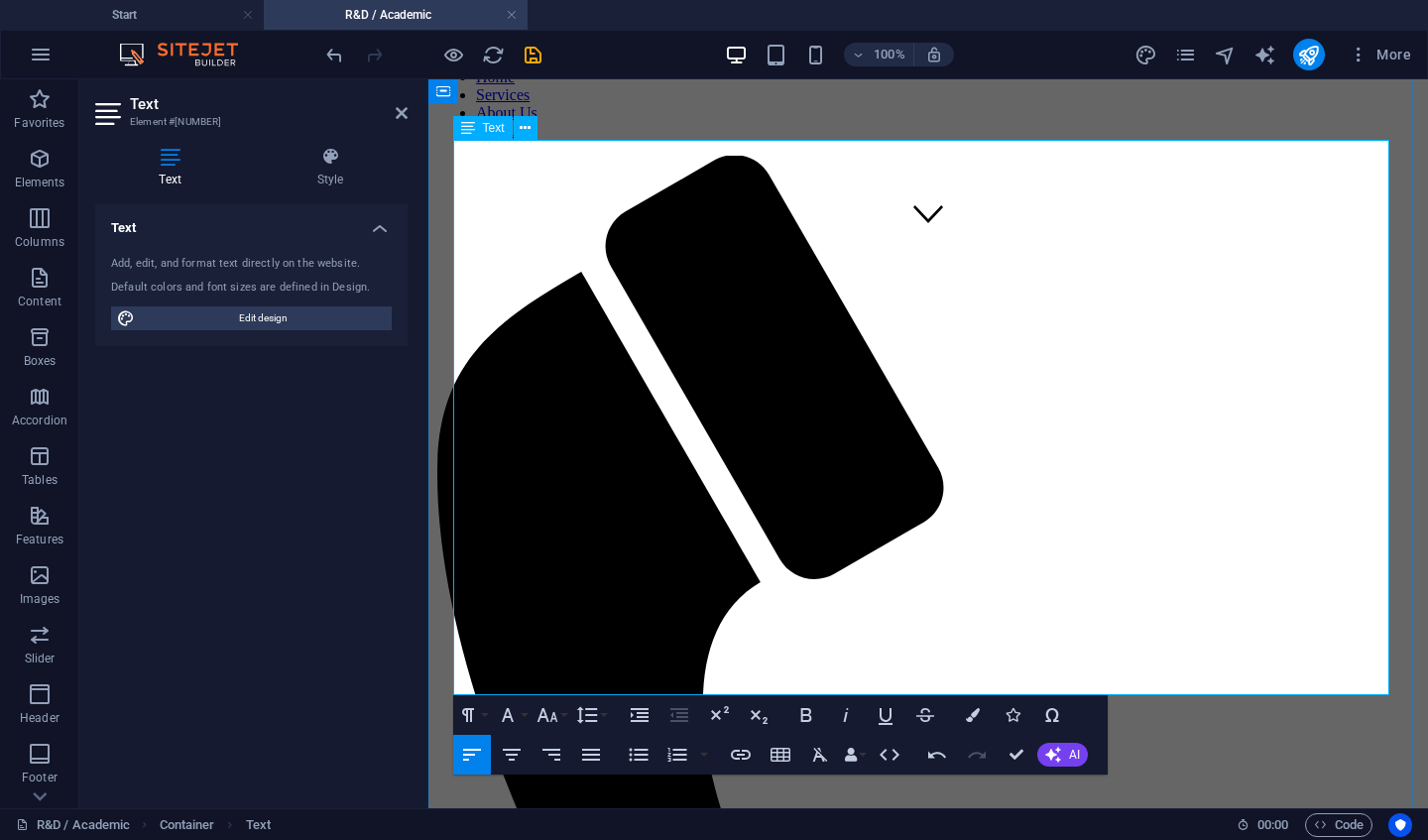 drag, startPoint x: 453, startPoint y: 526, endPoint x: 1053, endPoint y: 666, distance: 616.11687 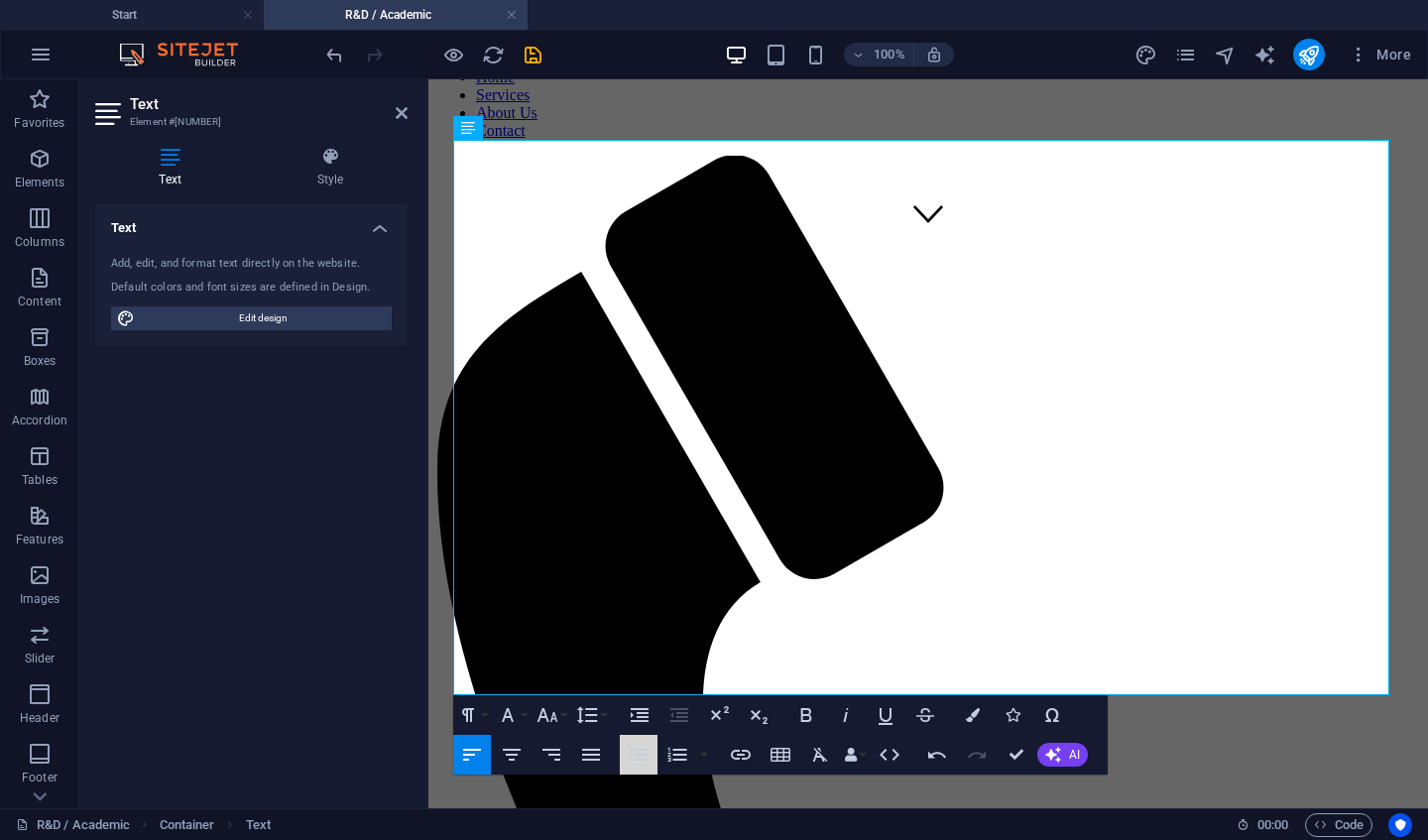 click on "Unordered List" at bounding box center (639, 755) 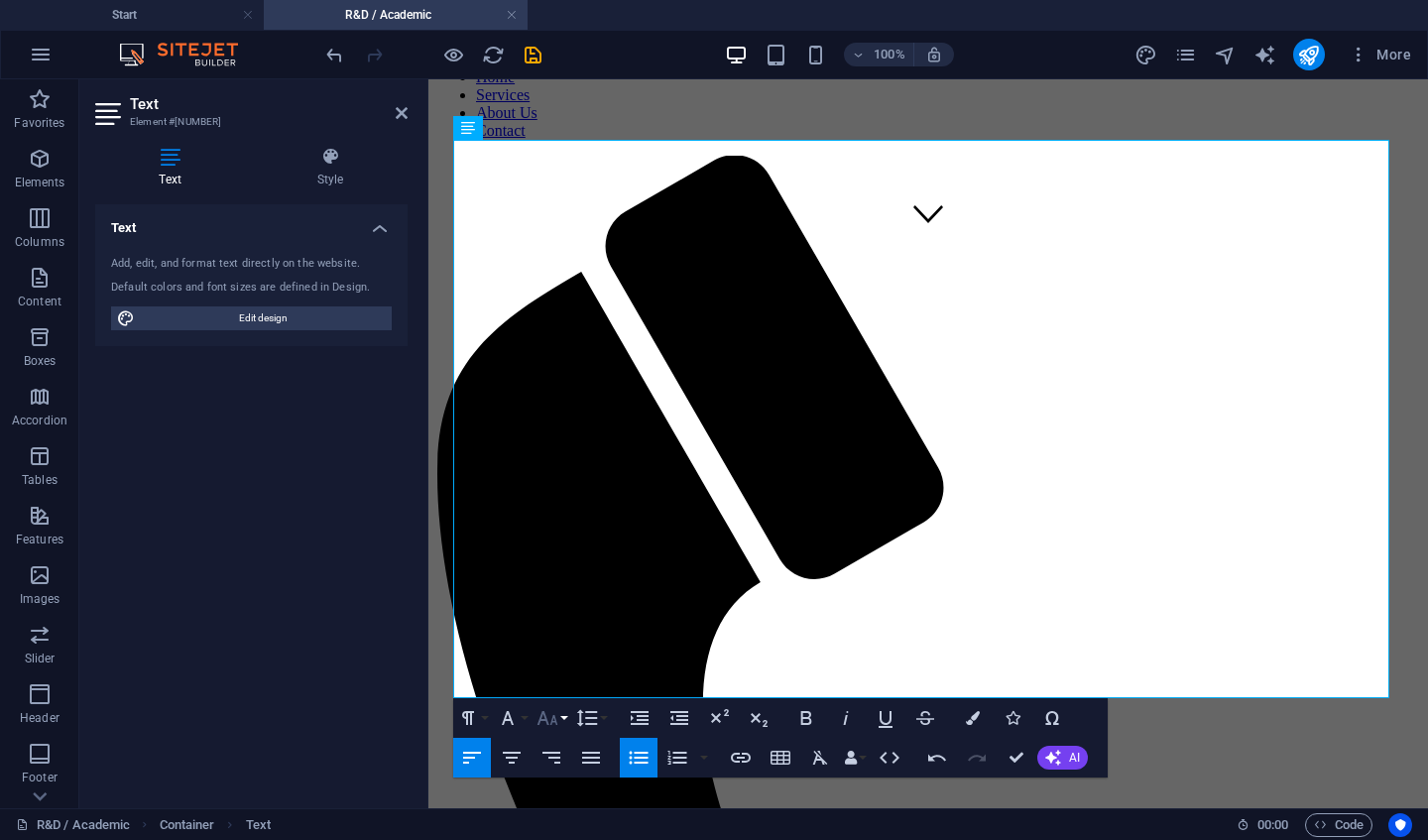 click 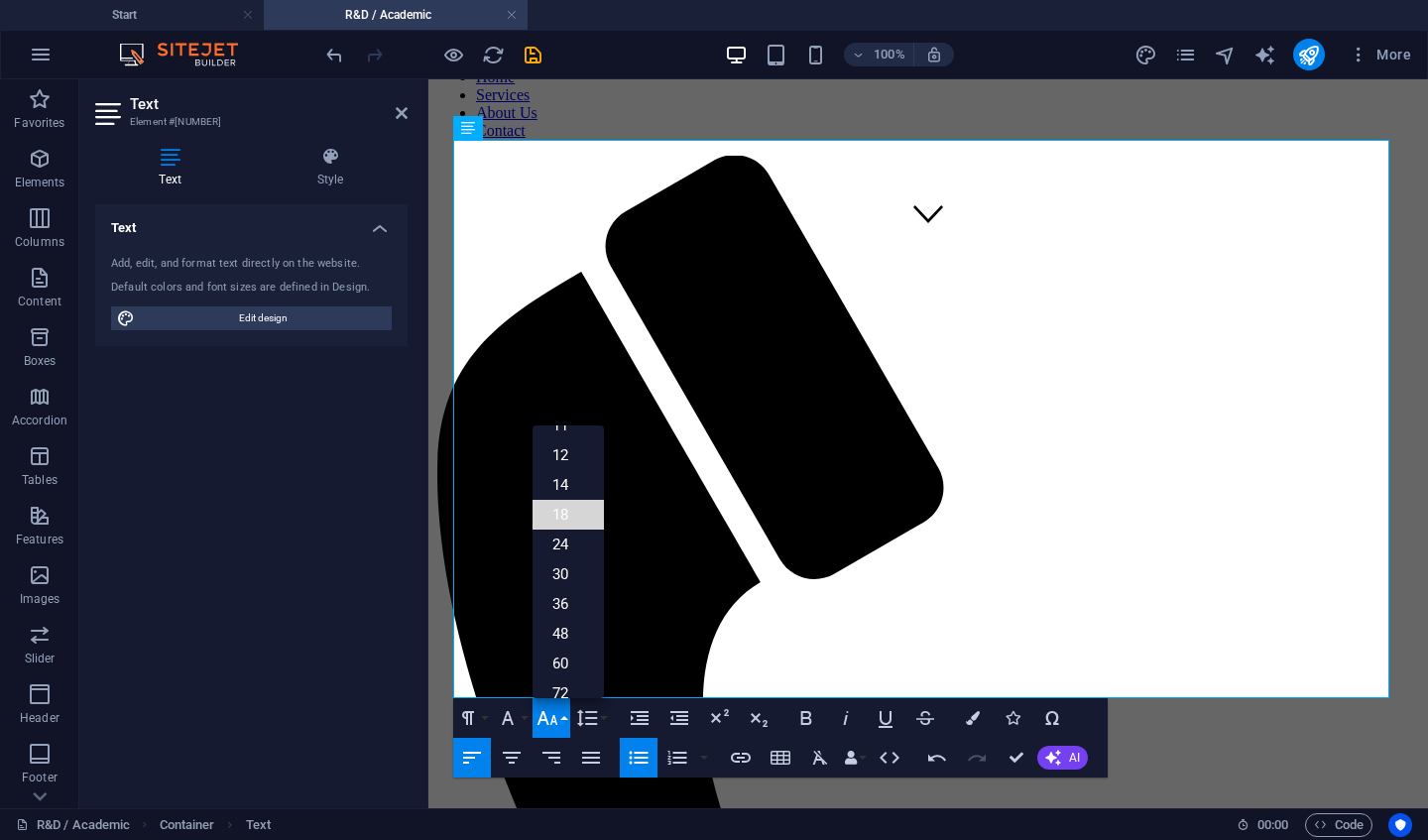 click on "18" at bounding box center [568, 515] 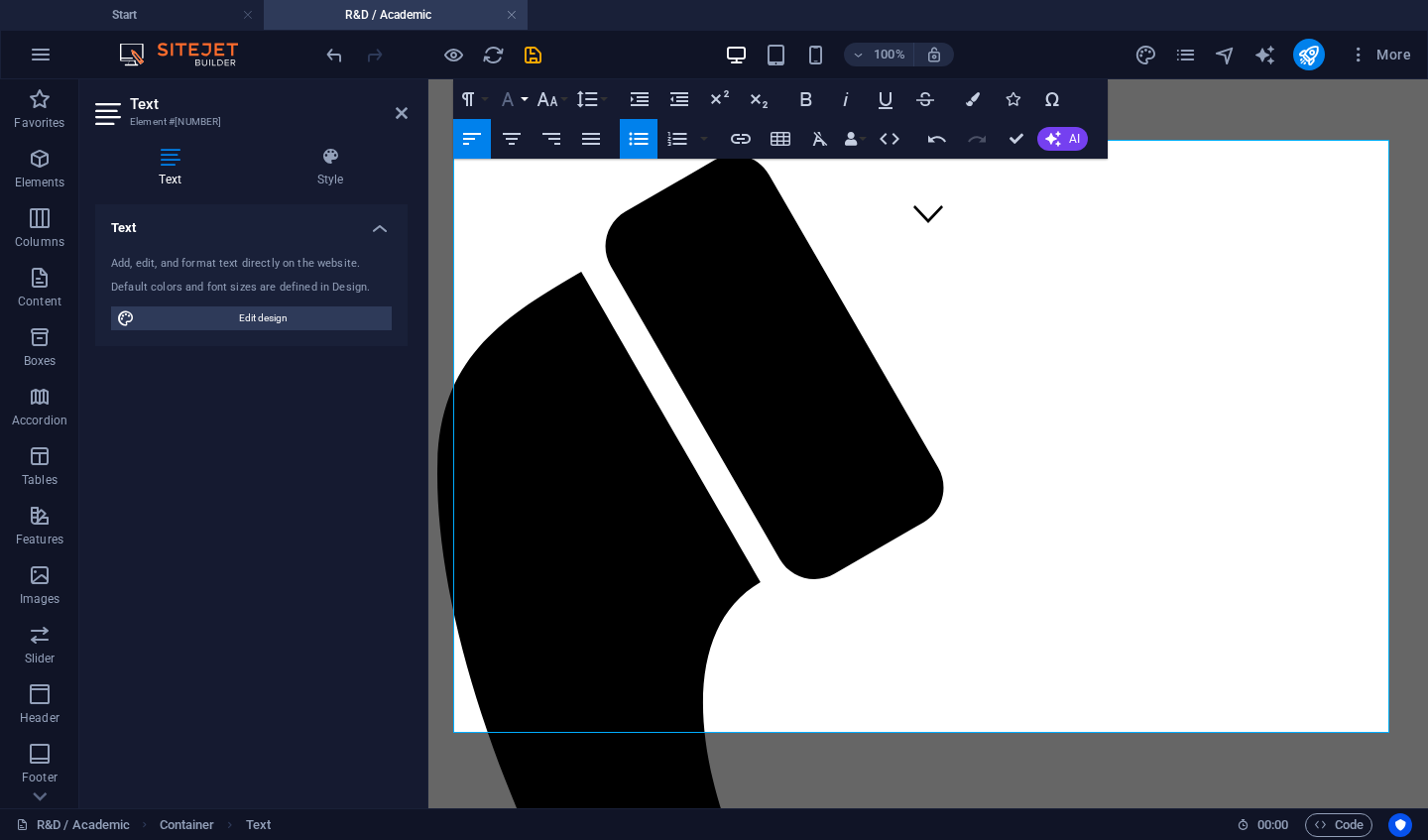 click on "Font Family" at bounding box center [512, 99] 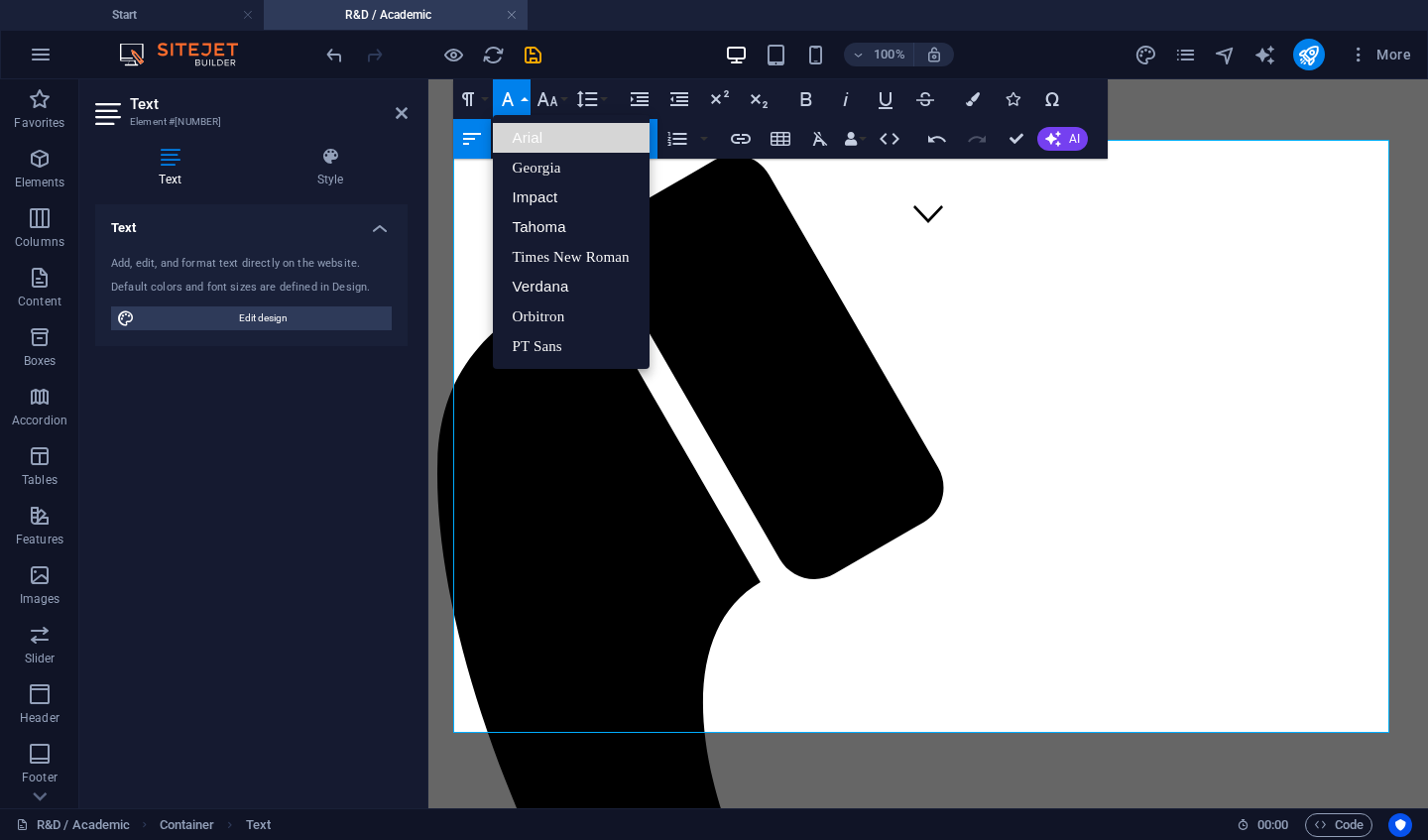 click on "Arial" at bounding box center [571, 138] 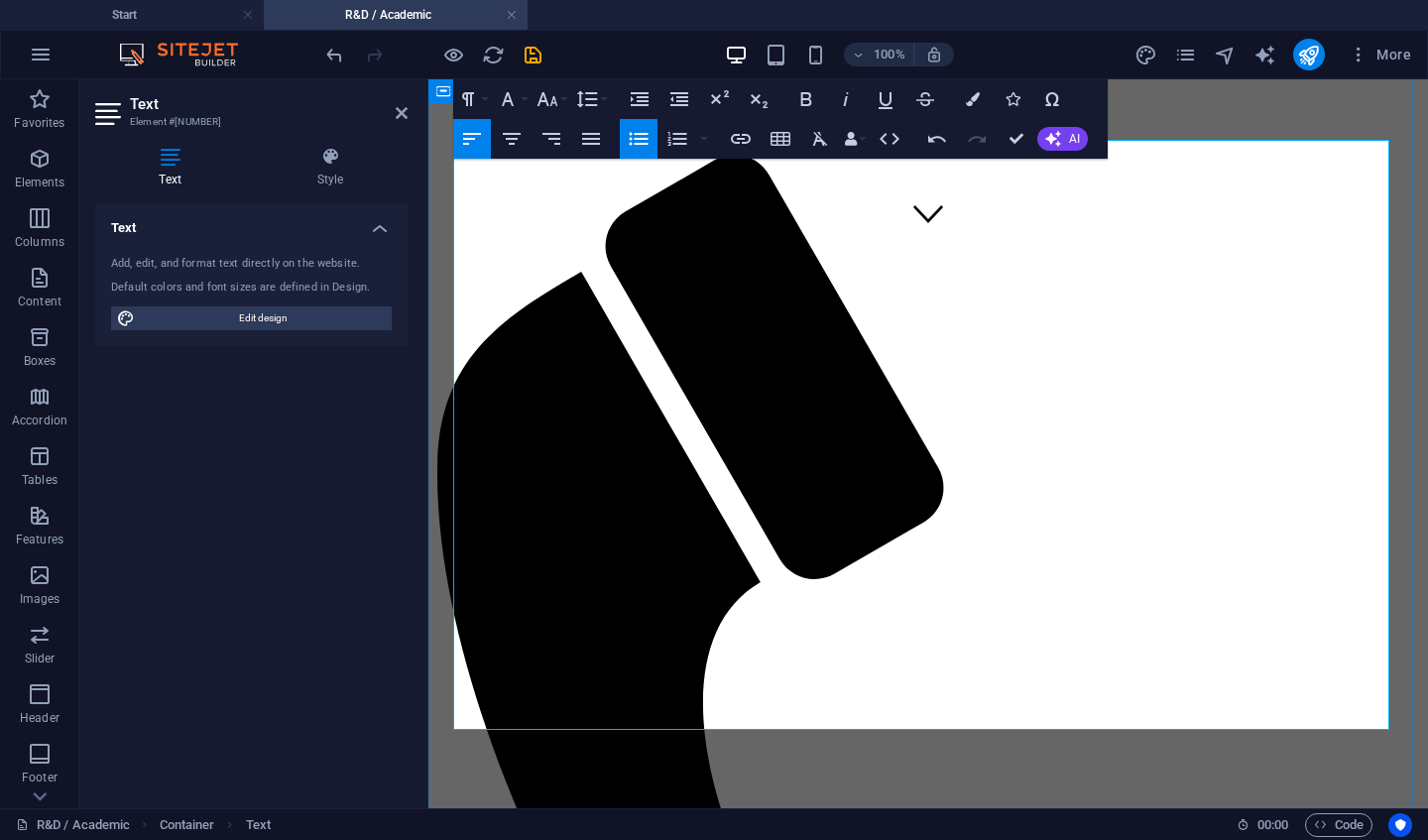 click on "Project management and industrial design" at bounding box center (952, 2086) 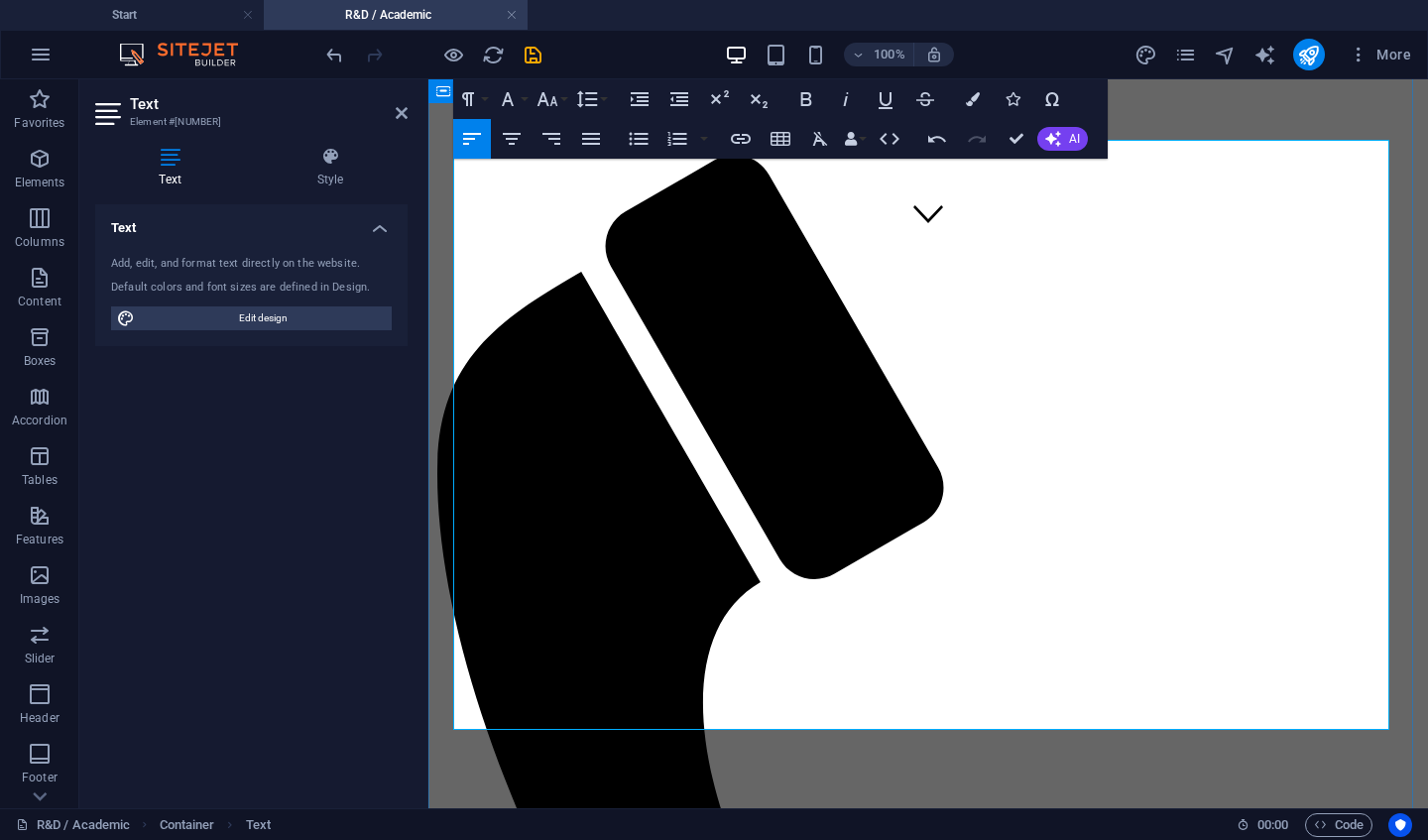 drag, startPoint x: 879, startPoint y: 452, endPoint x: 497, endPoint y: 439, distance: 382.22114 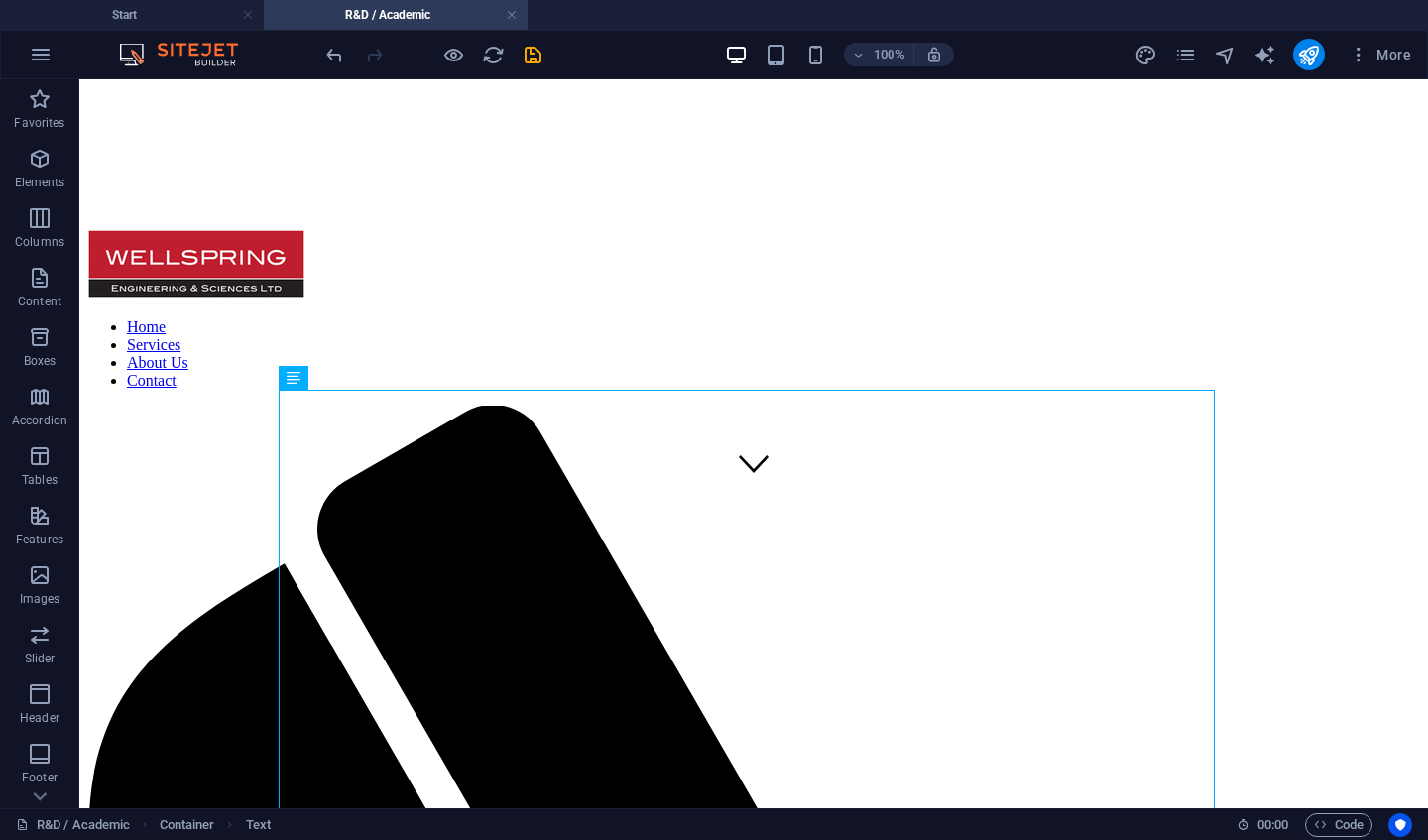 scroll, scrollTop: 330, scrollLeft: 0, axis: vertical 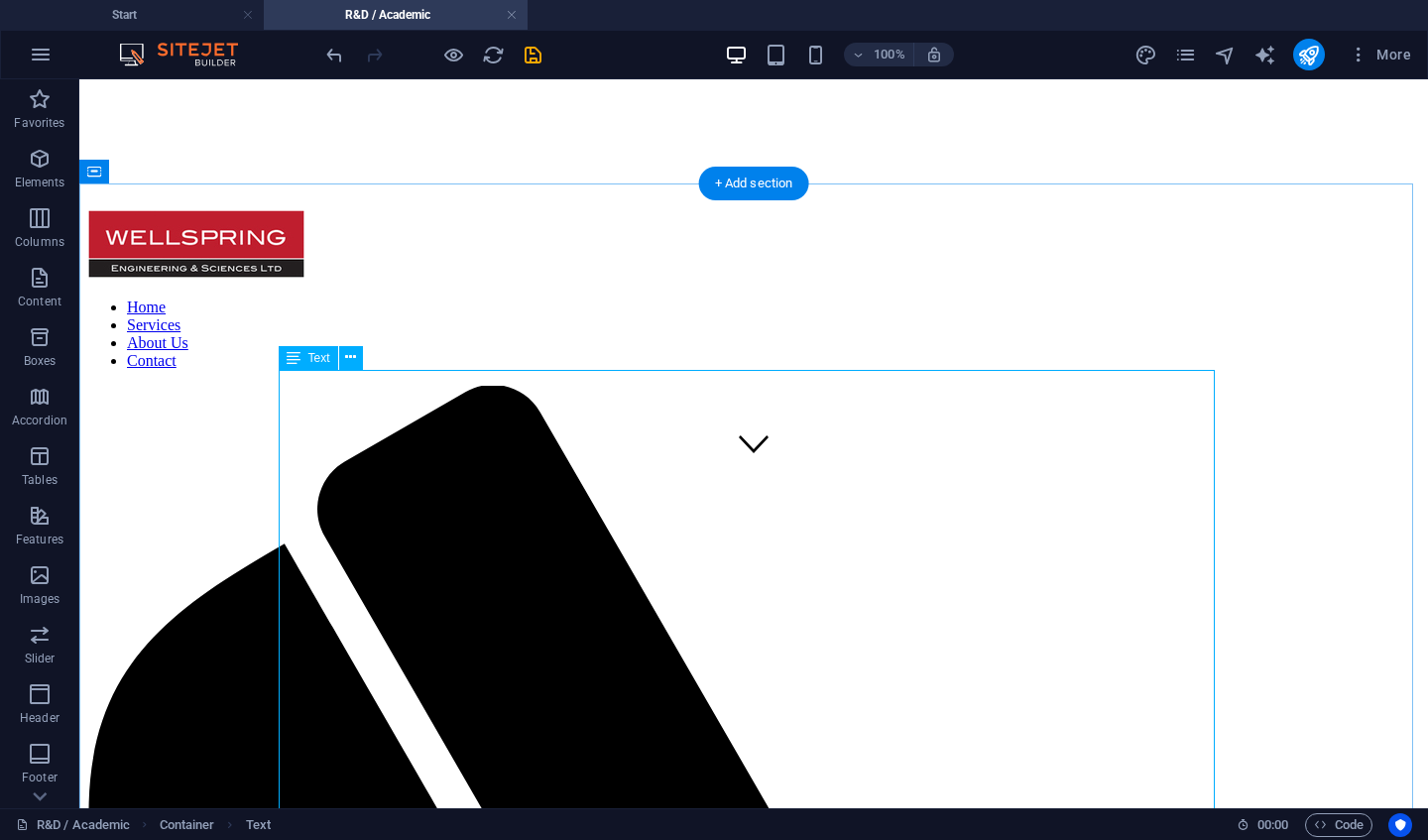 click on "Wellspring engineers have a proven track record of delivering high-quality Process & Product Development services over the past  2 5  plus  years. Our strengths include deep knowledge of global Quality & Regulatory Compliance systems, comprehensive Risk Assessments, and expertise in CE marking for products and equipment. We also provide valuable input to Business and Marketing Plans, as well as Process, Product and Software Validations to help bring your research to life and move it towards commercialisation.  Examples Projects completed: We have supported Universities on regulatory assessment of an early medical device concept / prototype. Project Management of a novel asthma / electronic product from concept stage through to full CE marking.  For R&D and Academic partners, our services include: Project management and industrial design Third party Operations and manufacturing sourcing & qualifications Prototyping and clinical study management Design verification and test method validation" at bounding box center [754, 2805] 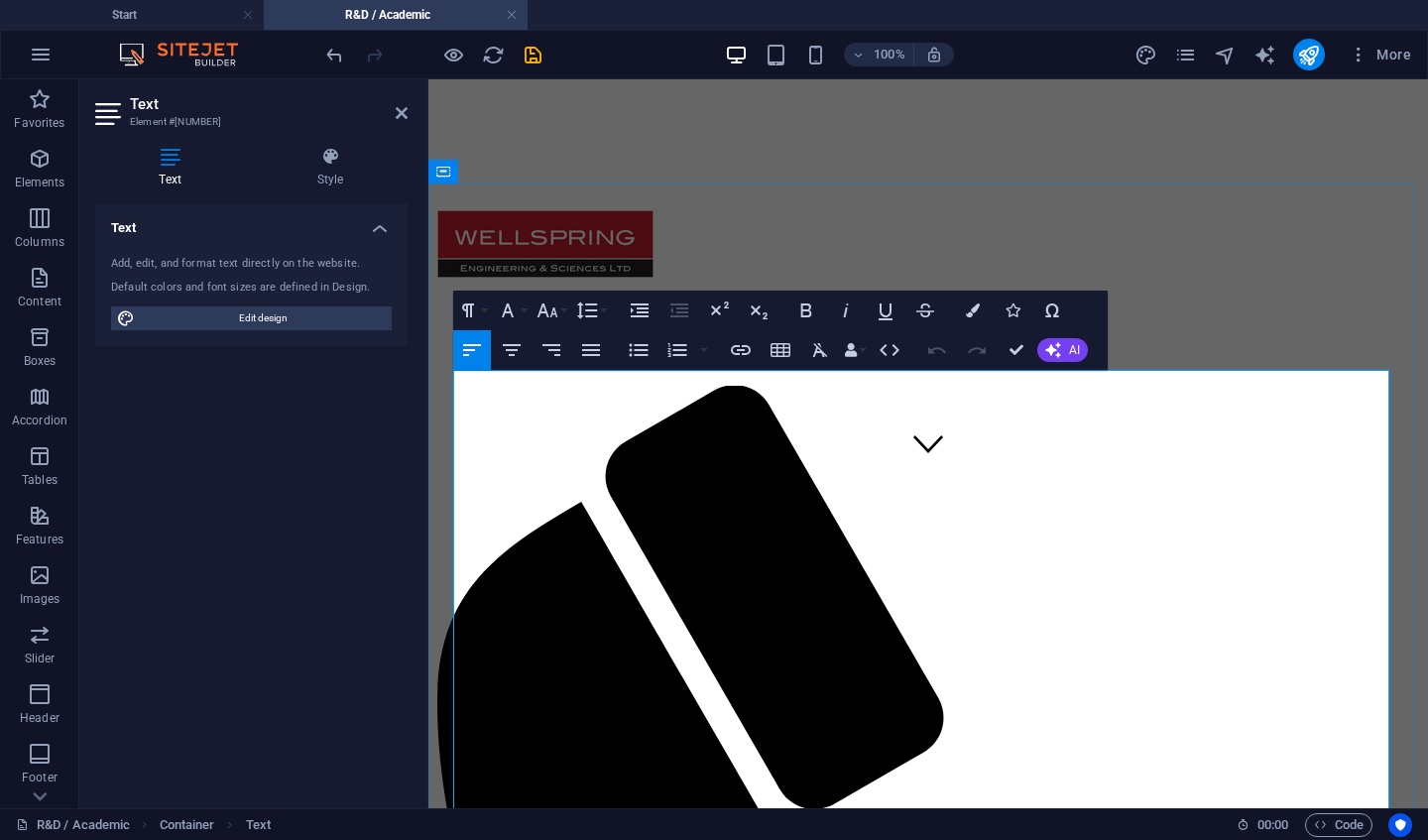 click on "Wellspring engineers have a proven track record of delivering high-quality Process & Product Development services over the past 25 plus years." at bounding box center [928, 2098] 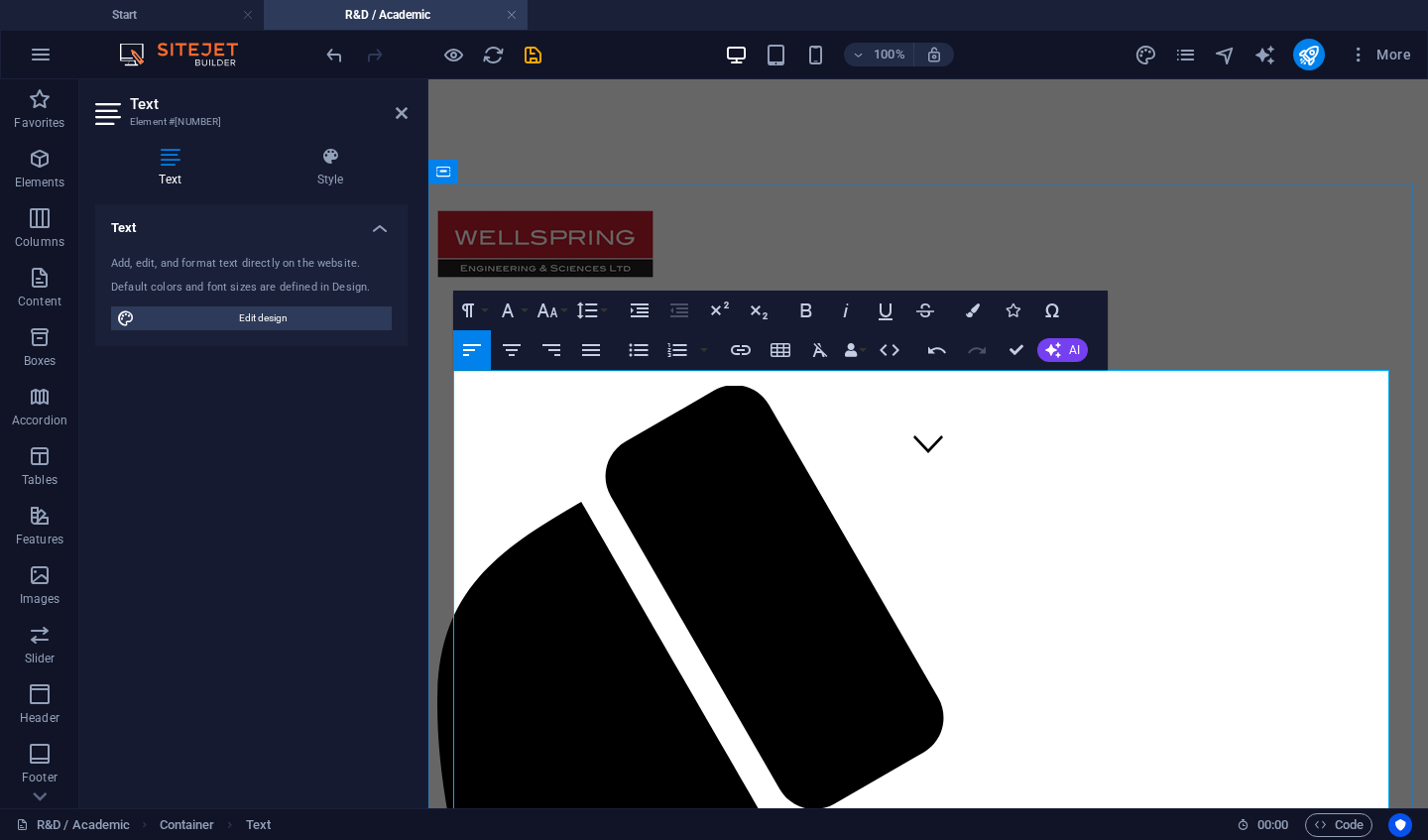 click on "Our strengths include deep knowledge of global Quality & Regulatory Compliance systems, comprehensive Risk Assessments, and expertise in CE marking for products and equipment. We also provide valuable input to Business and Marketing Plans, as well as Process, Product and Software Validations to help bring your research to life and move it towards commercialisation." at bounding box center (909, 2180) 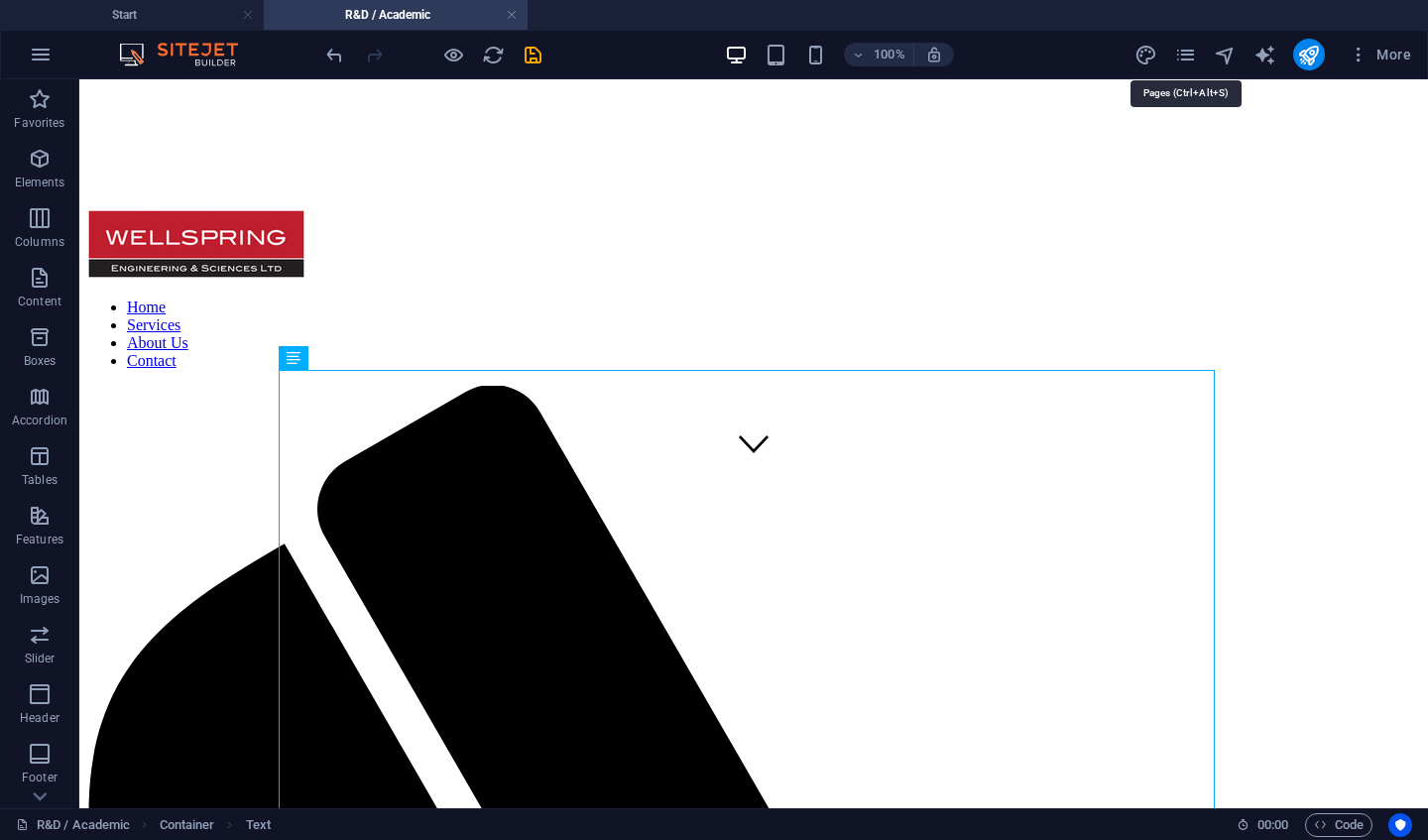 click at bounding box center [1185, 55] 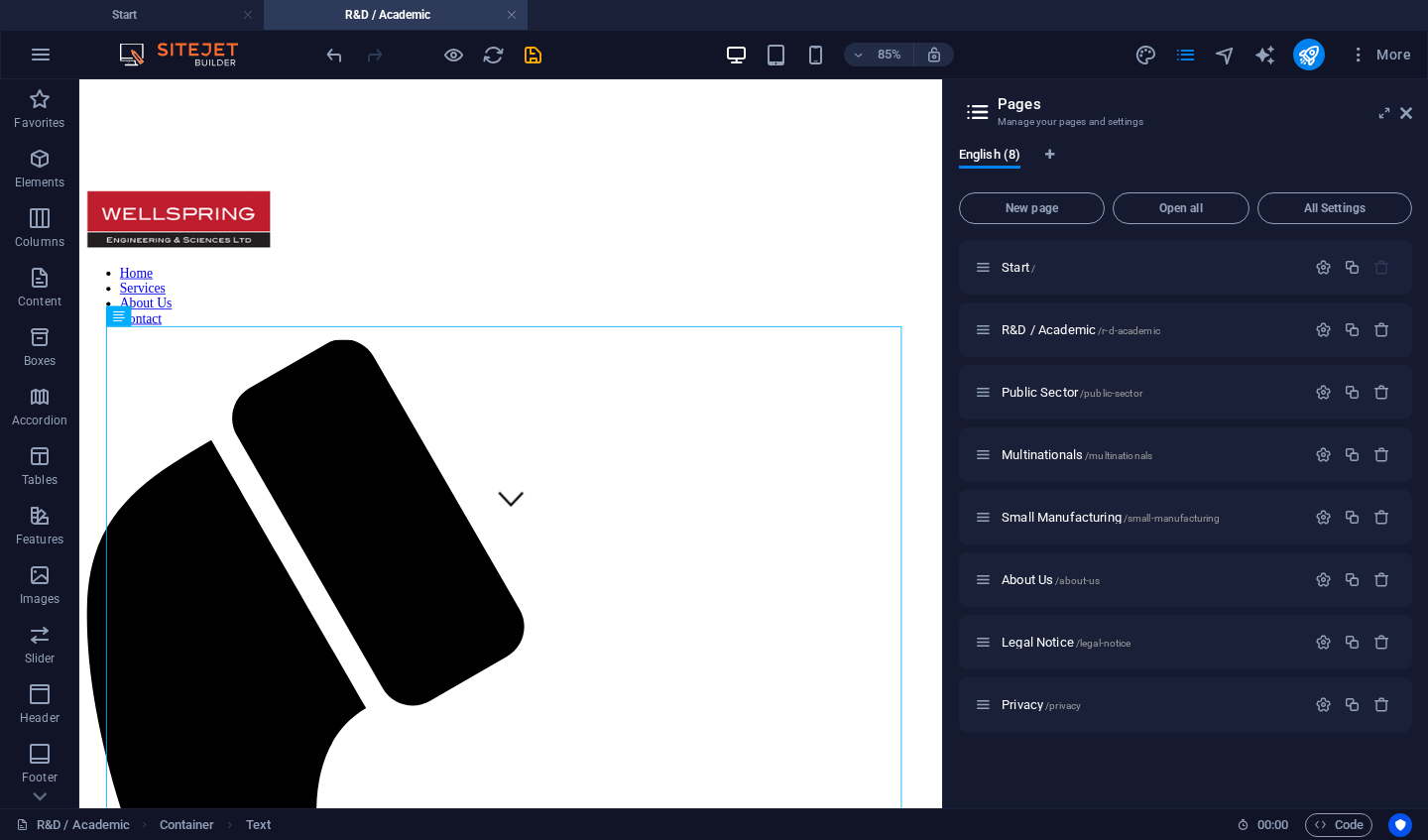click on "Public Sector /[URL_PATH]" at bounding box center [1072, 392] 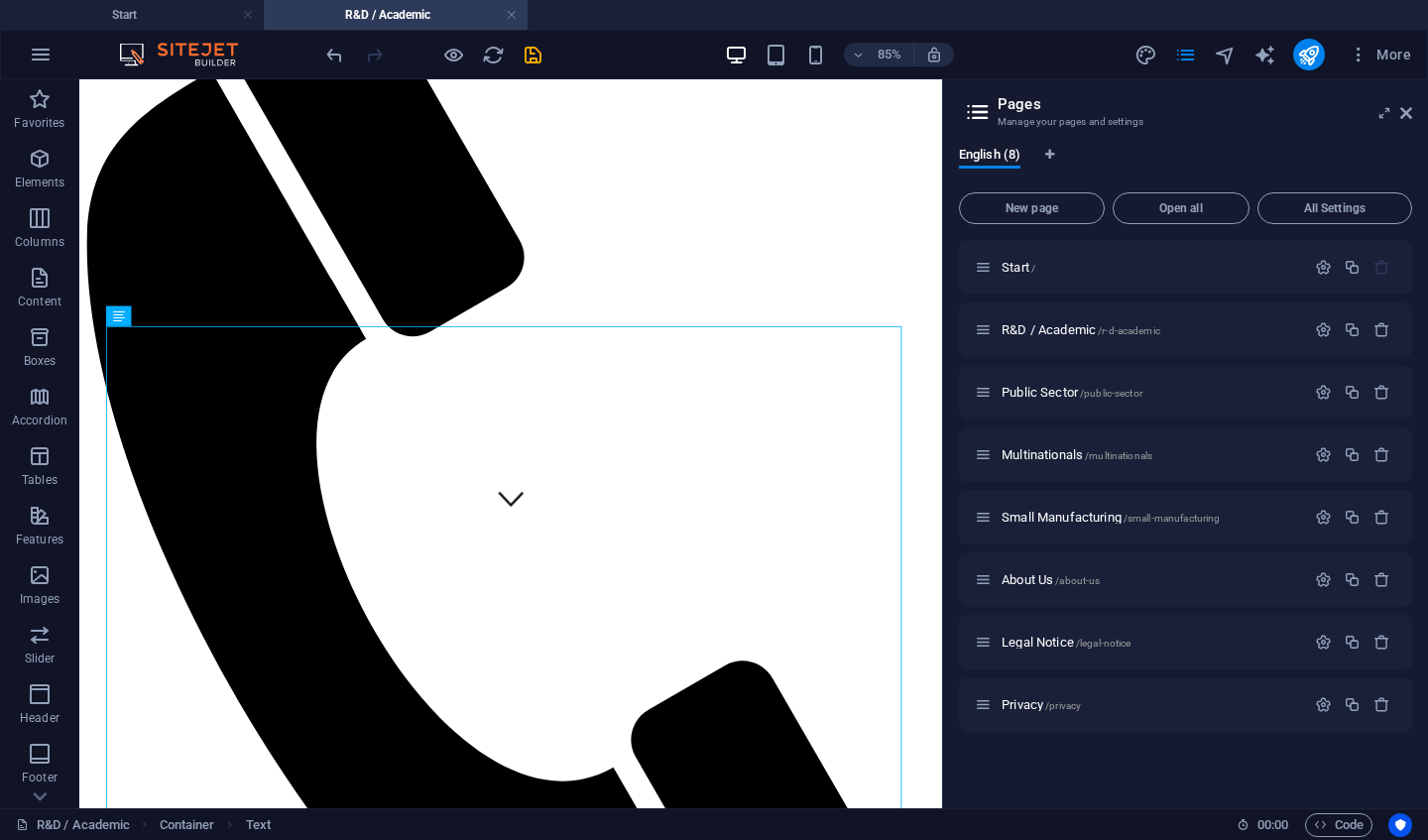 scroll, scrollTop: 0, scrollLeft: 0, axis: both 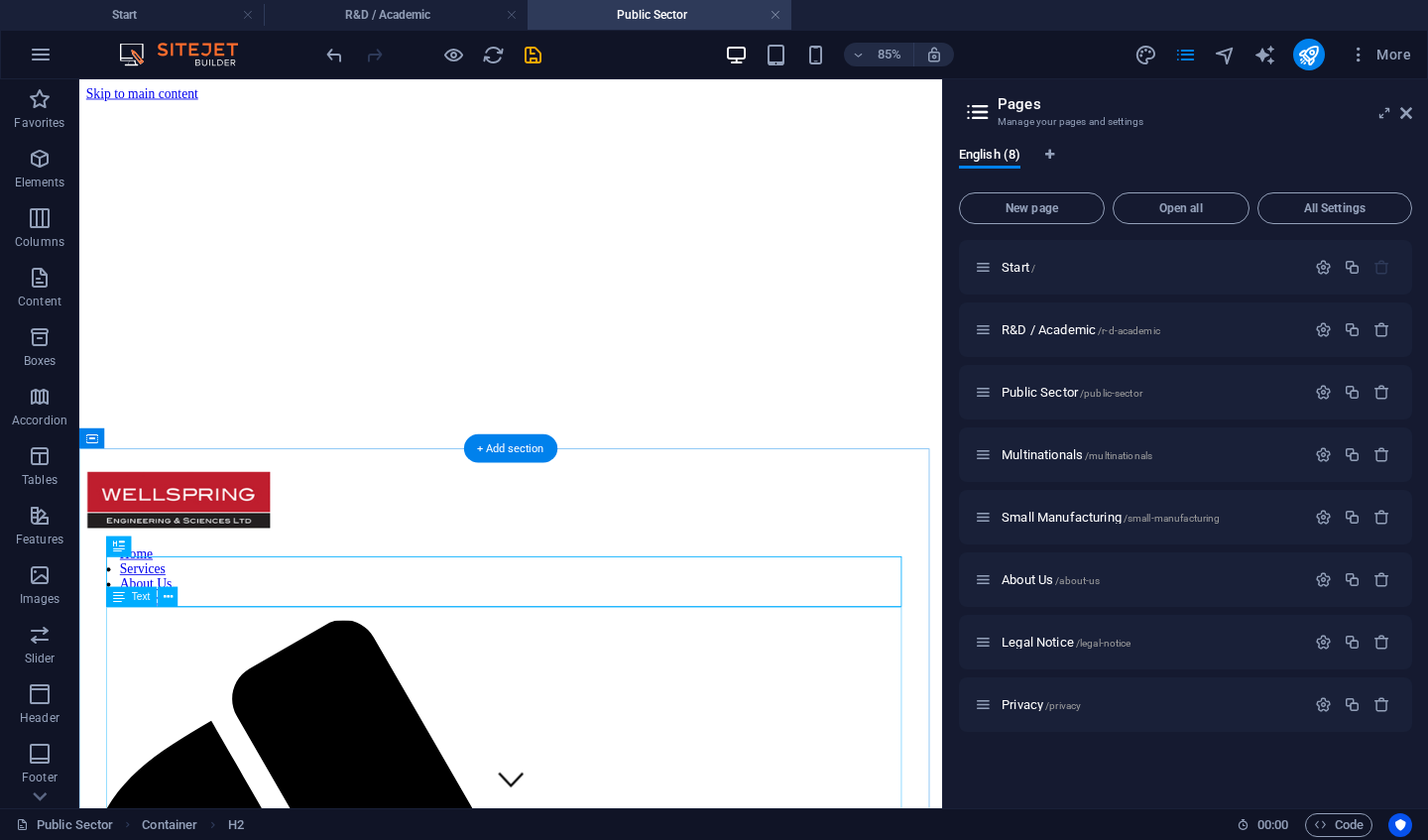 click on "Wellspring’s expertise in Lean, Six Sigma, Project Management, and training and mentoring services is highly effective within the public sector as well as the private sector. We partner with public organisations on pilot projects to demonstrate the value of Continuous Improvement. This approach is not just about reducing costs but about creating an innovative culture where people feel valued, engaged, motivated and happy in their work environment. Our experienced staff excel at forming, training and supporting high-performance teams. We understand the importance of building and maintaining momentum on change management projects and have the tools and capabilities to deliver real transformational change within organisations. For public sector partners, our services include: Lean process improvement and waste elimination Business process re-engineering to drive efficiency and service excellence Continuous improvement programmes and team development Project management support for complex initiatives" at bounding box center [587, 2637] 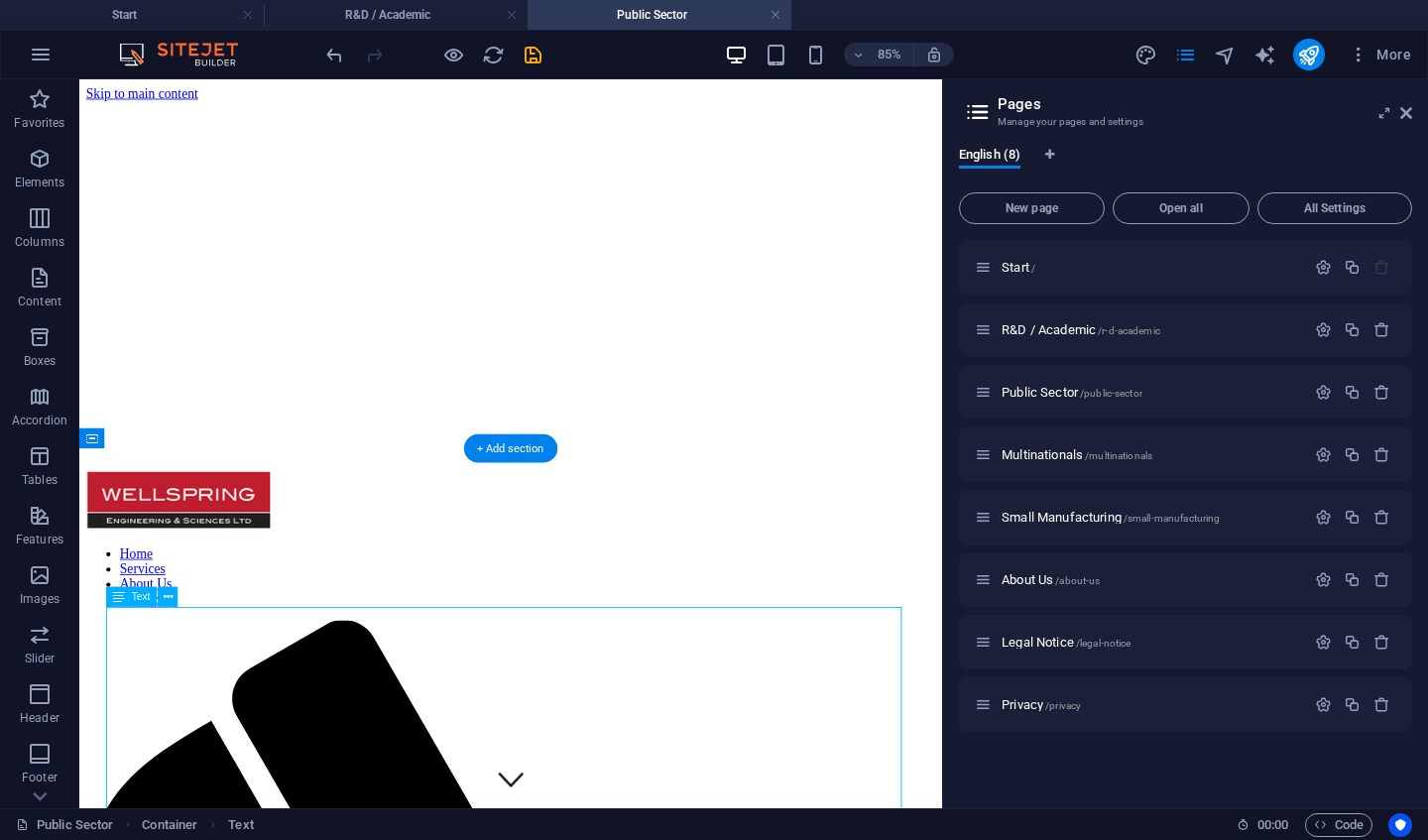 click on "Wellspring’s expertise in Lean, Six Sigma, Project Management, and training and mentoring services is highly effective within the public sector as well as the private sector. We partner with public organisations on pilot projects to demonstrate the value of Continuous Improvement. This approach is not just about reducing costs but about creating an innovative culture where people feel valued, engaged, motivated and happy in their work environment. Our experienced staff excel at forming, training and supporting high-performance teams. We understand the importance of building and maintaining momentum on change management projects and have the tools and capabilities to deliver real transformational change within organisations. For public sector partners, our services include: Lean process improvement and waste elimination Business process re-engineering to drive efficiency and service excellence Continuous improvement programmes and team development Project management support for complex initiatives" at bounding box center (587, 2637) 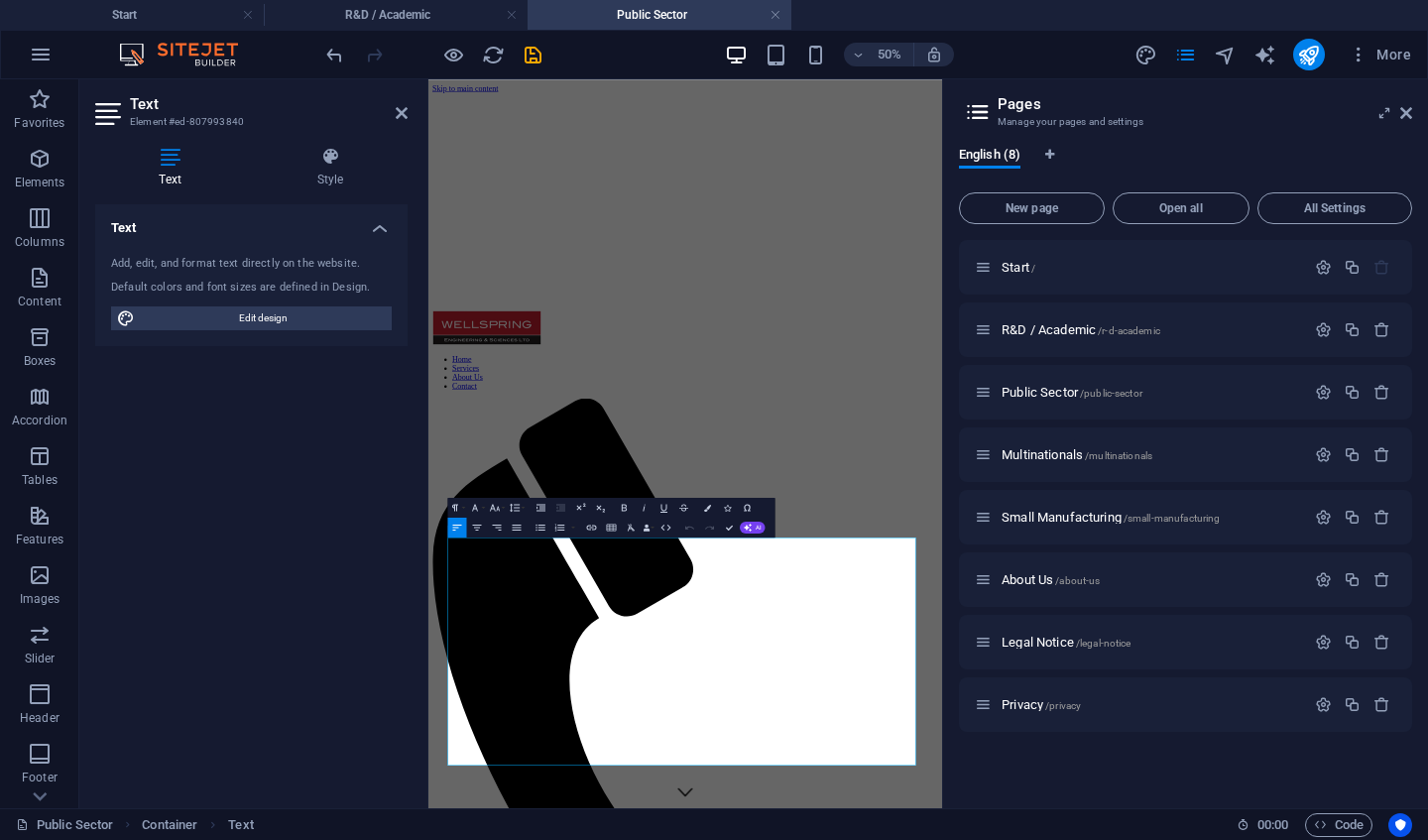 drag, startPoint x: 1115, startPoint y: 1430, endPoint x: 833, endPoint y: 524, distance: 948.873 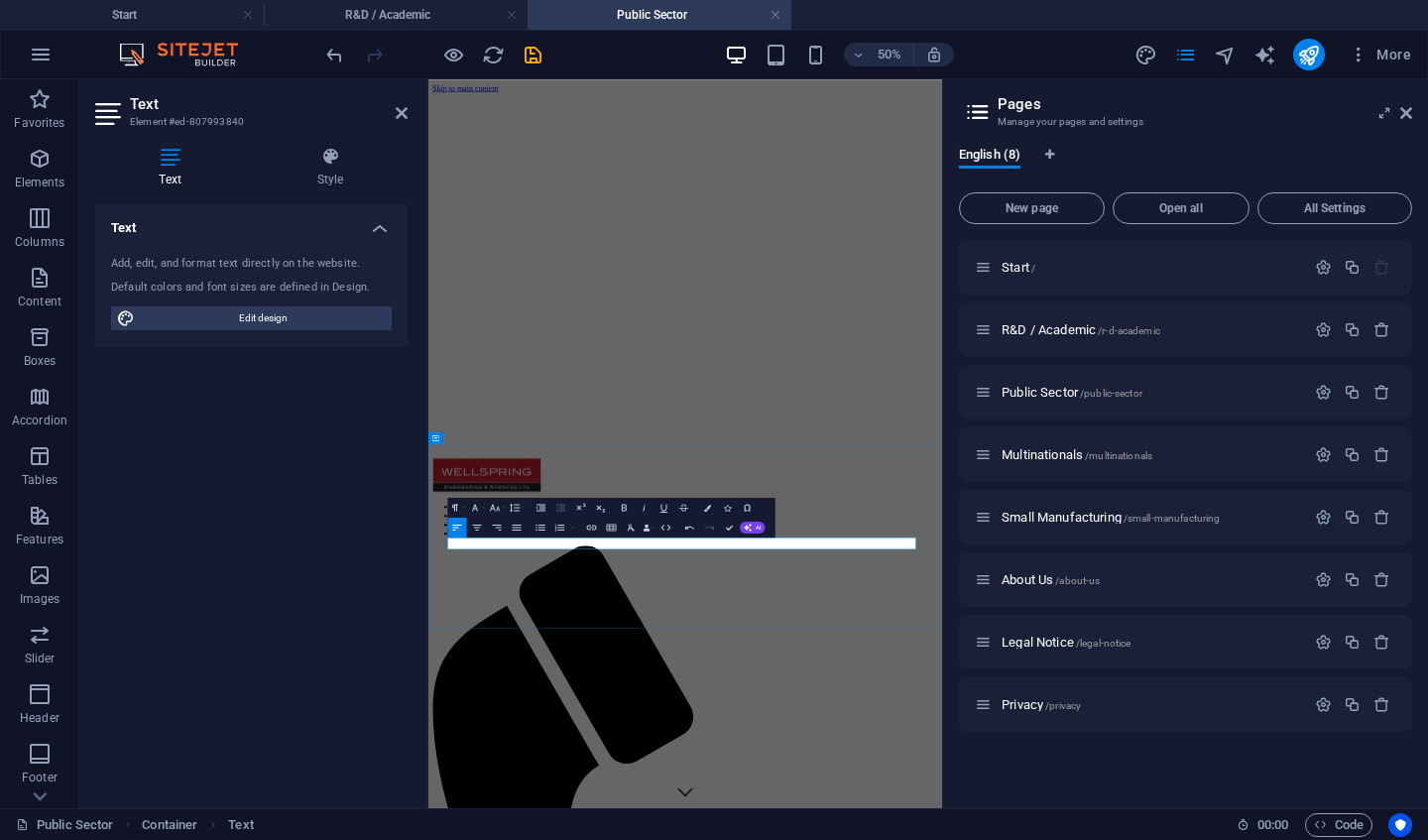 click at bounding box center (942, 2750) 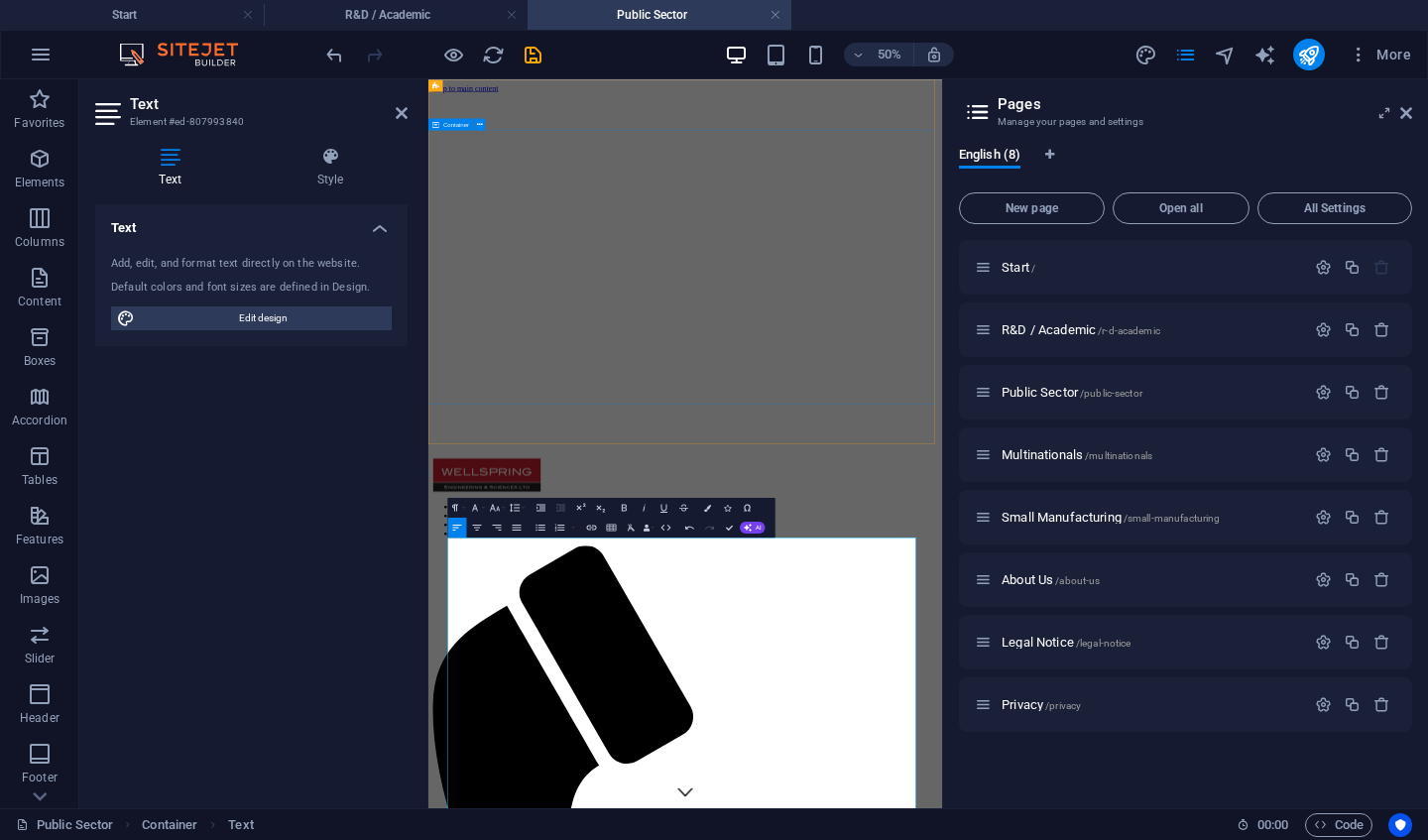 scroll, scrollTop: 29085, scrollLeft: 7, axis: both 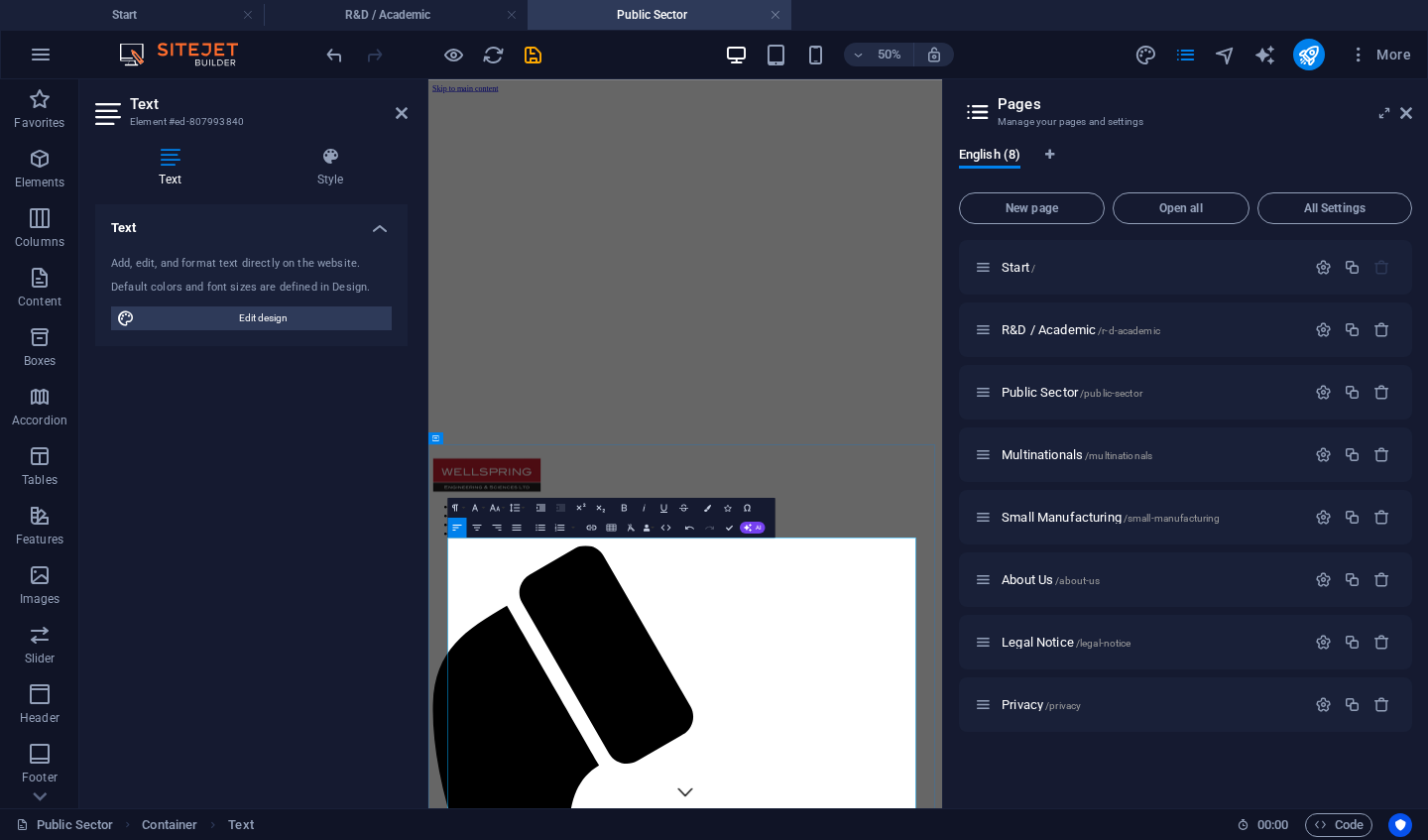 click at bounding box center [942, 3022] 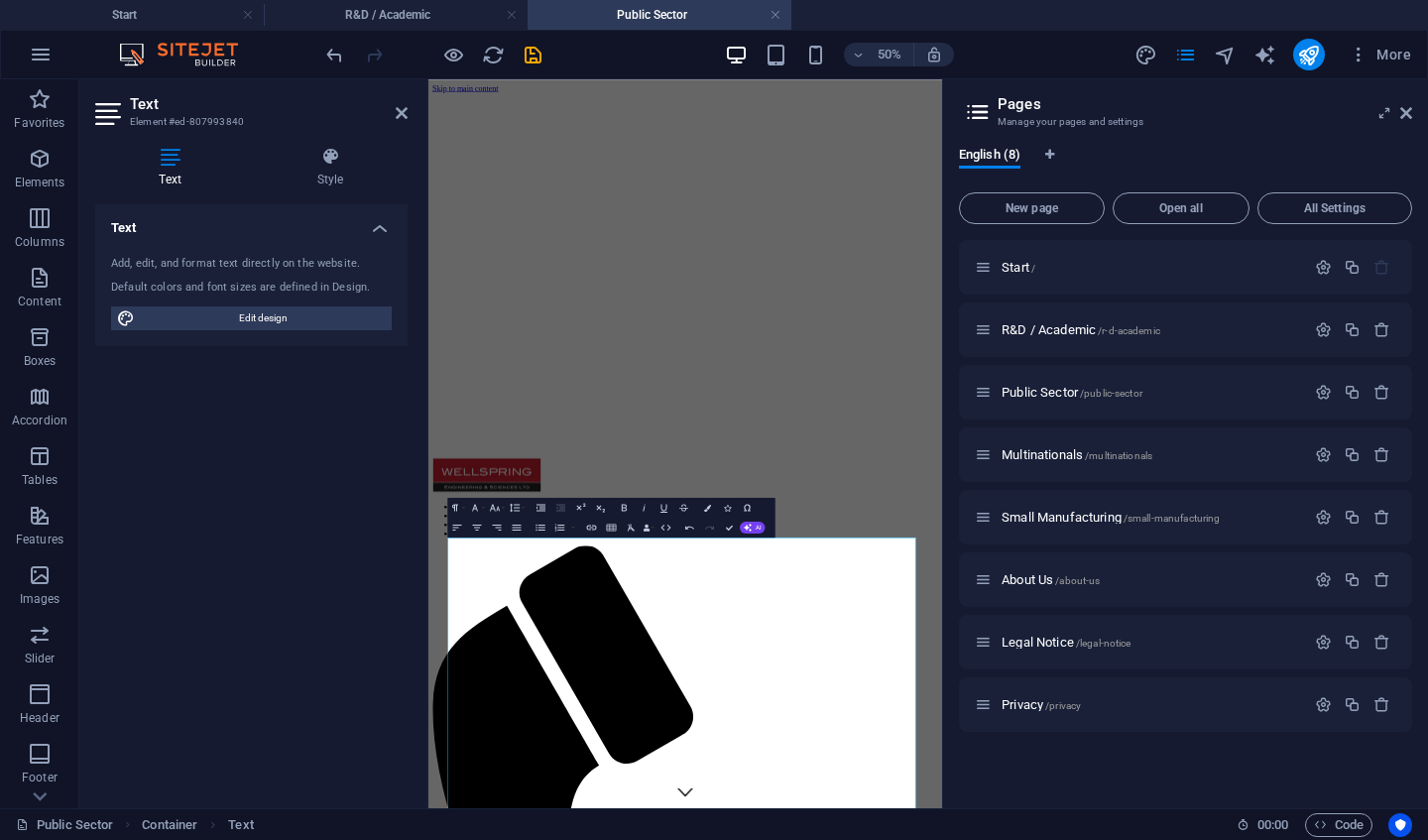 click at bounding box center (1406, 113) 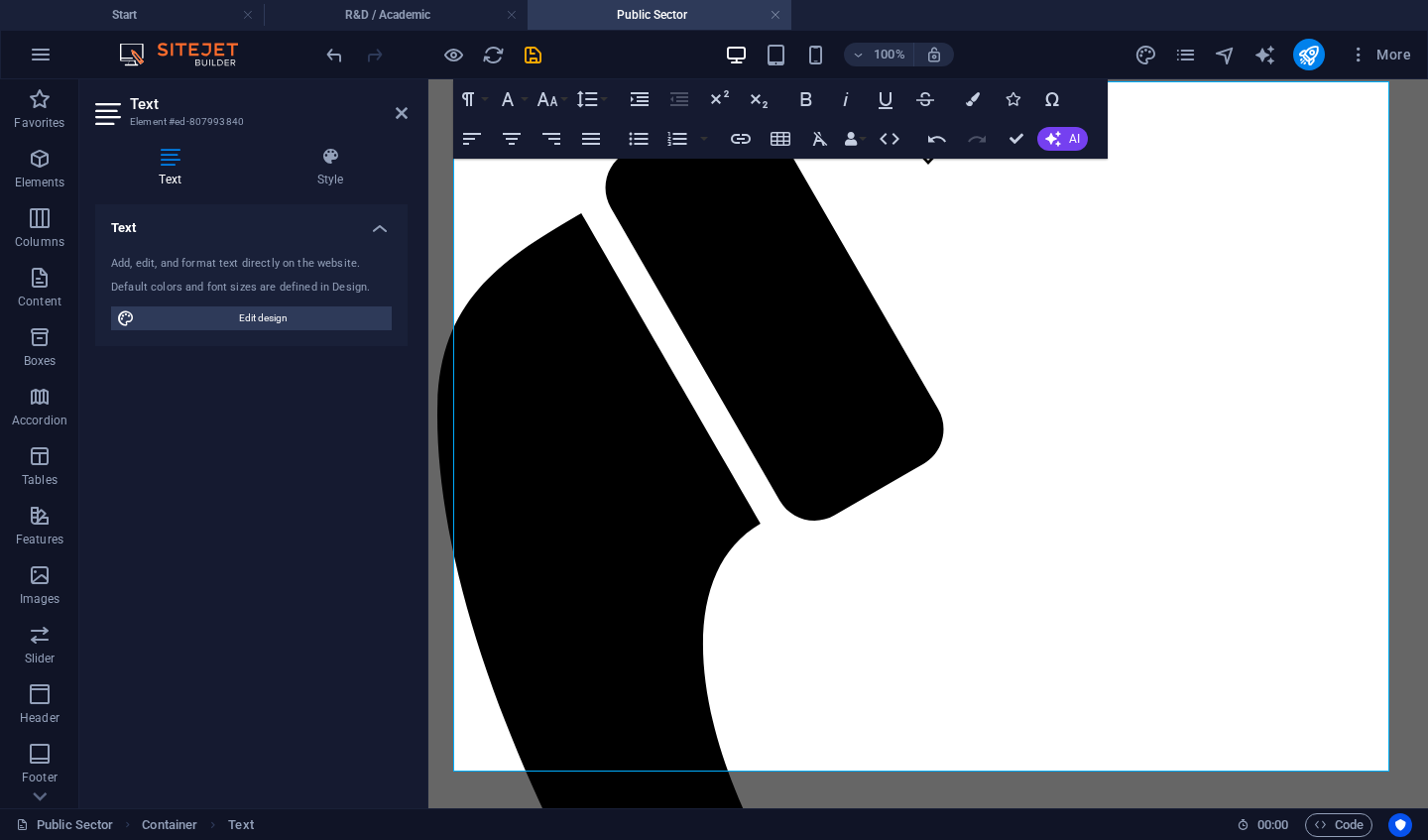 scroll, scrollTop: 606, scrollLeft: 0, axis: vertical 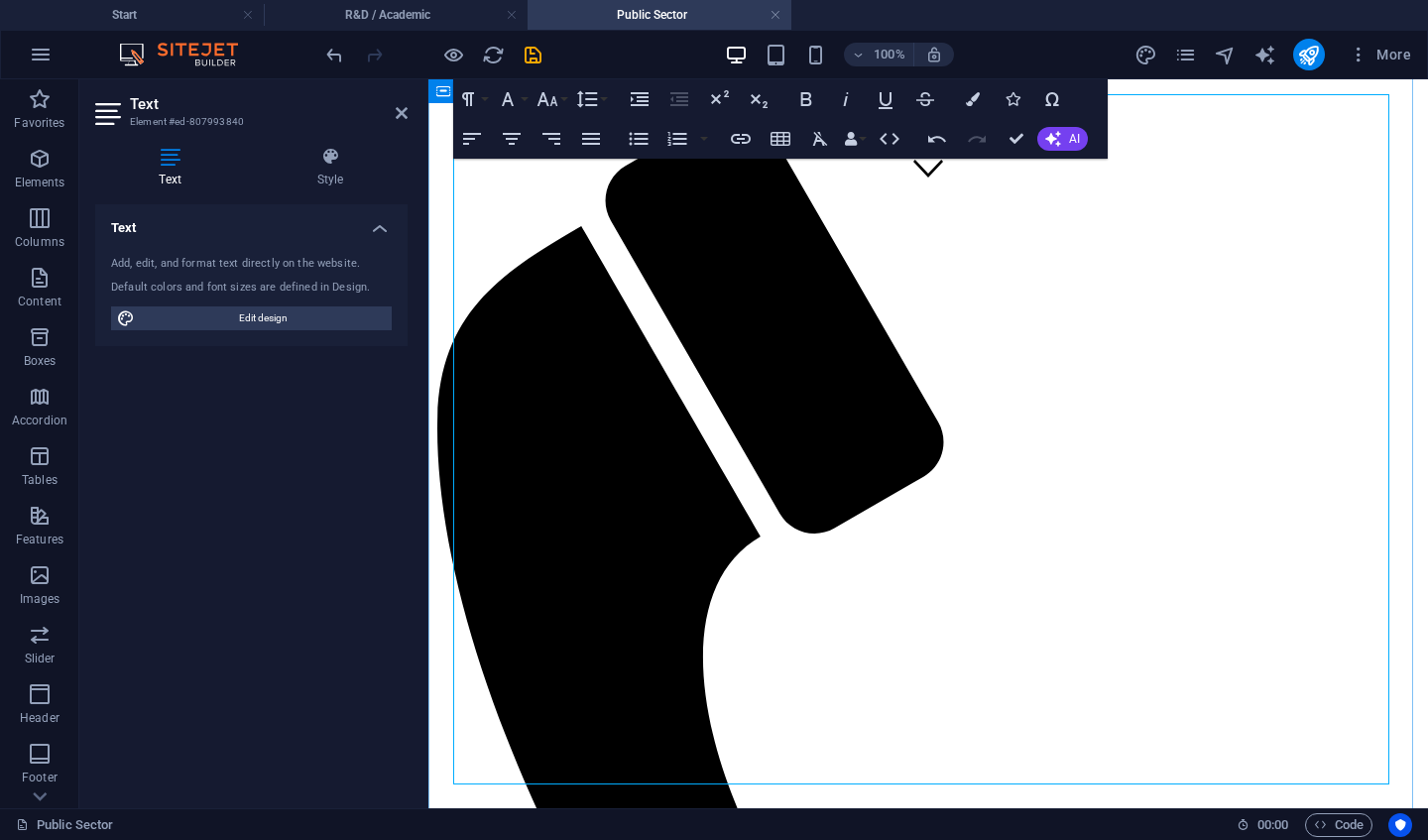 drag, startPoint x: 452, startPoint y: 632, endPoint x: 501, endPoint y: 635, distance: 49.09175 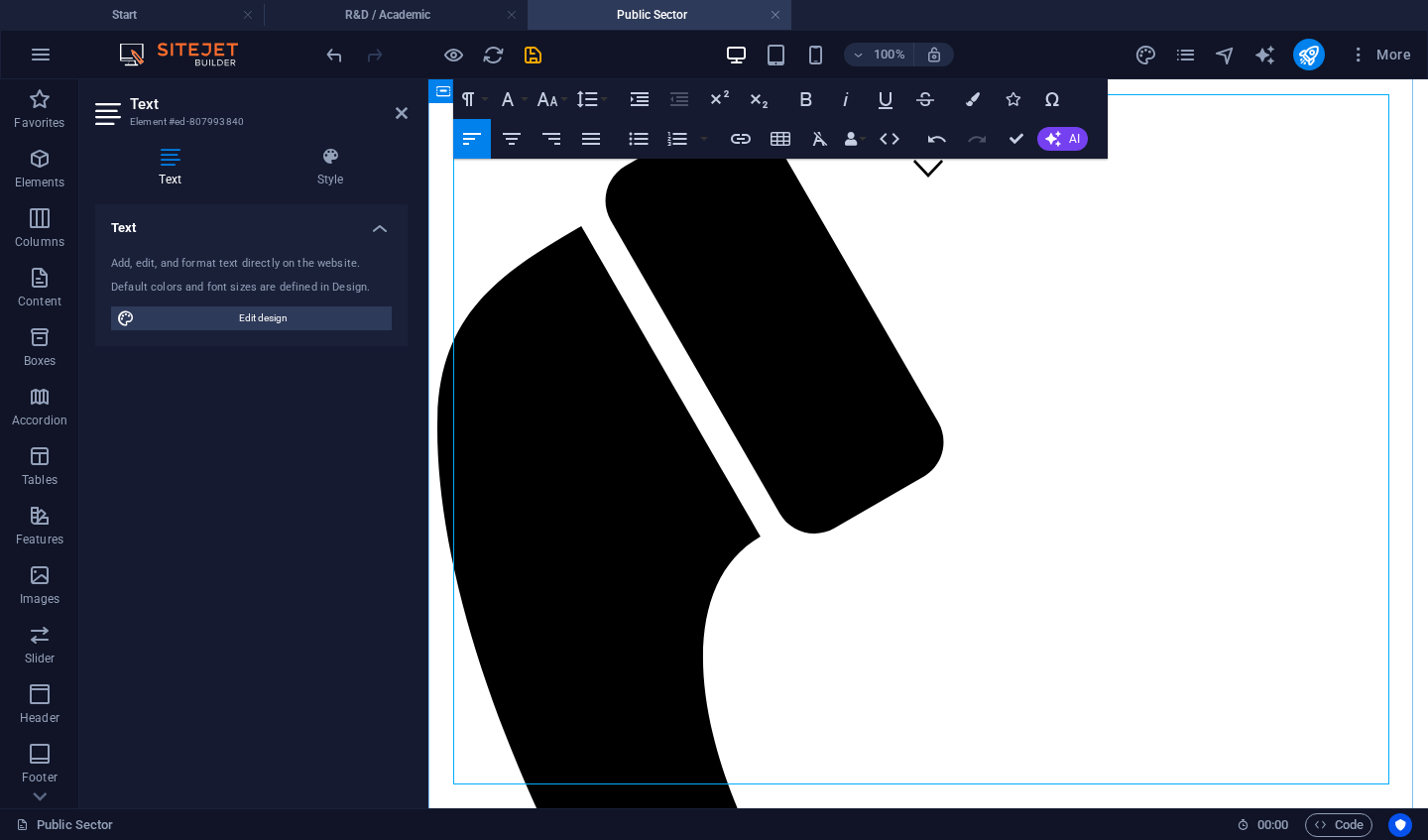 drag, startPoint x: 457, startPoint y: 628, endPoint x: 494, endPoint y: 633, distance: 37.336309 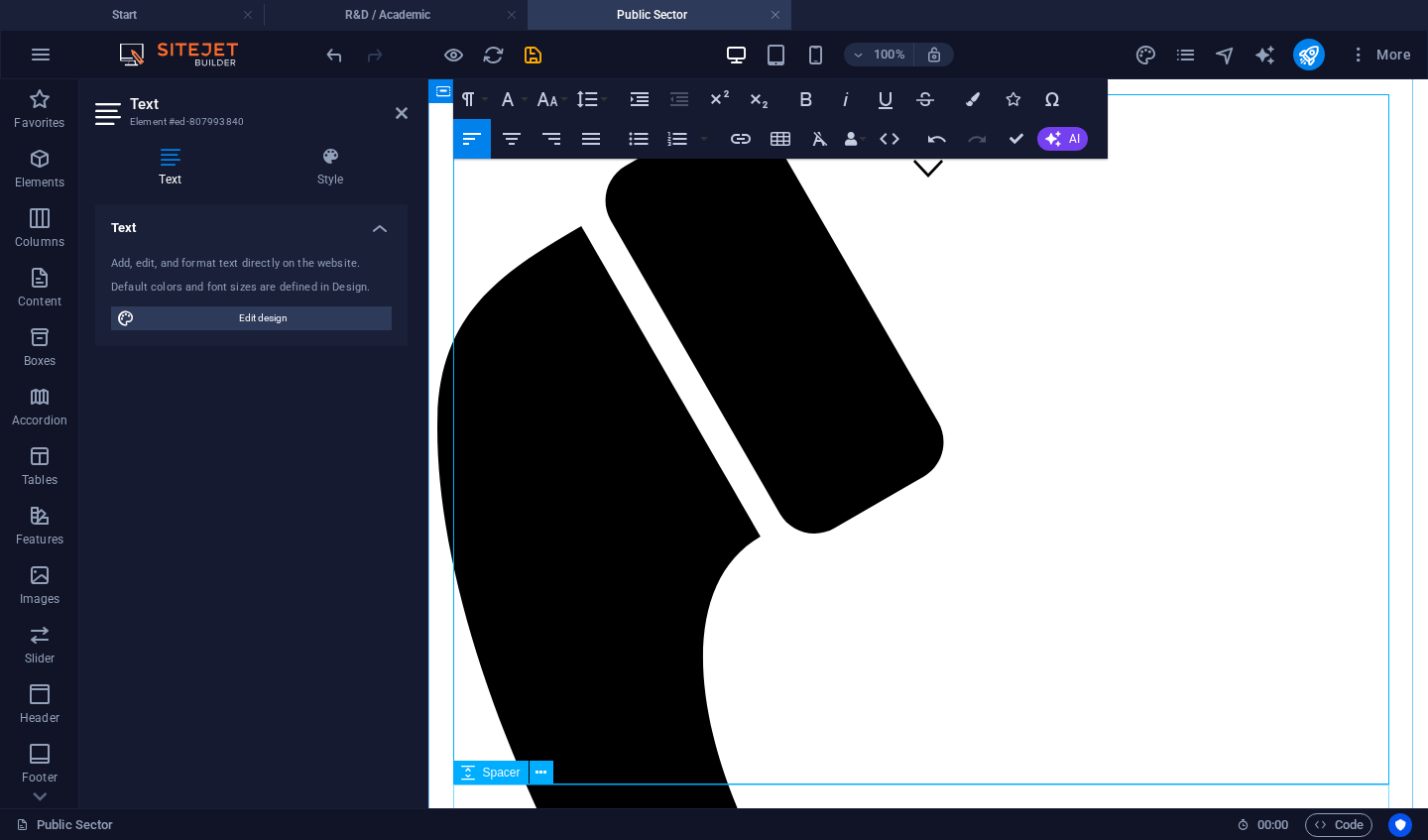 drag, startPoint x: 455, startPoint y: 631, endPoint x: 1209, endPoint y: 789, distance: 770.3765 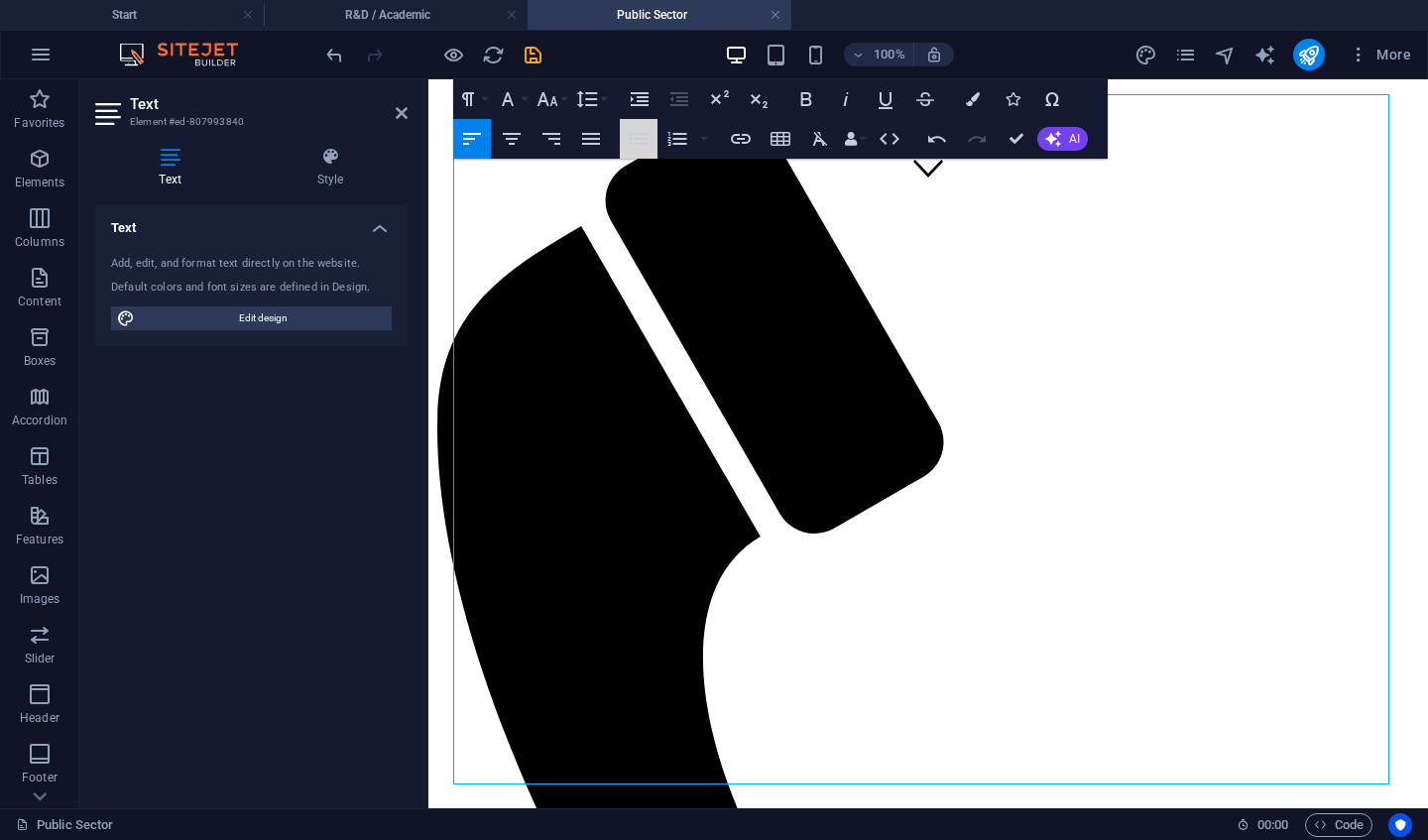 click 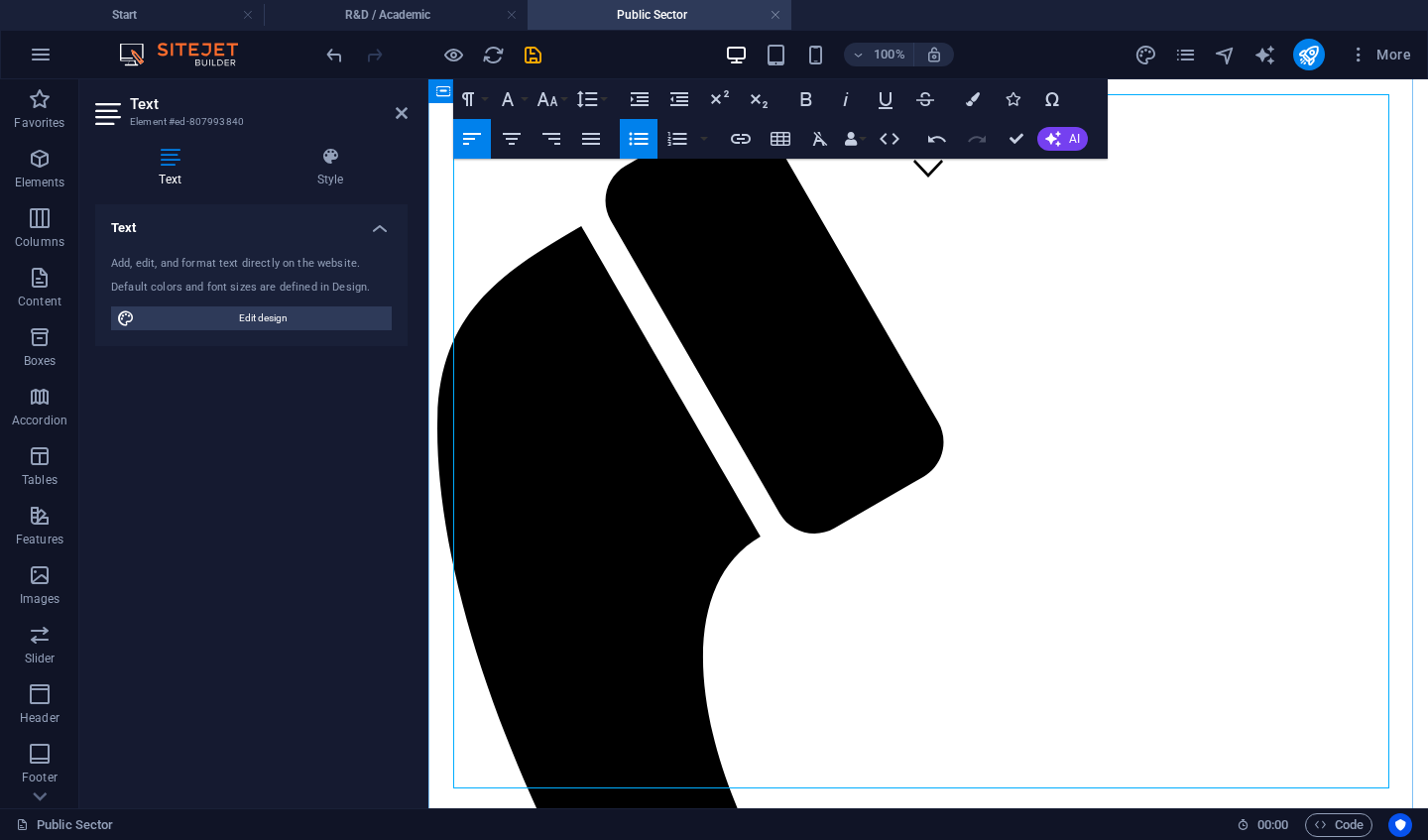 drag, startPoint x: 809, startPoint y: 593, endPoint x: 452, endPoint y: 575, distance: 357.4535 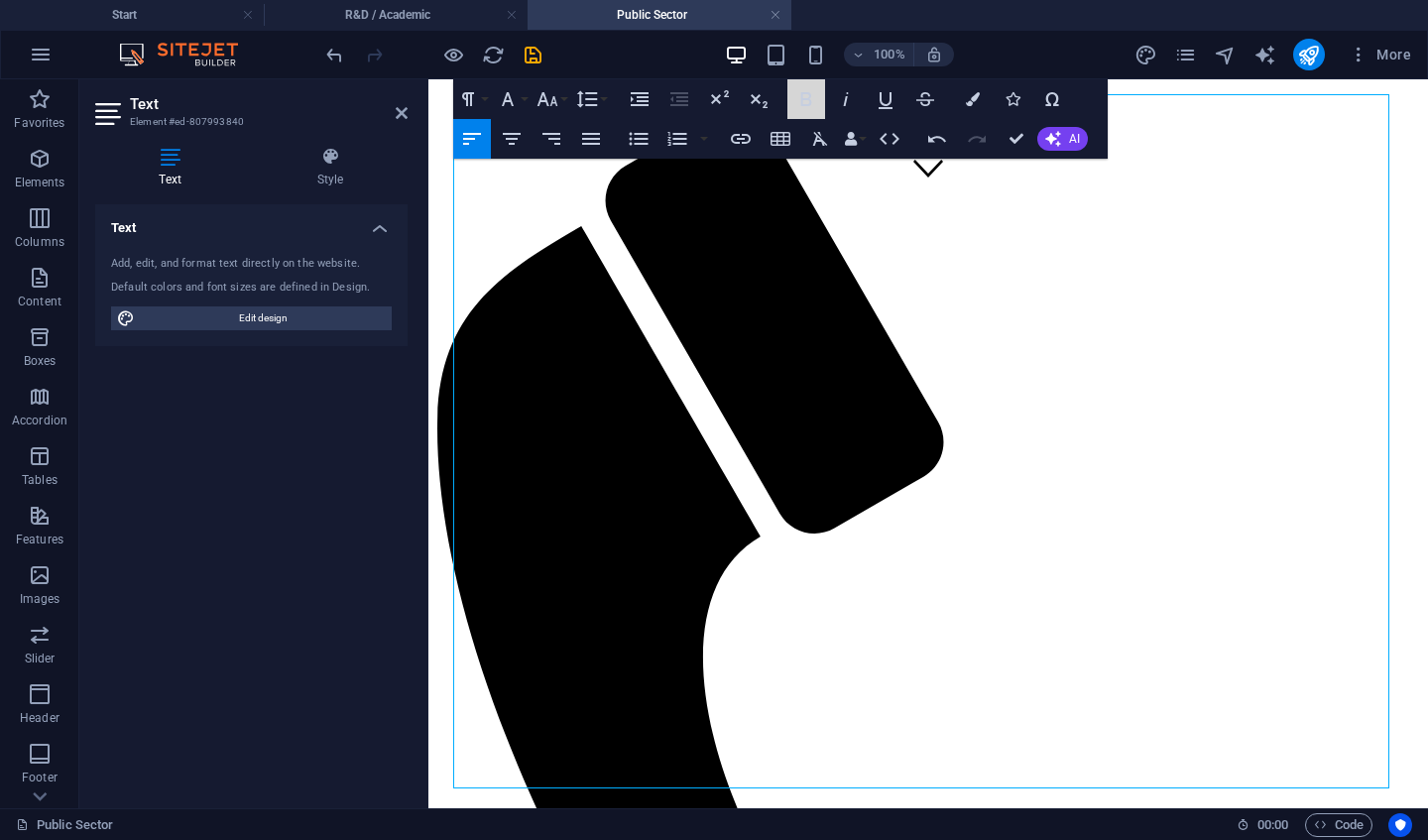 click 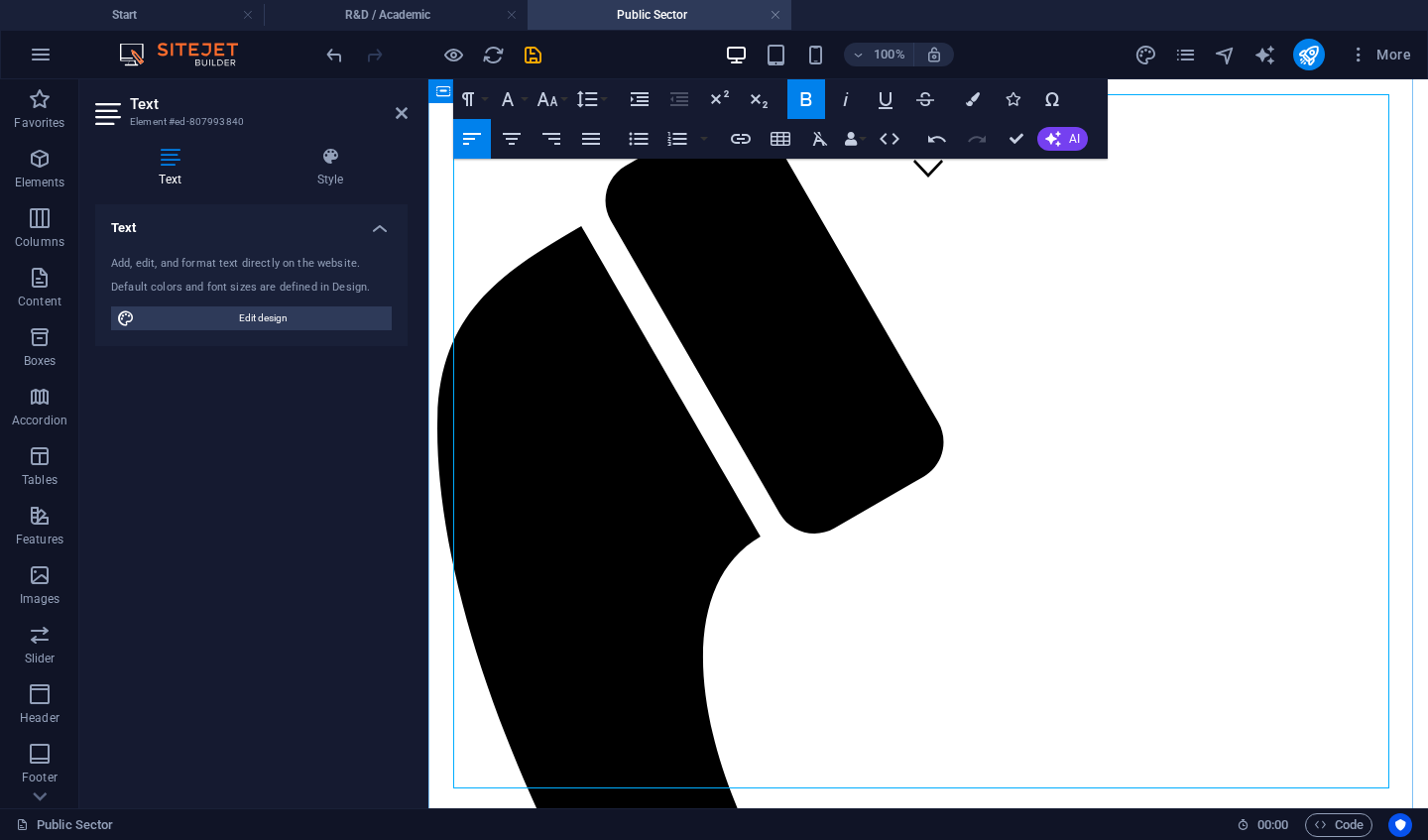click on "Lean process improvement and waste elimination" at bounding box center (948, 2437) 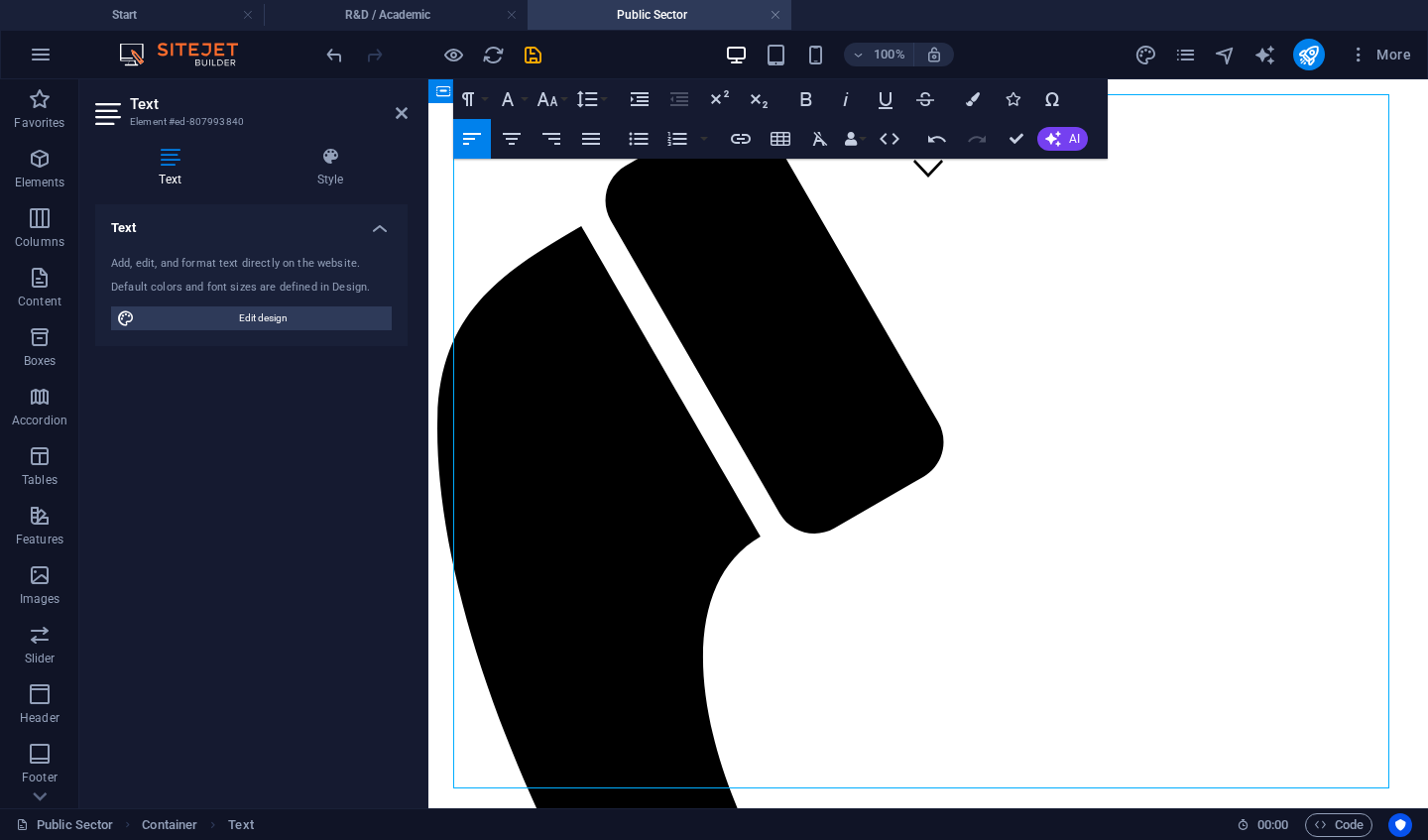 click at bounding box center [928, 2403] 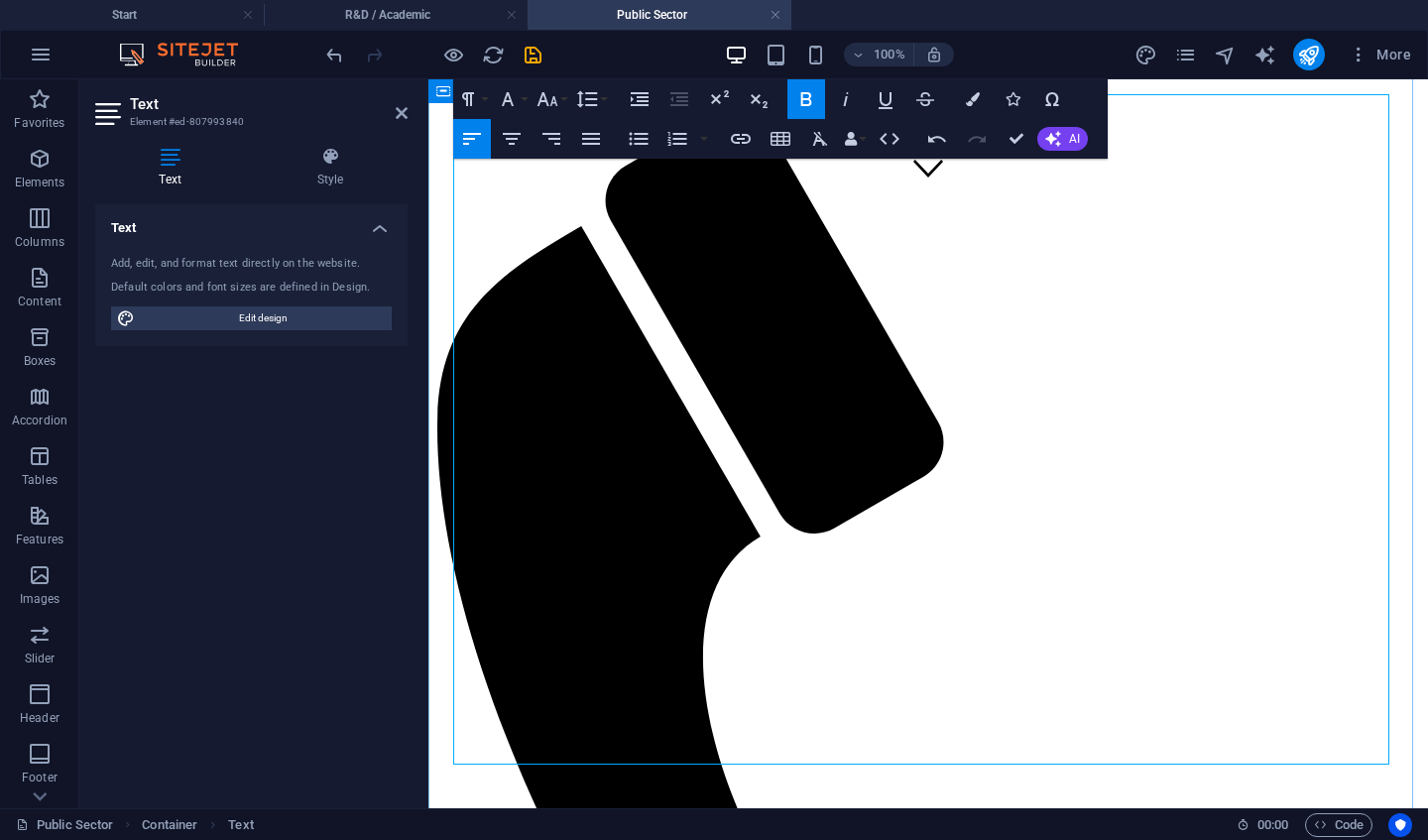 click at bounding box center [928, 2336] 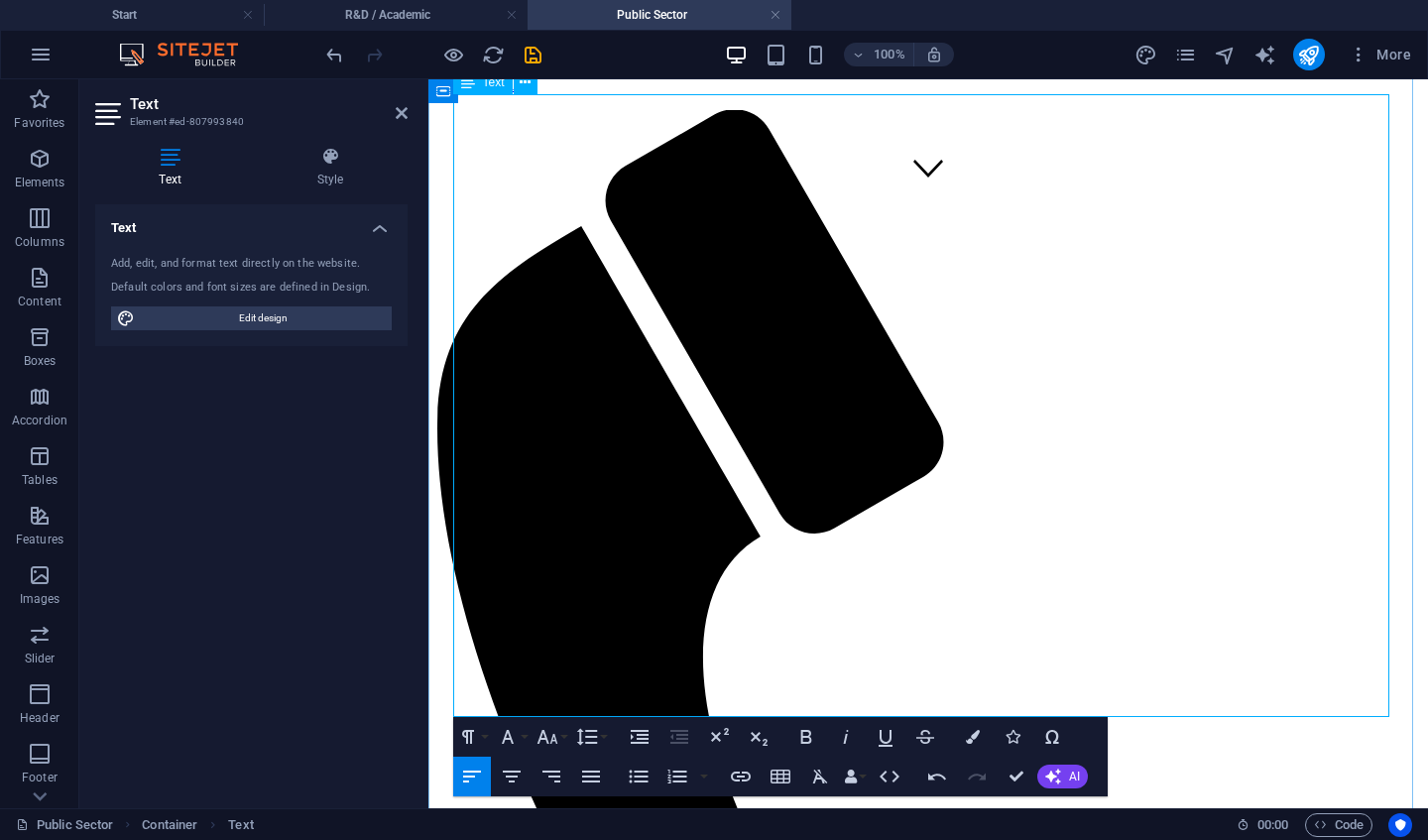 click on "​" at bounding box center (928, 2048) 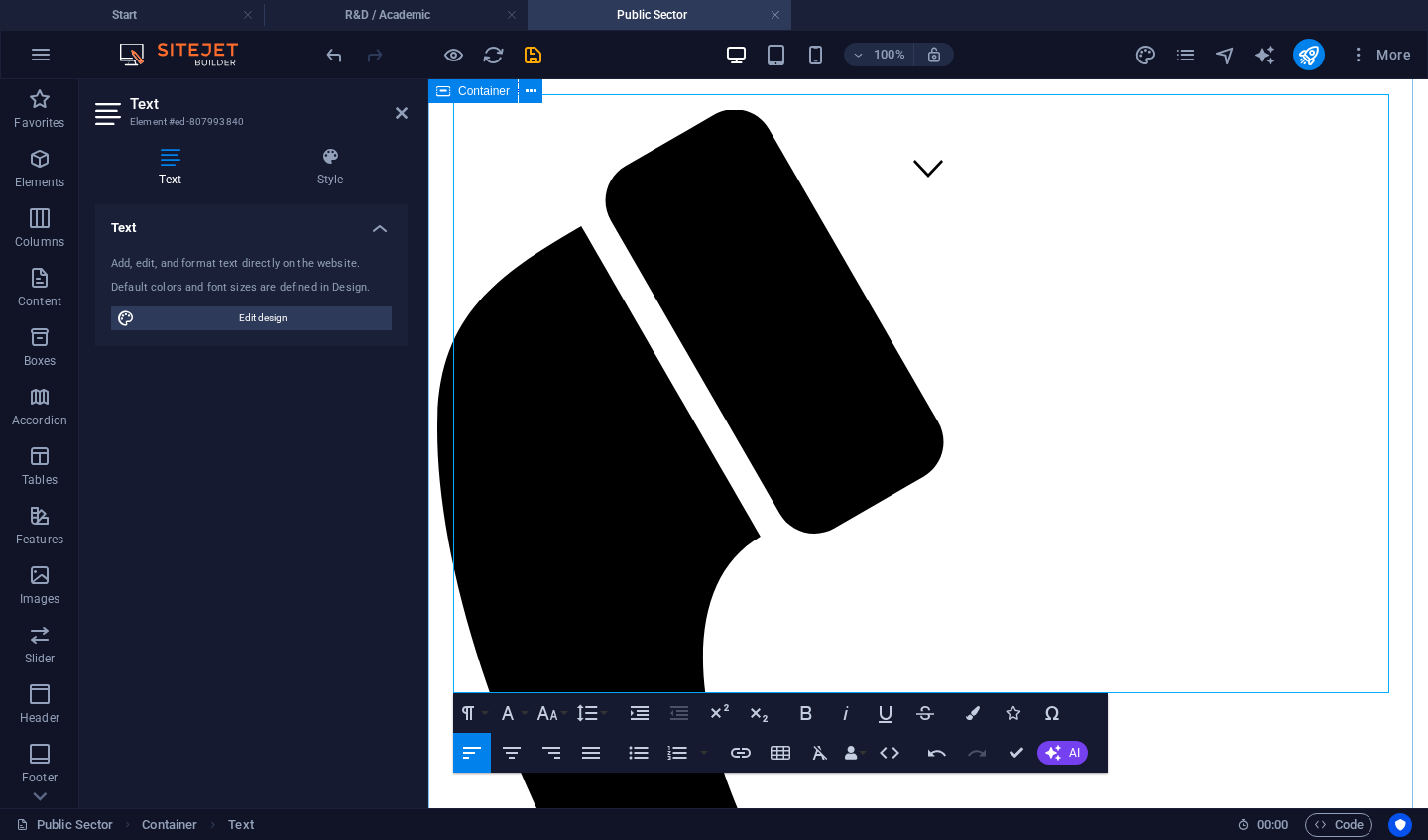 drag, startPoint x: 667, startPoint y: 342, endPoint x: 449, endPoint y: 355, distance: 218.38727 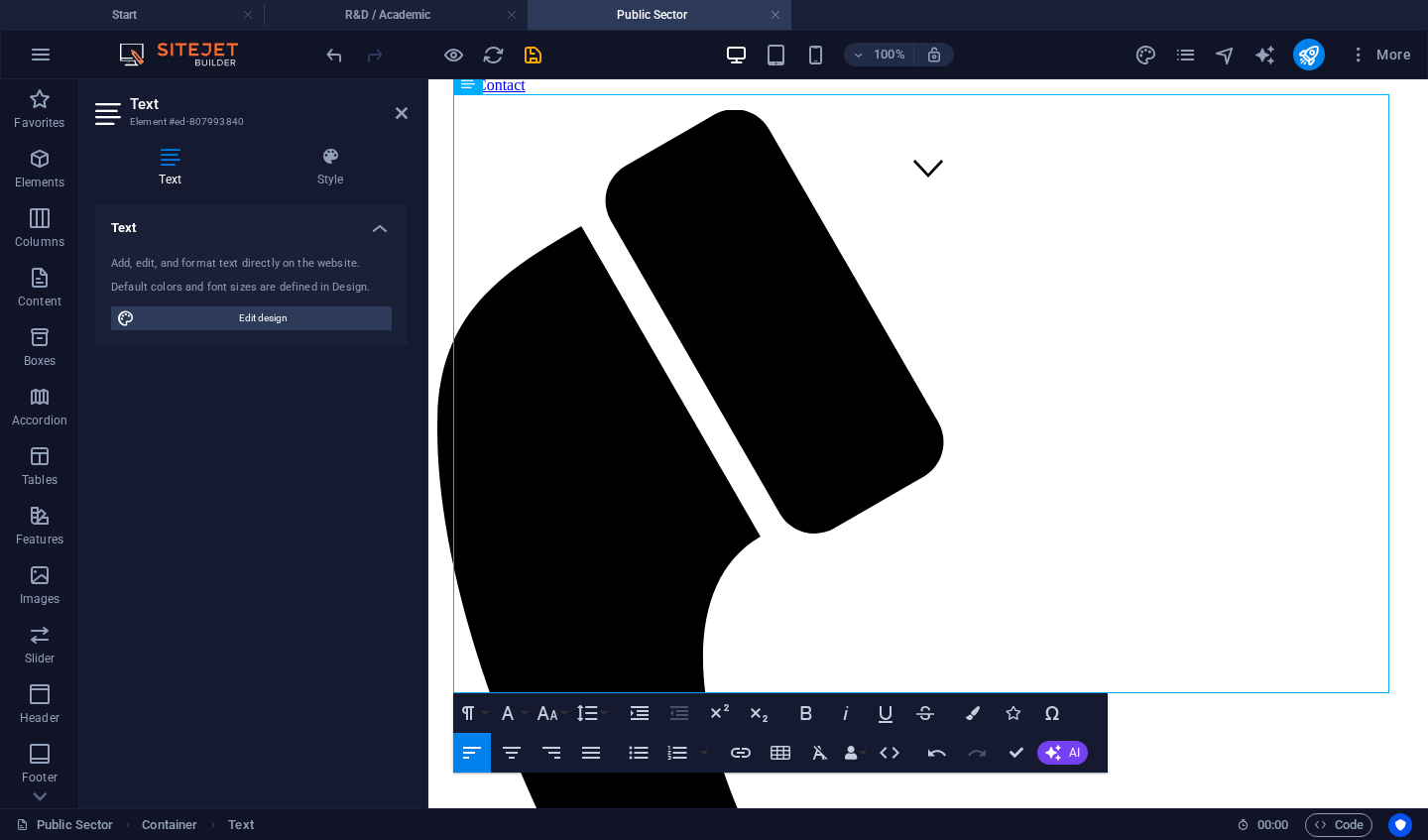 click on "Bold" at bounding box center (806, 713) 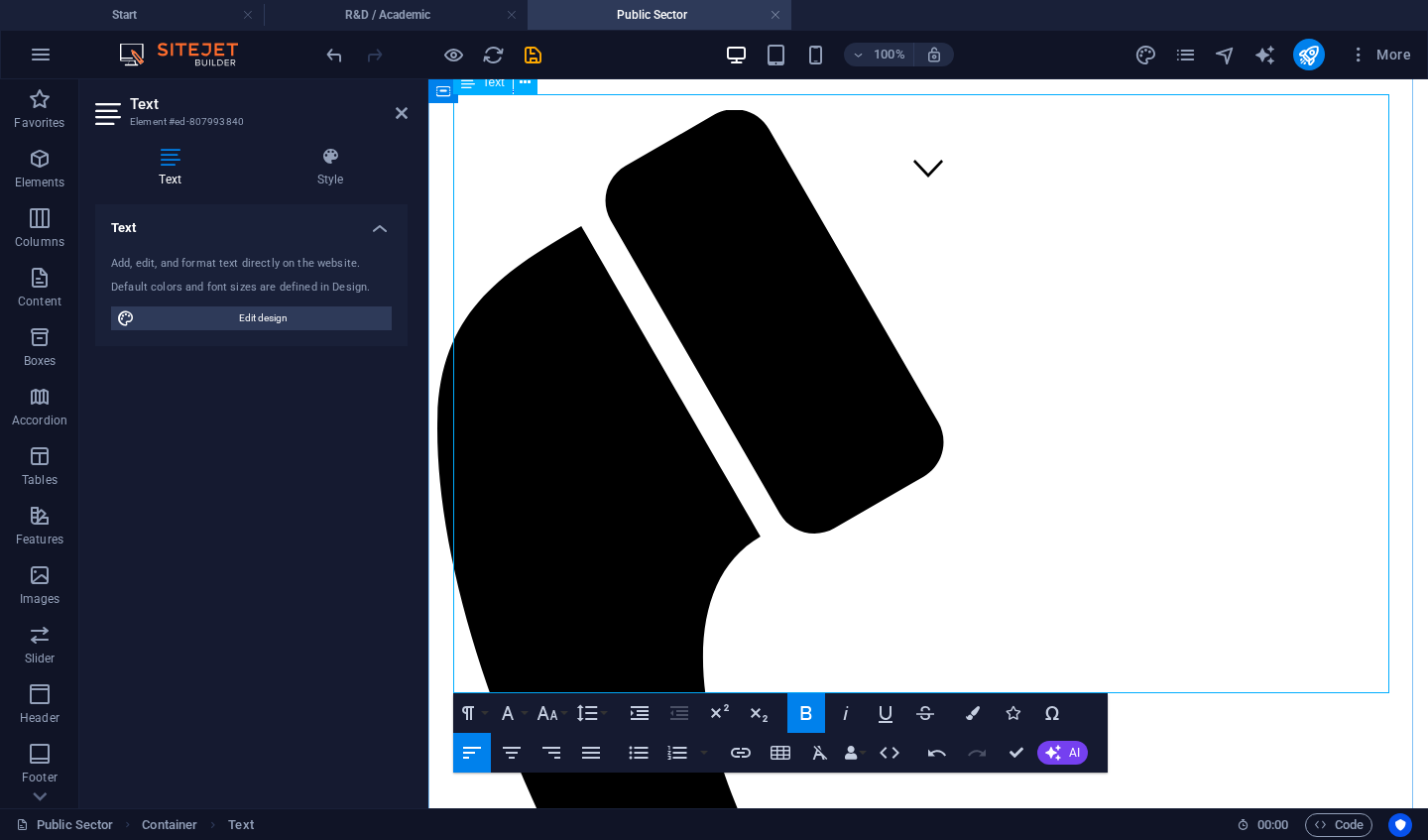 click on "For public sector partners, our services include:" at bounding box center (928, 2268) 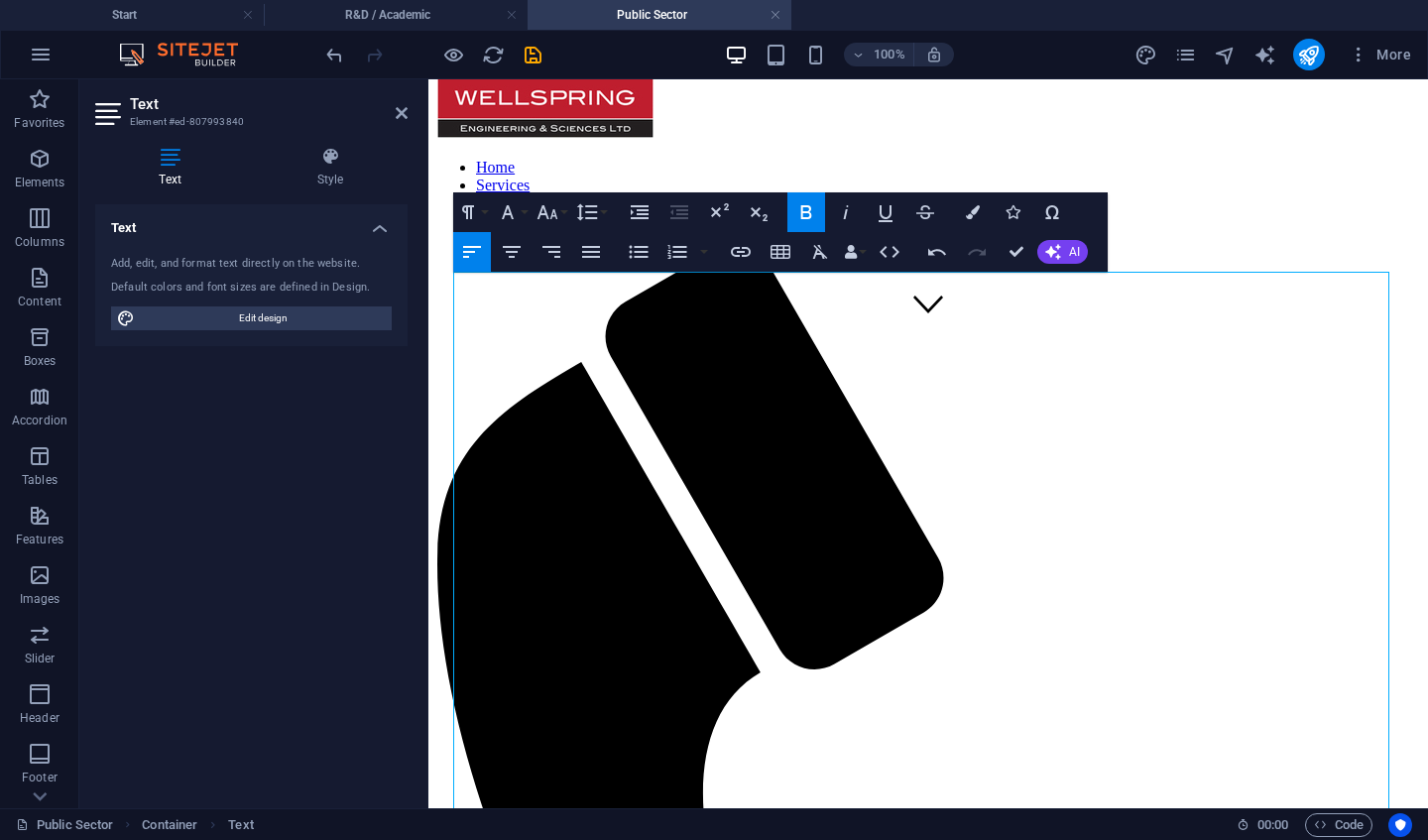 scroll, scrollTop: 405, scrollLeft: 0, axis: vertical 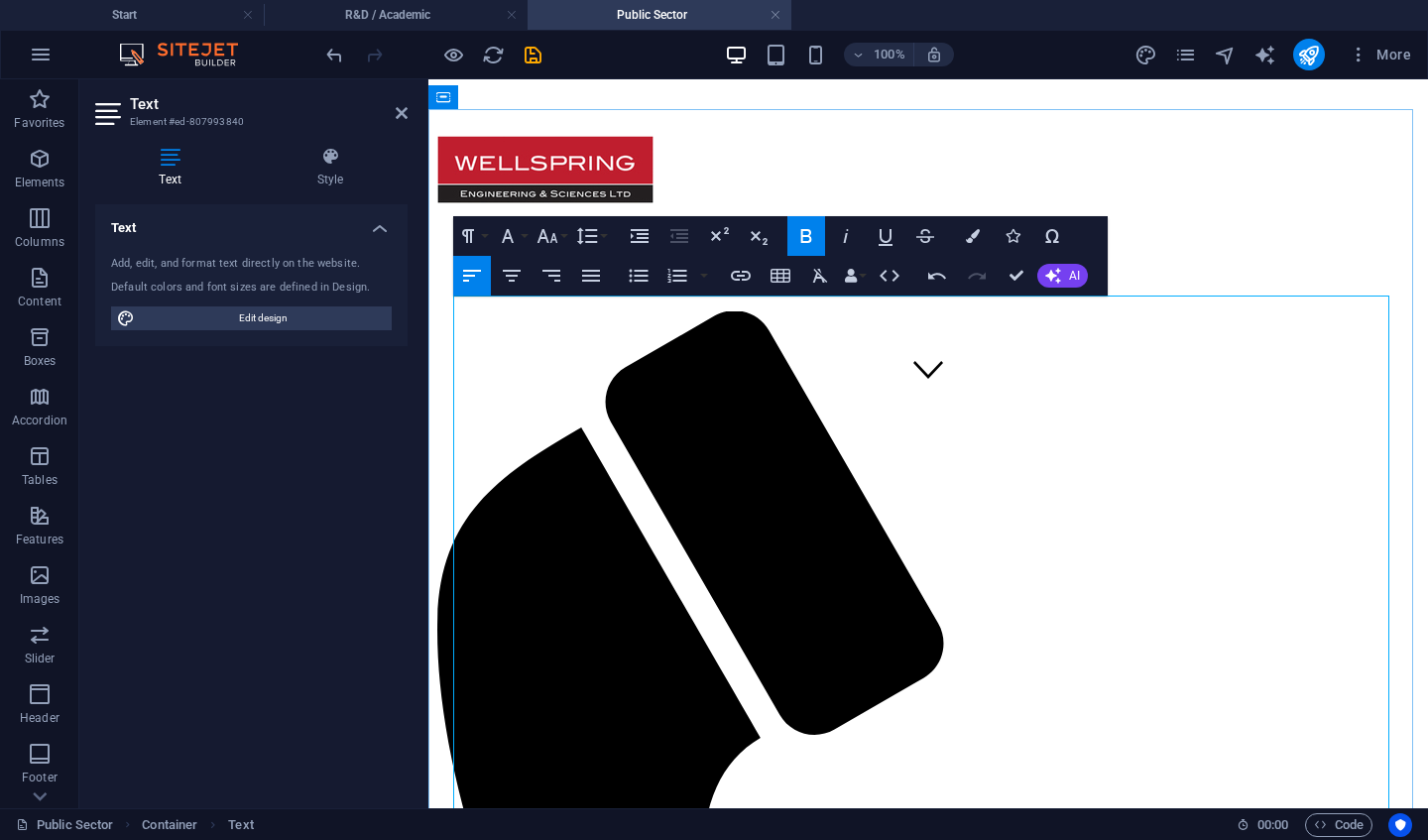 drag, startPoint x: 1142, startPoint y: 612, endPoint x: 1130, endPoint y: 593, distance: 22.472205 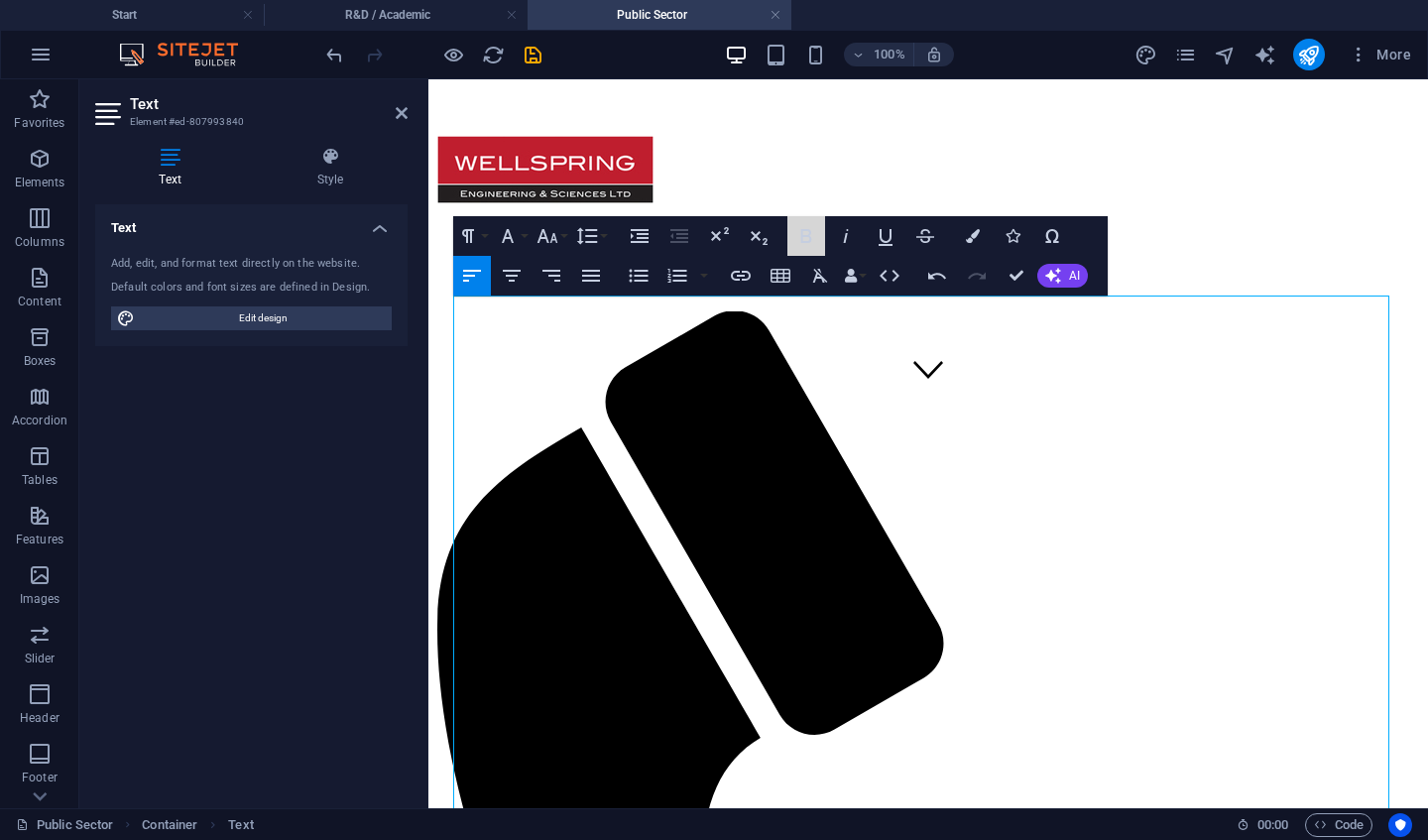 click 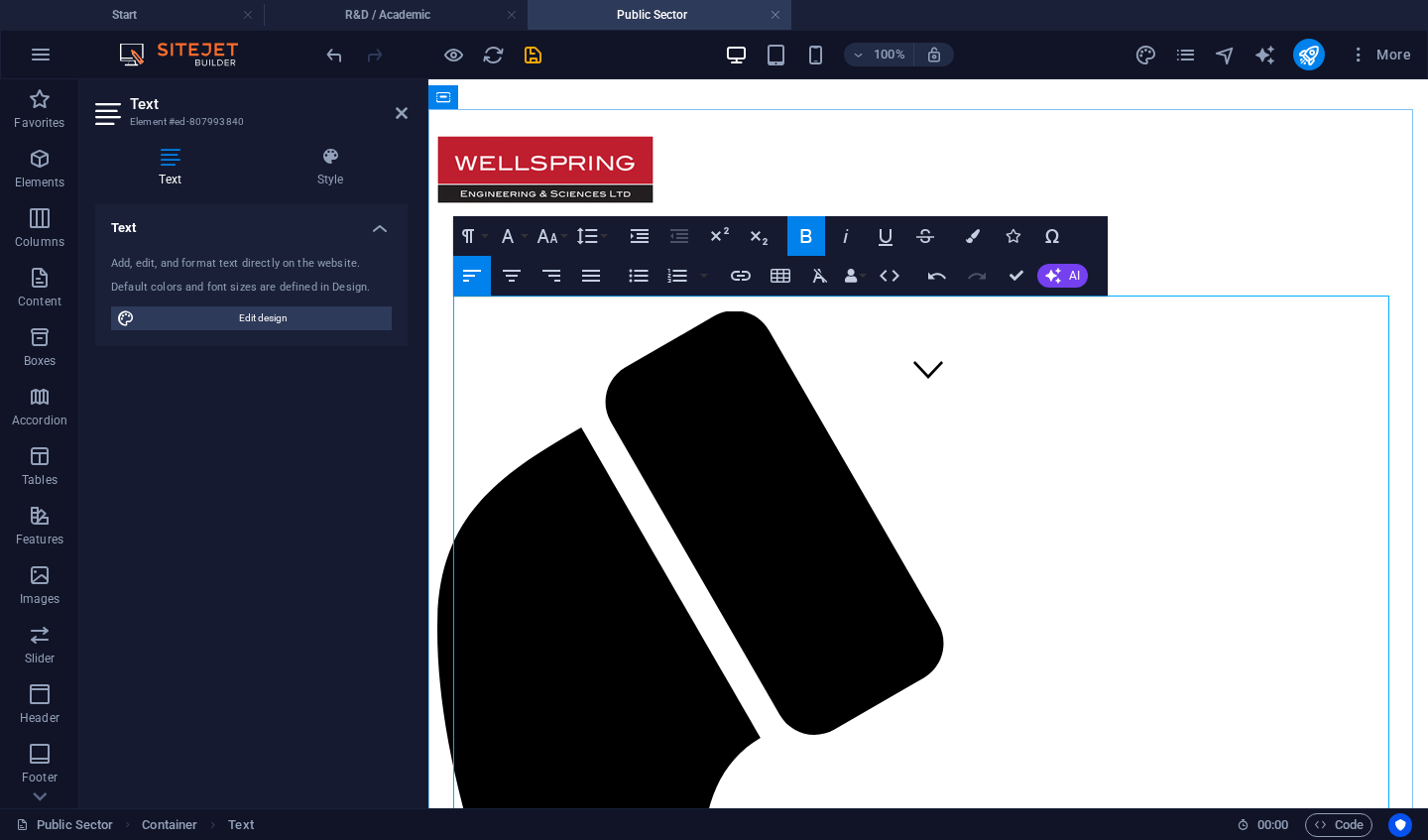 click on "Training of Lean principles with leading food grower within [STATE]." at bounding box center [928, 2402] 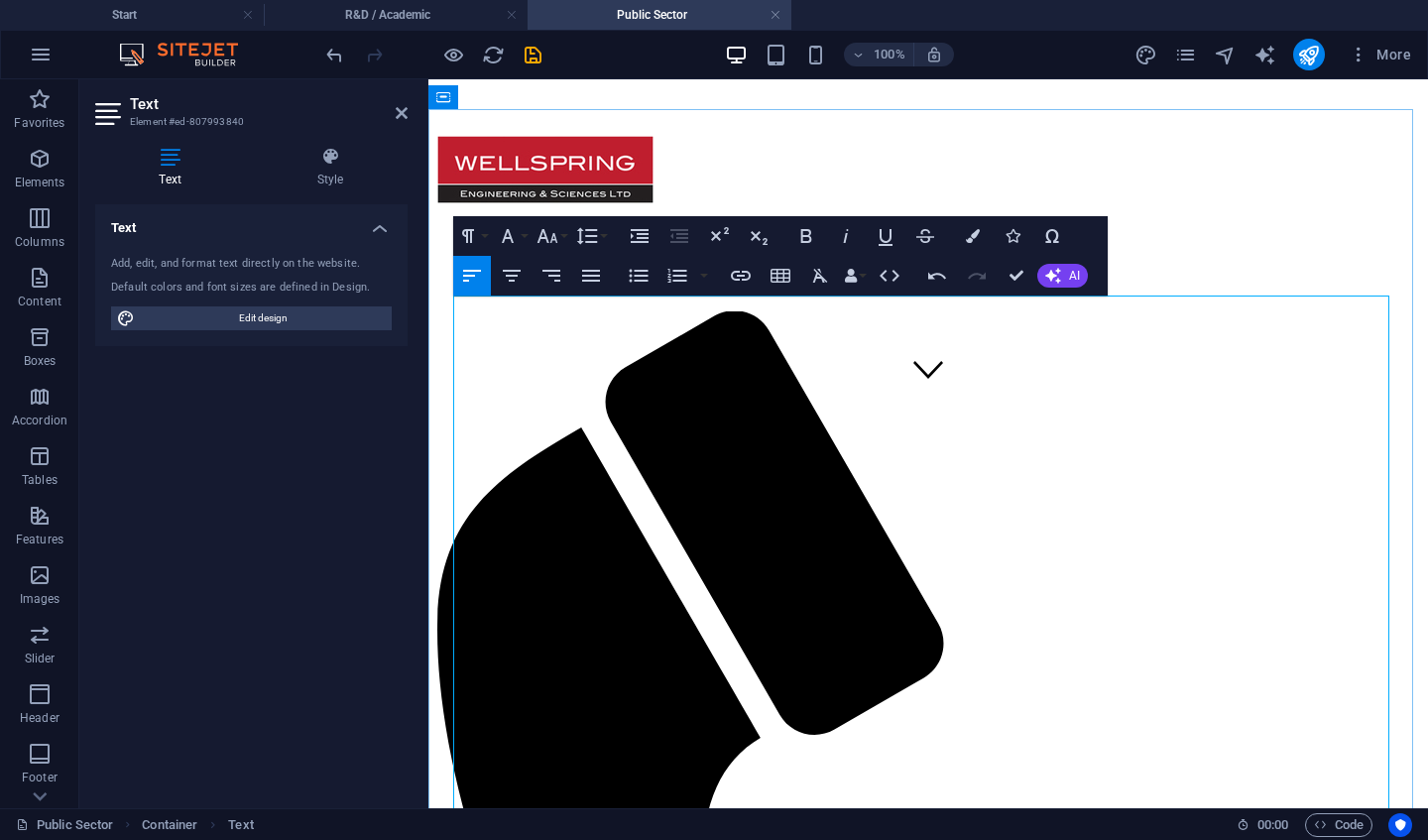drag, startPoint x: 1074, startPoint y: 613, endPoint x: 454, endPoint y: 603, distance: 620.08 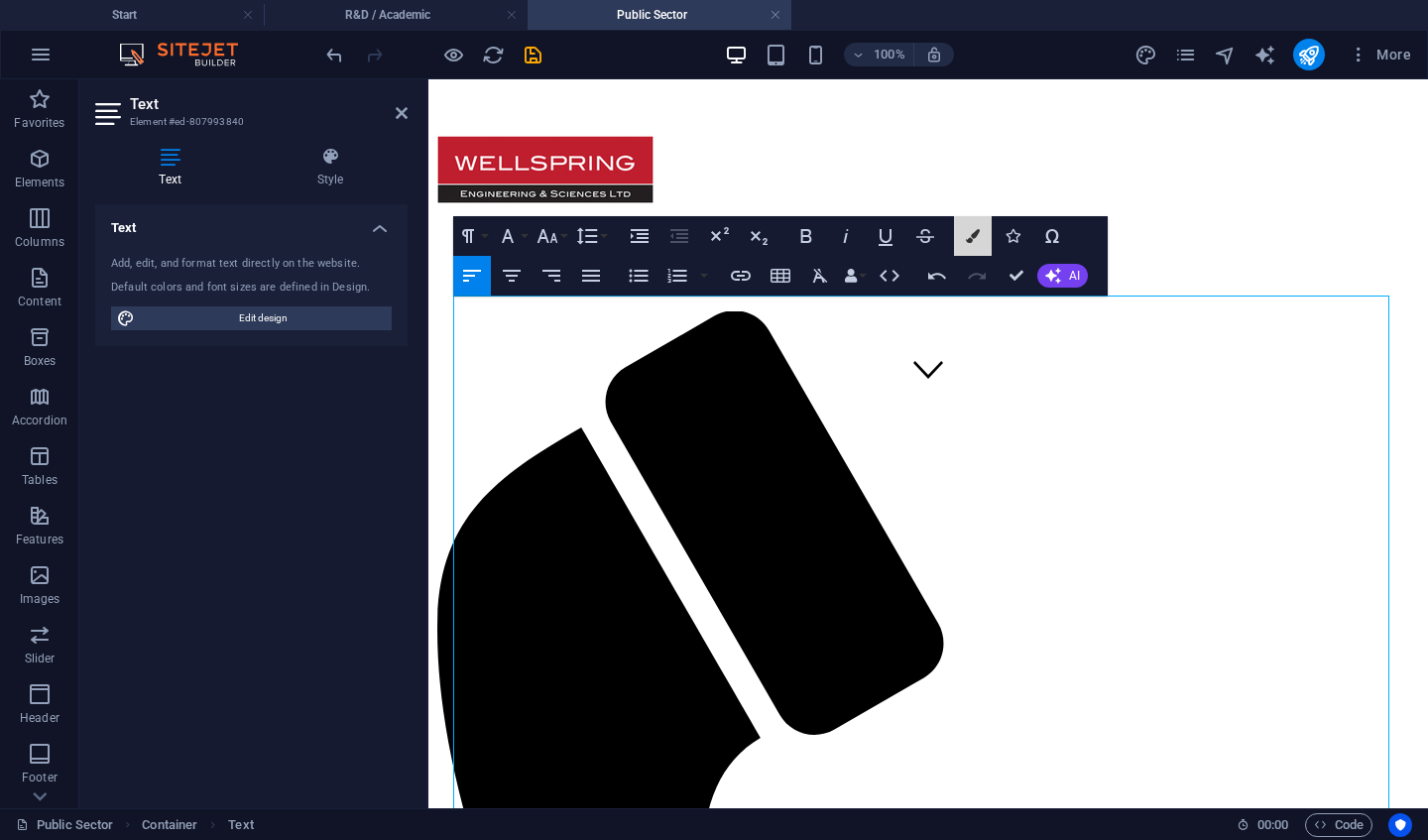 click on "Colors" at bounding box center (973, 236) 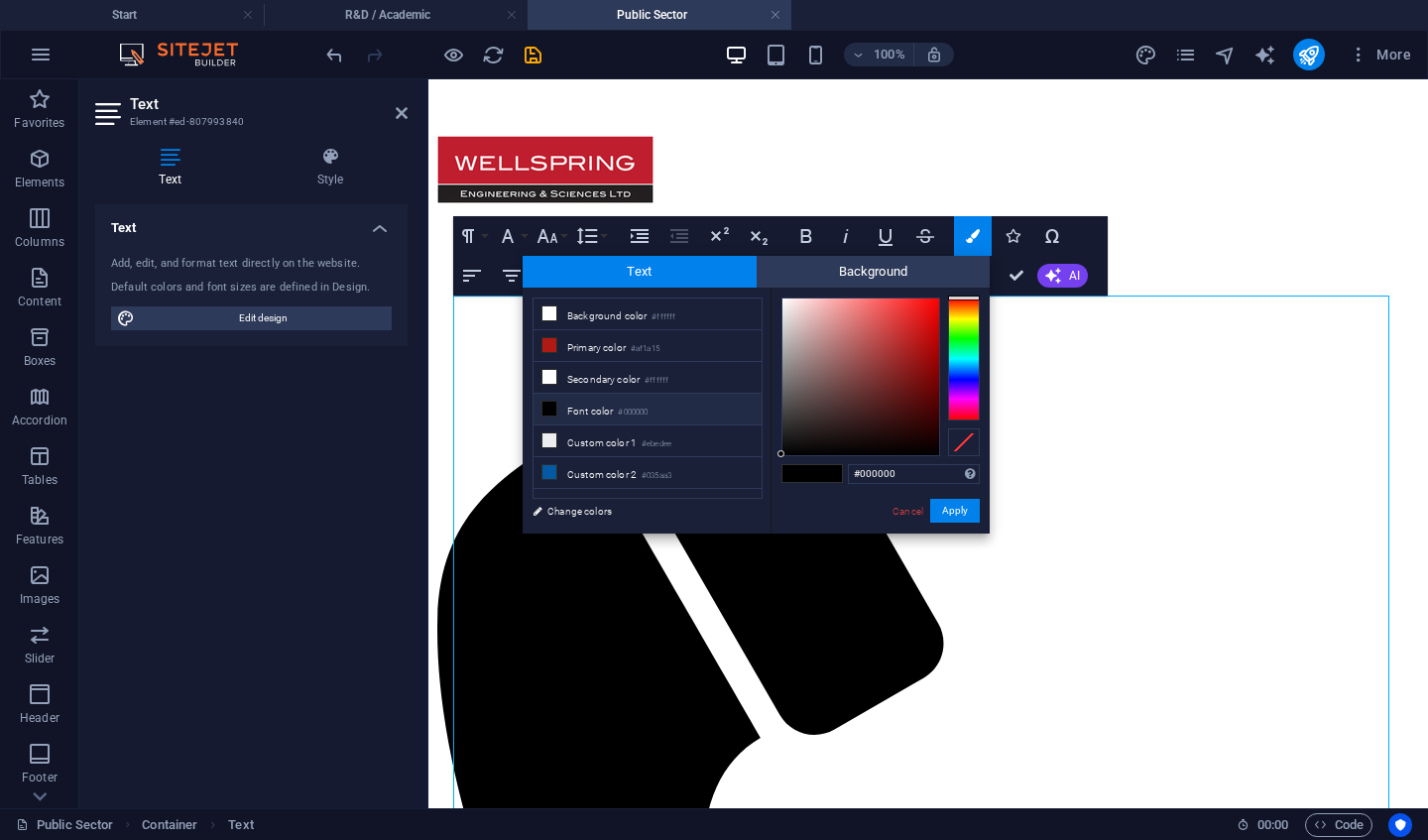 type on "#f01414" 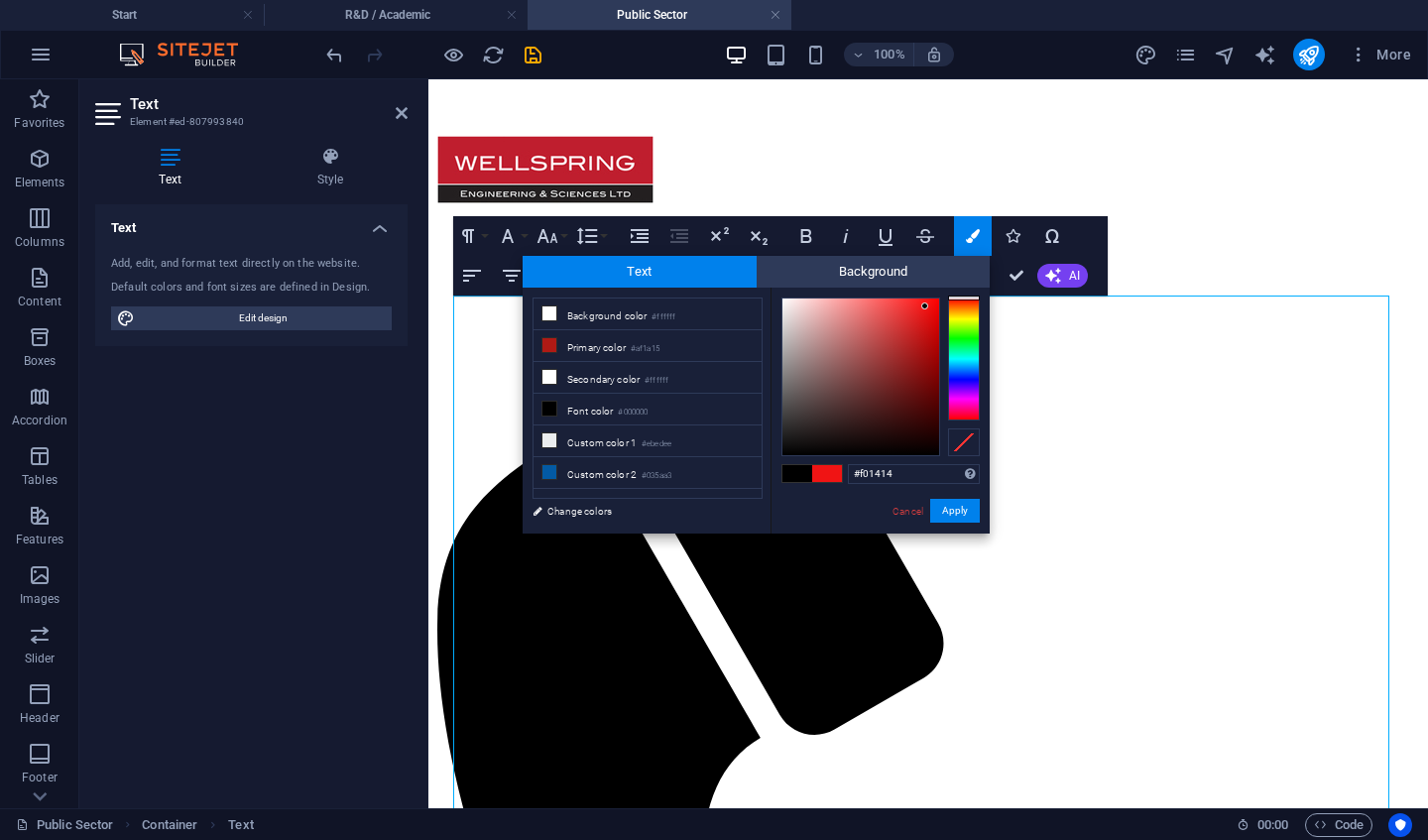 click at bounding box center [861, 377] 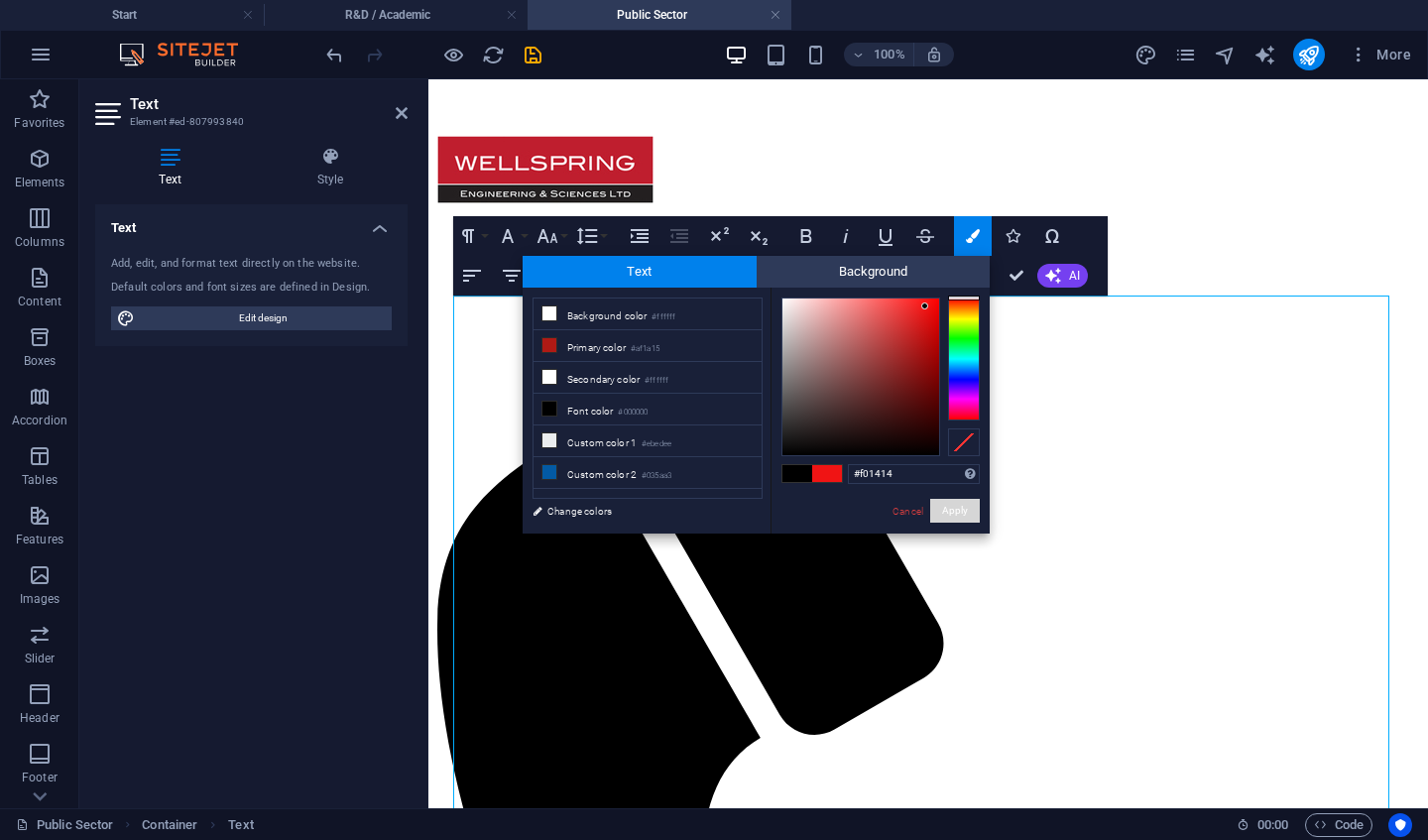 click on "Apply" at bounding box center [955, 511] 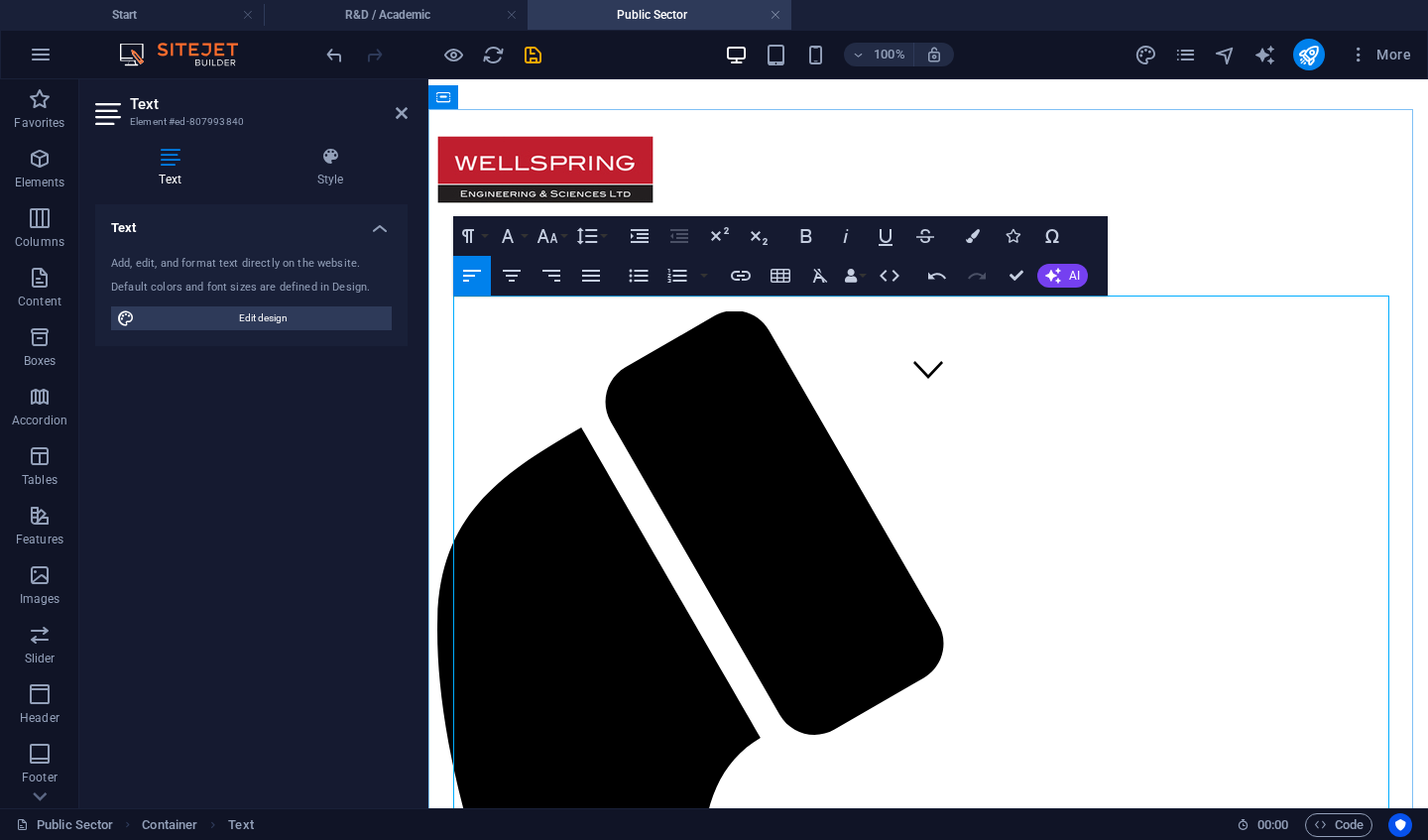 click at bounding box center (928, 2368) 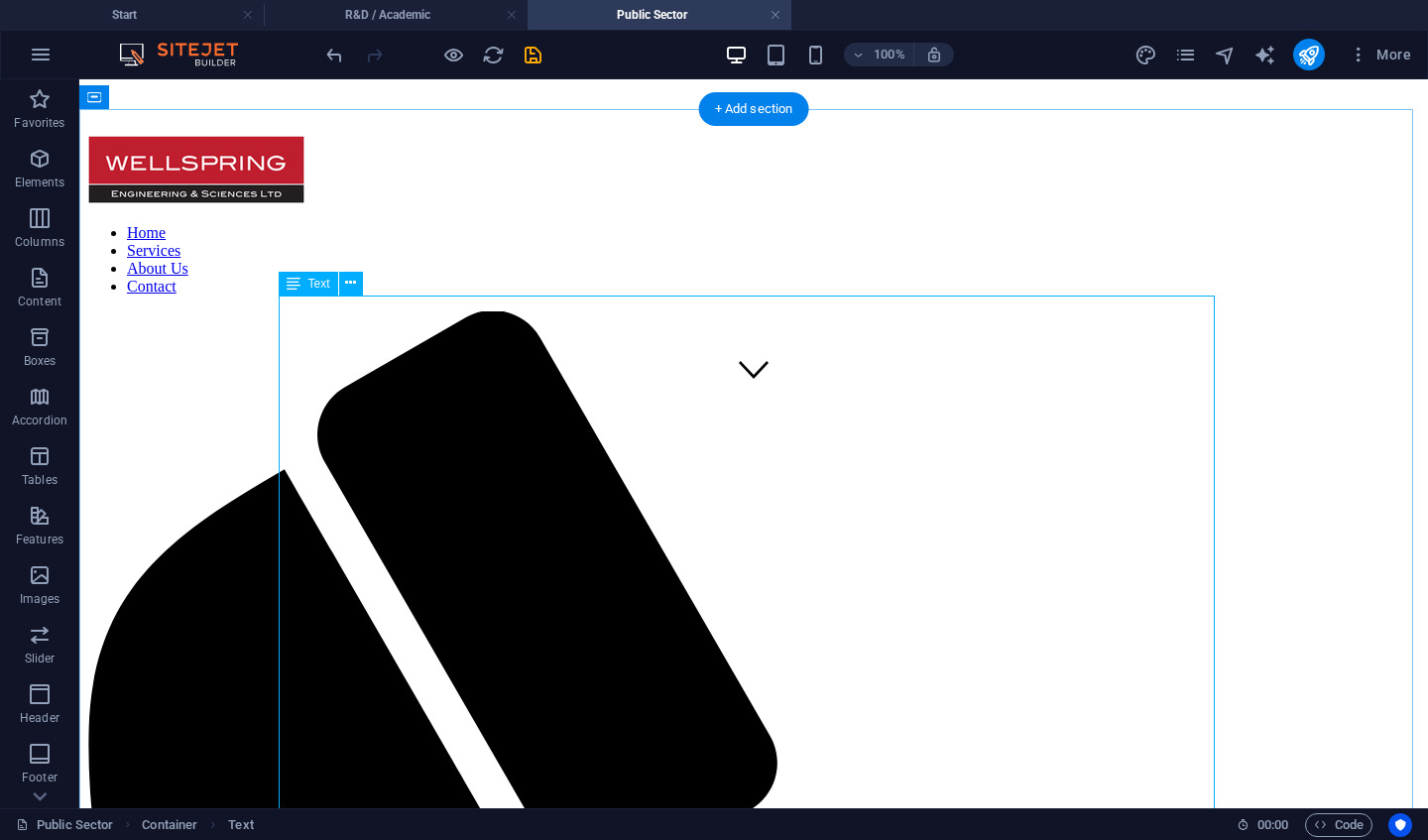 click on "Wellspring’s expertise in Lean, Six Sigma, Project Management, Training and Mentoring services are accessible also to the public sector. We have partnered with public organisations and their clients on pilot projects to demonstrate the value of Continuous Improvement. This approach is not just about reducing costs but about creating an innovative culture where people feel valued, engaged, motivated and happy in their work environment. Our experienced staff excel at forming, training and supporting high-performance teams. We understand the importance of building and maintaining momentum on change management projects and have the tools and capabilities to deliver real transformational change within organisations. Example projects completed: Multiple Lean Start/Plus projects completed with leading food & medical device companies within [STATE] reland saving client thousands of and embedding the tools within organisations to enable future cost savings. For public sector partners, our services include:" at bounding box center (754, 2813) 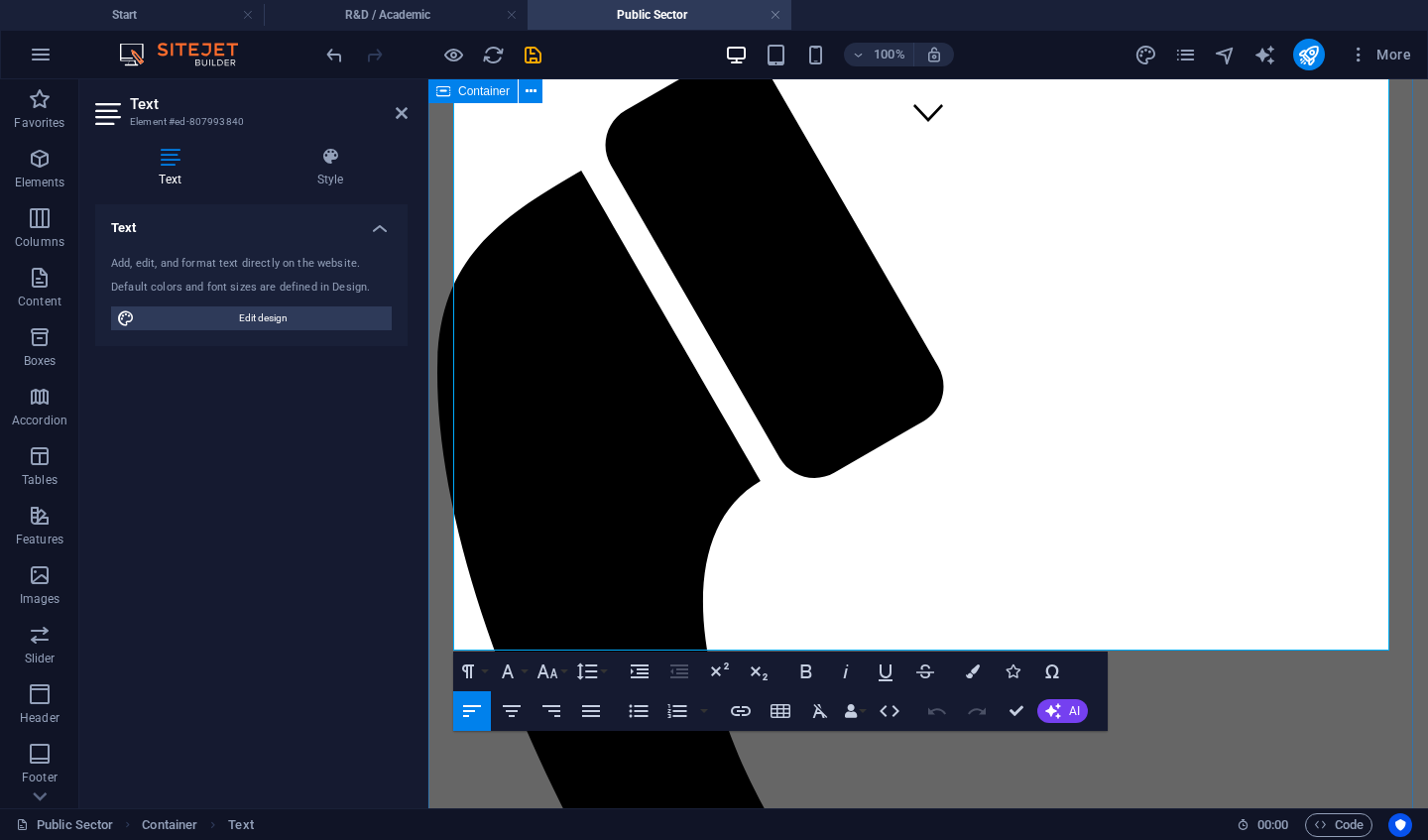 scroll, scrollTop: 689, scrollLeft: 0, axis: vertical 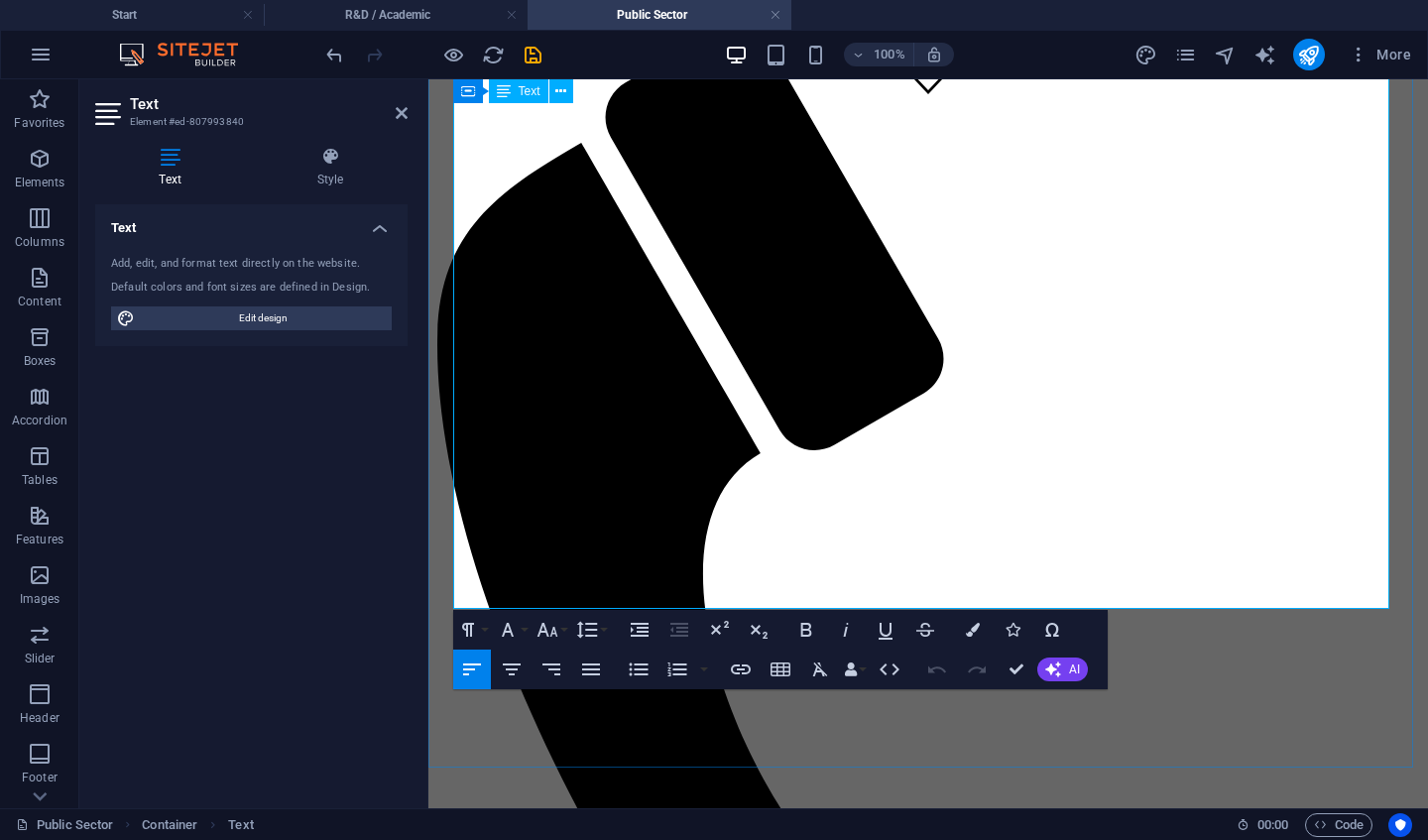 drag, startPoint x: 455, startPoint y: 307, endPoint x: 1235, endPoint y: 584, distance: 827.7252 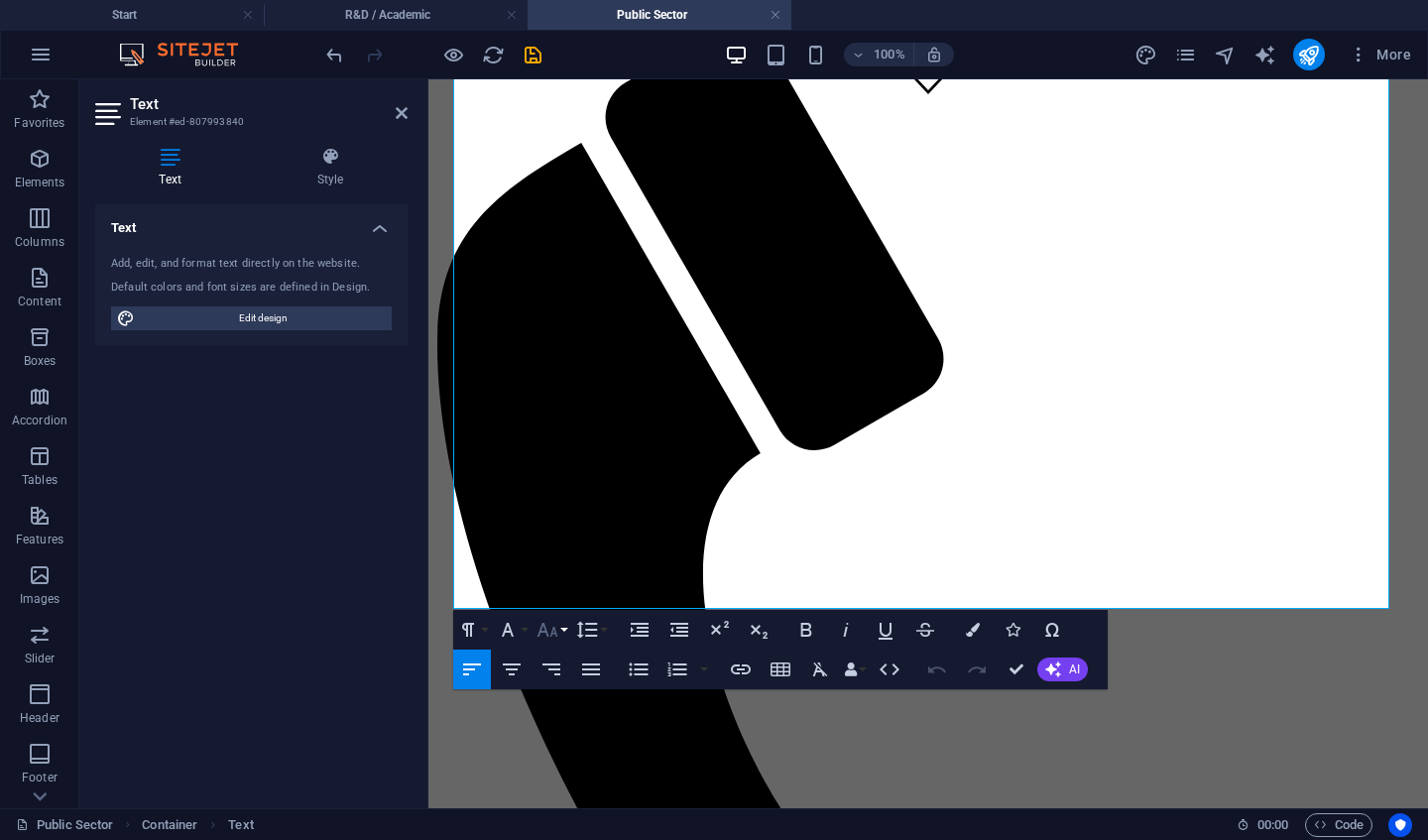 click 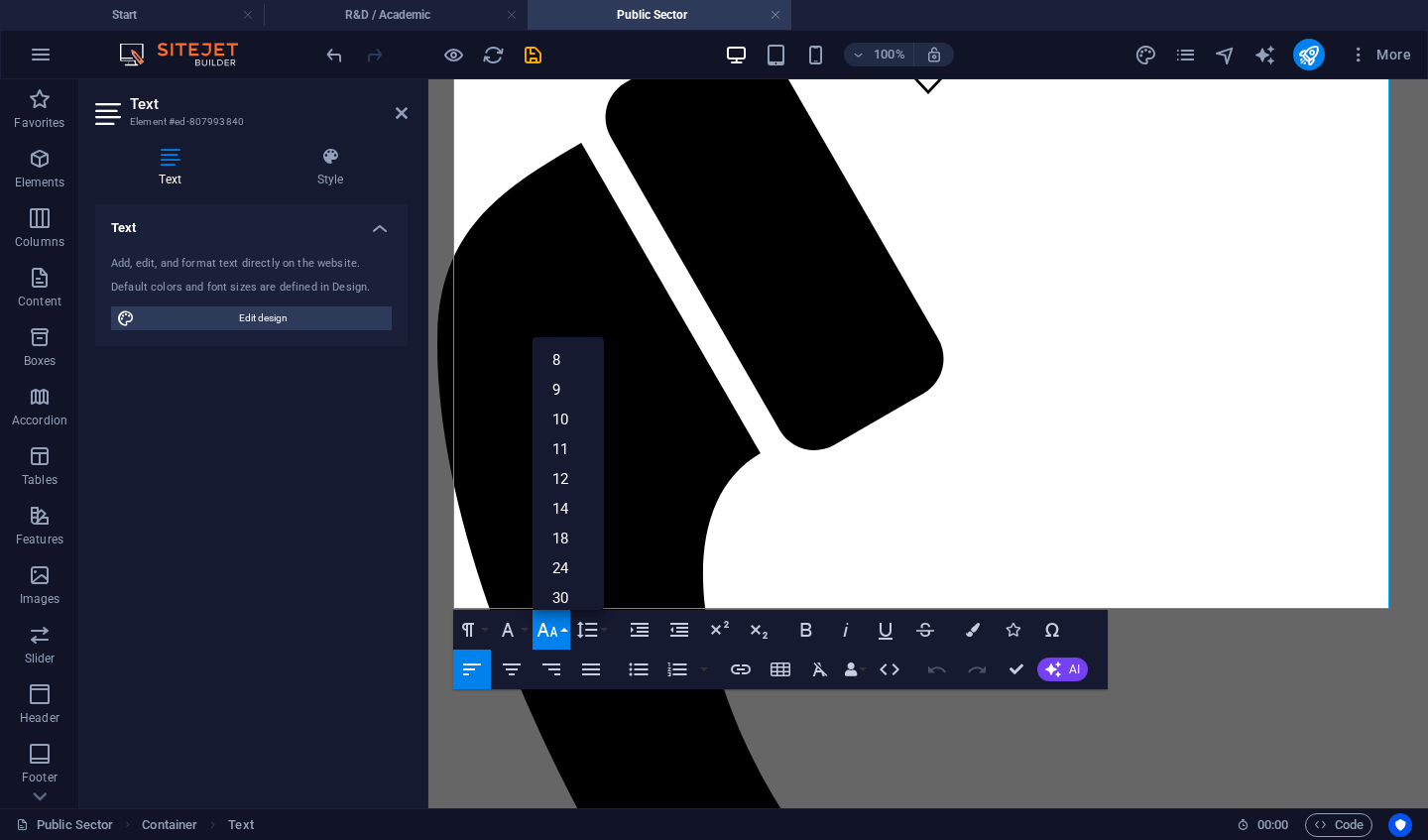 click on "18" at bounding box center [568, 539] 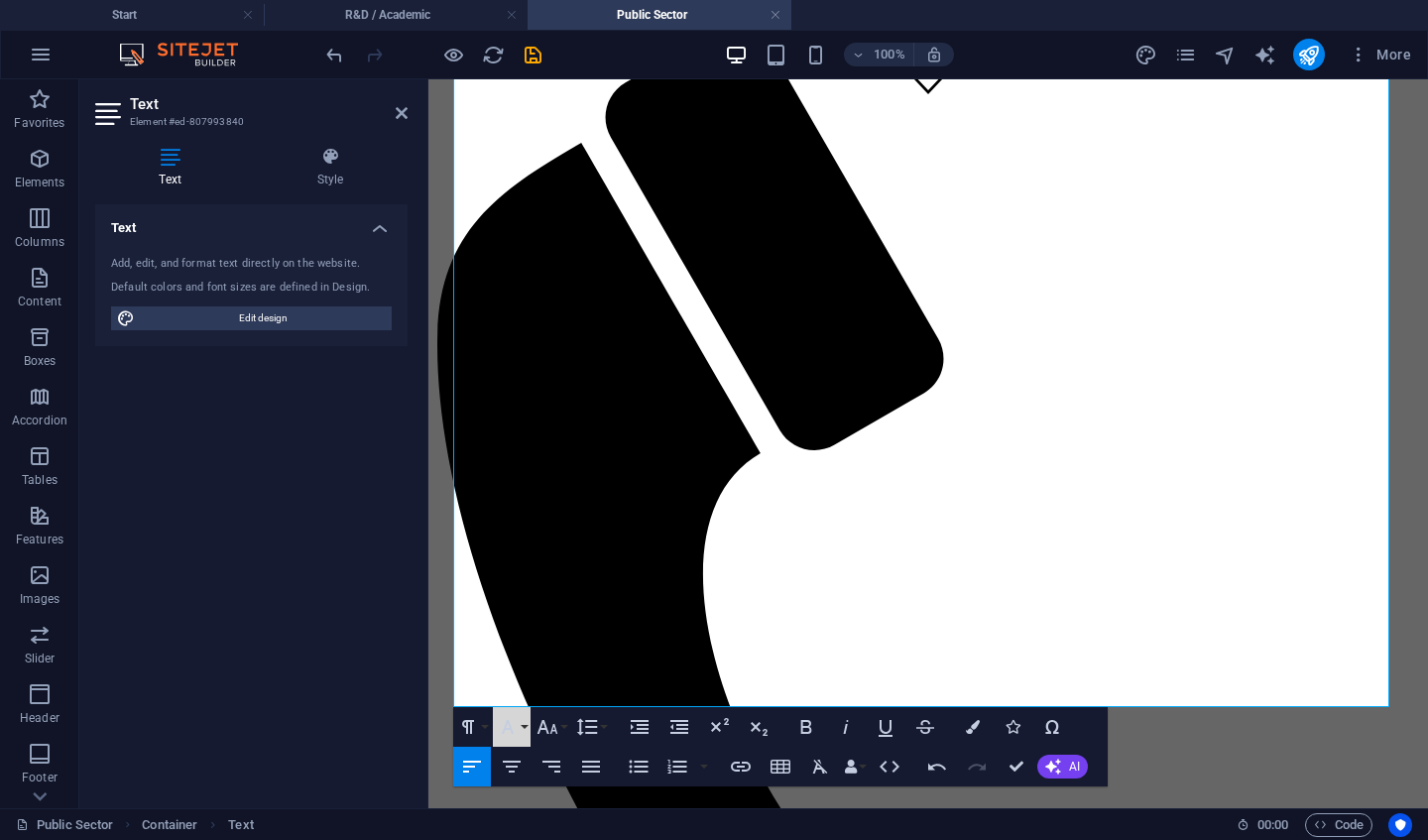 click on "Font Family" at bounding box center (512, 727) 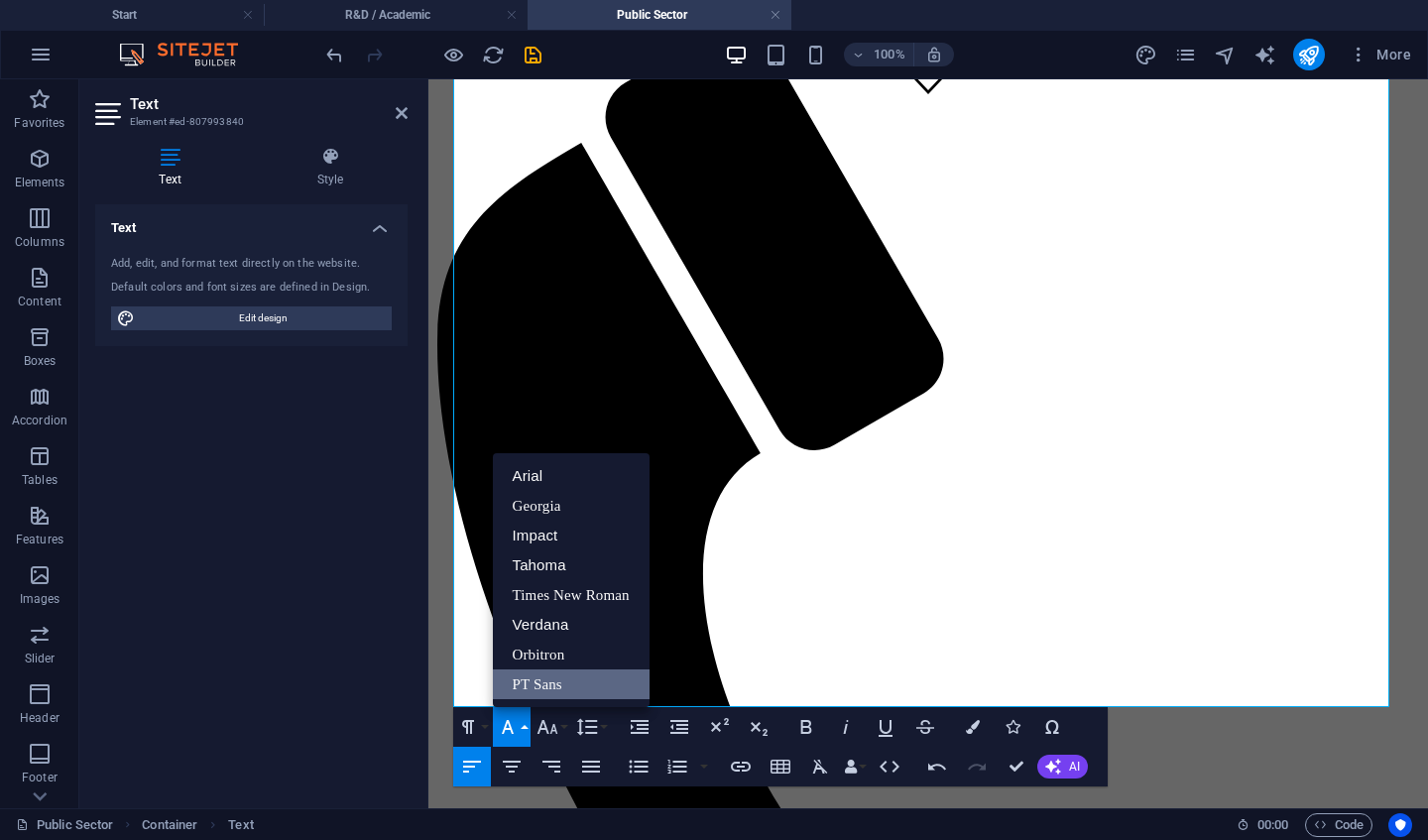 scroll, scrollTop: 0, scrollLeft: 0, axis: both 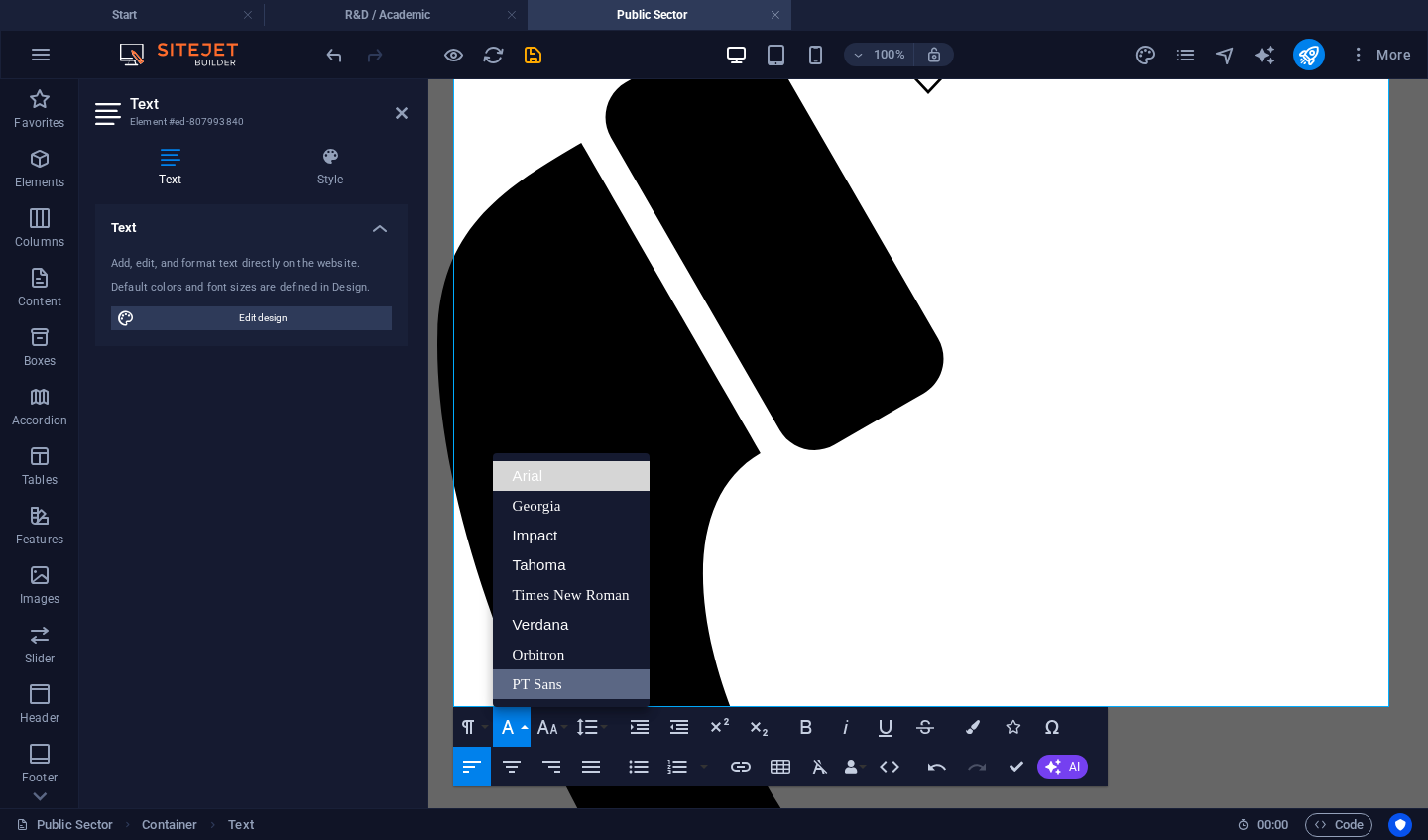 click on "Arial" at bounding box center (571, 476) 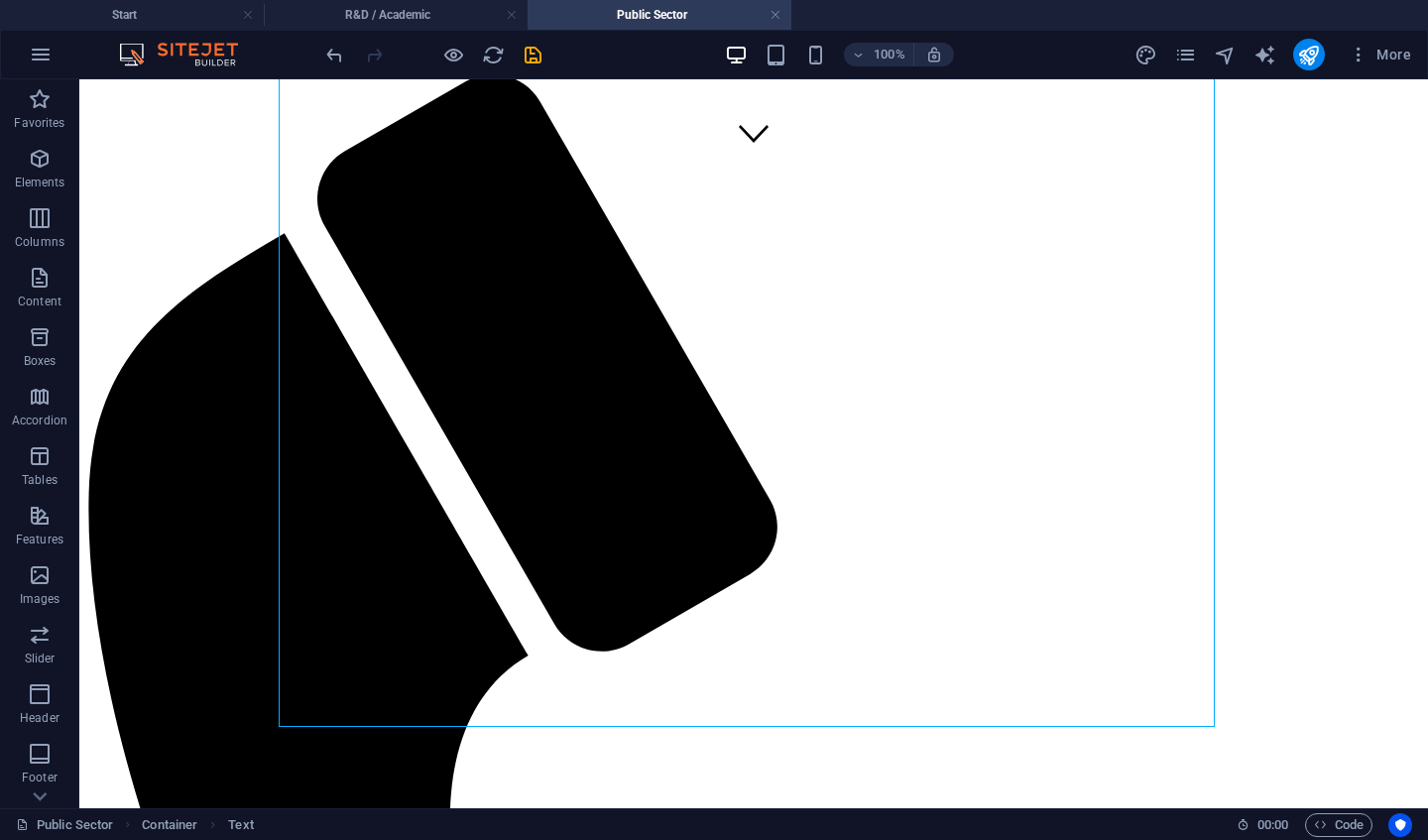 scroll, scrollTop: 685, scrollLeft: 0, axis: vertical 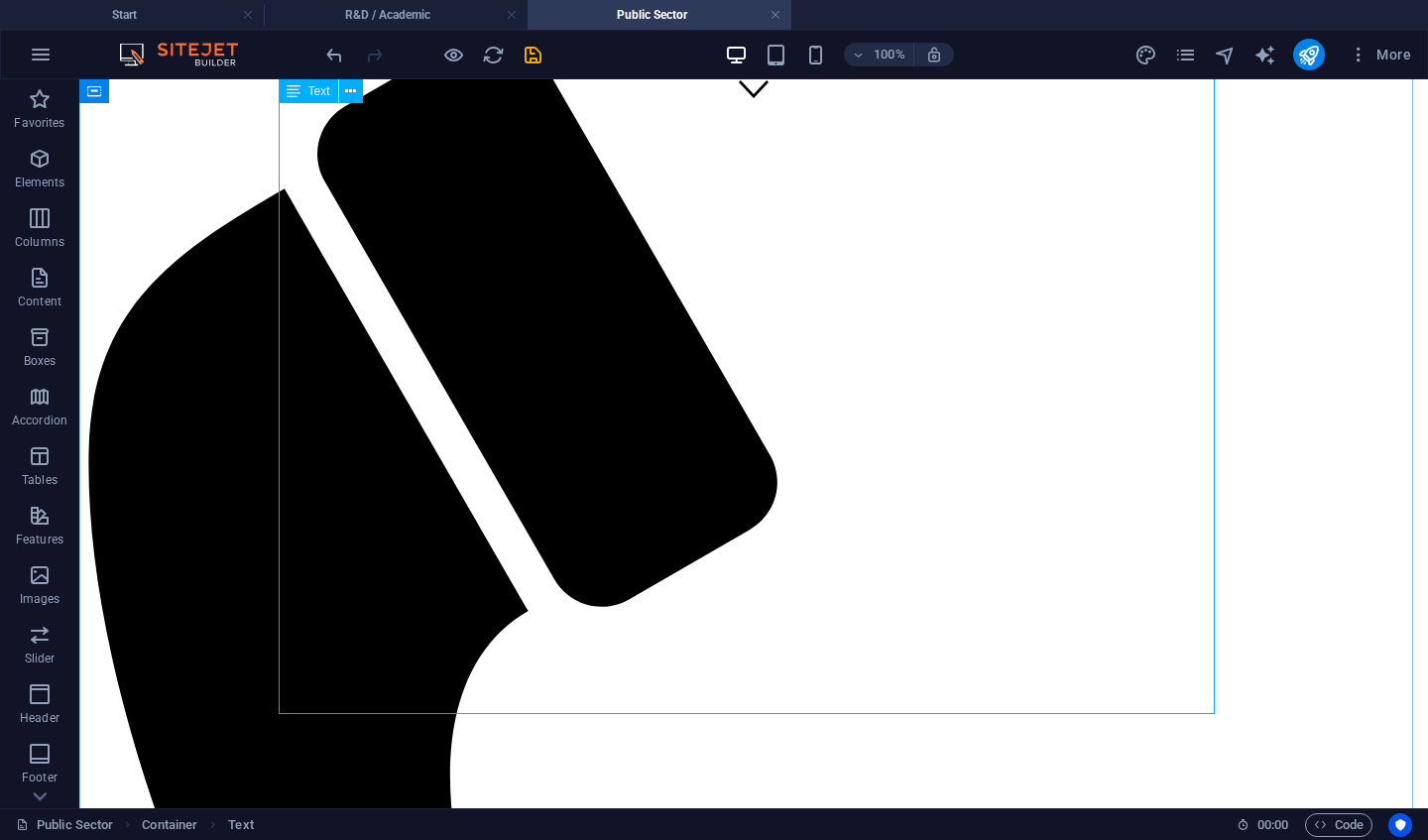 click on "Wellspring’s expertise in Lean, Six Sigma, Project Management, Training and Mentoring services are accessible also to the public sector. We have partnered with public organisations and their clients on pilot projects to demonstrate the value of Continuous Improvement. This approach is not just about reducing costs but about creating an innovative culture where people feel valued, engaged, motivated and happy in their work environment. Our experienced staff excel at forming, training and supporting high-performance teams. We understand the importance of building and maintaining momentum on change management projects and have the tools and capabilities to deliver real transformational change within organisations. Example projects completed: Multiple Lean Start/Plus projects completed with leading food & medical device companies within [STATE] reland saving client thousands of and embedding the tools within organisations to enable future cost savings. For public sector partners, our services include:" at bounding box center (754, 2566) 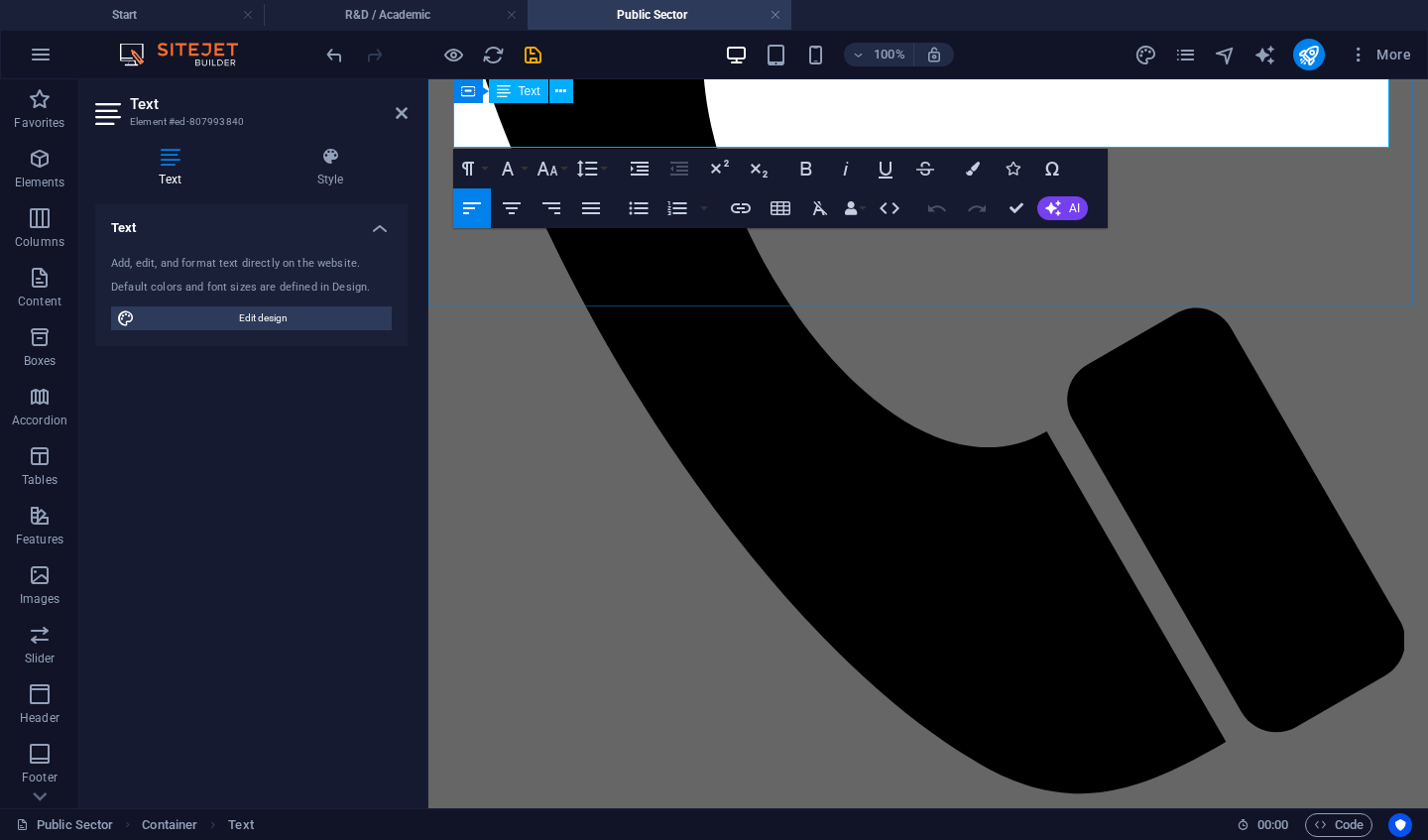 scroll, scrollTop: 1178, scrollLeft: 0, axis: vertical 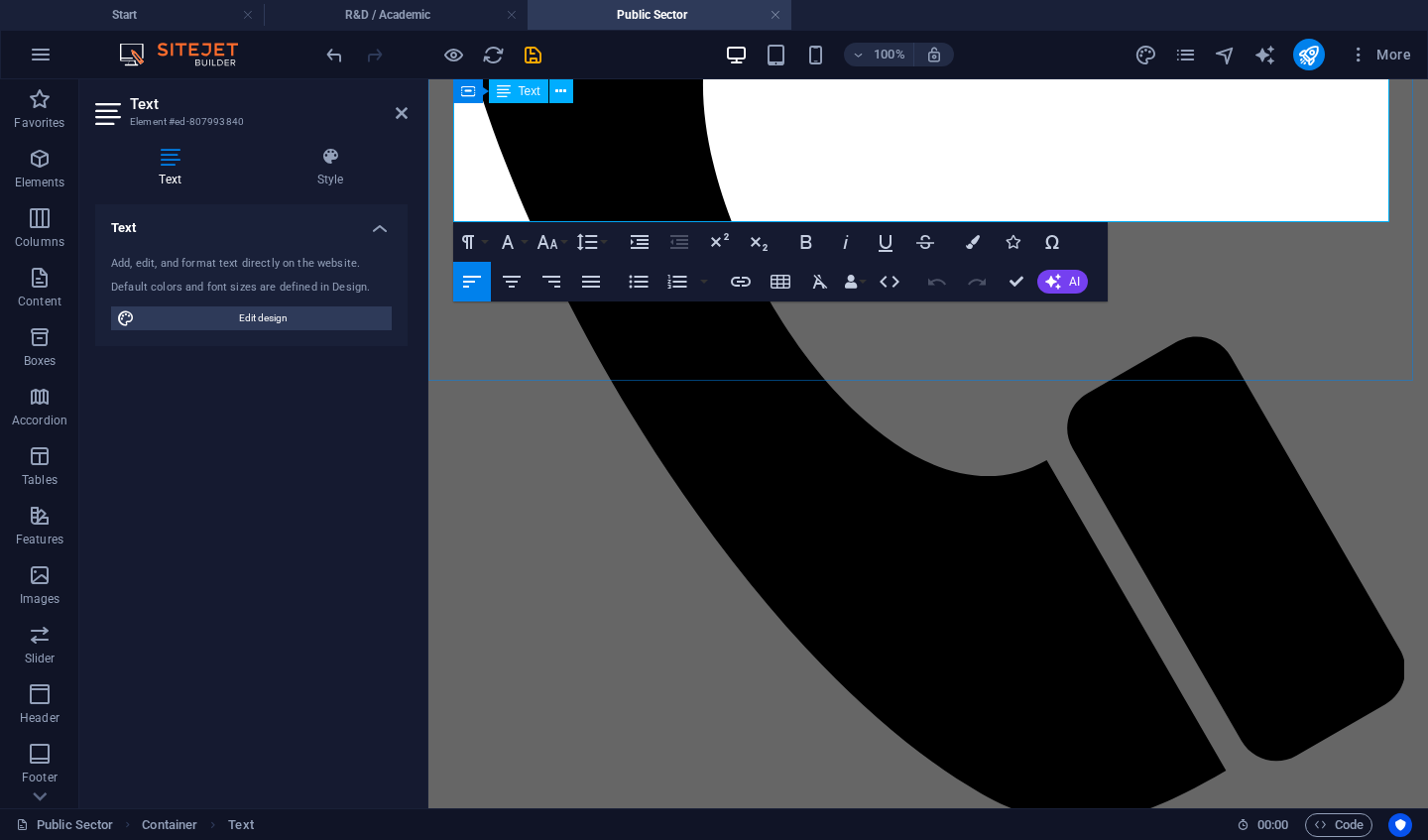 drag, startPoint x: 459, startPoint y: 443, endPoint x: 1368, endPoint y: 198, distance: 941.4383 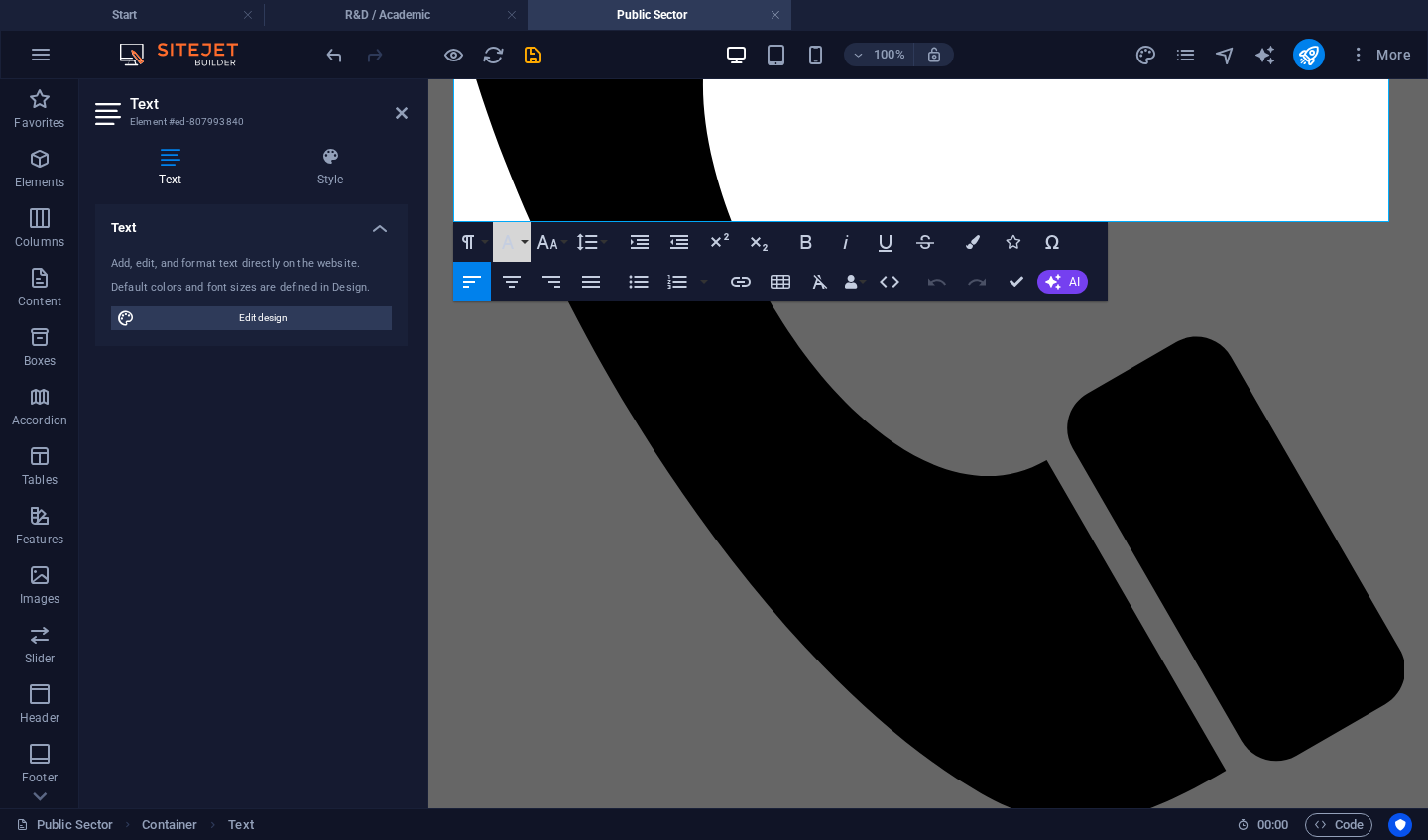 click on "Font Family" at bounding box center [512, 242] 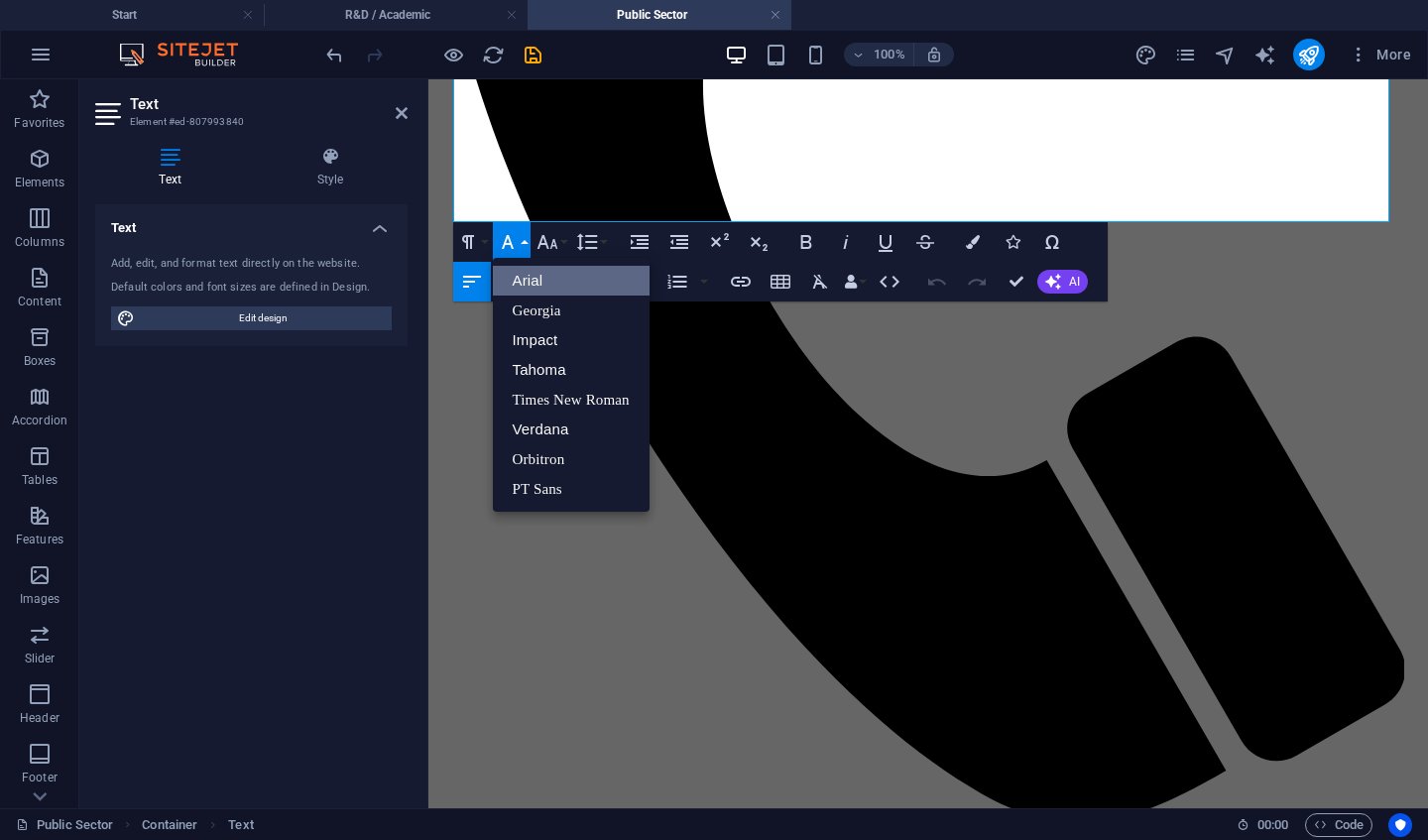 scroll, scrollTop: 0, scrollLeft: 0, axis: both 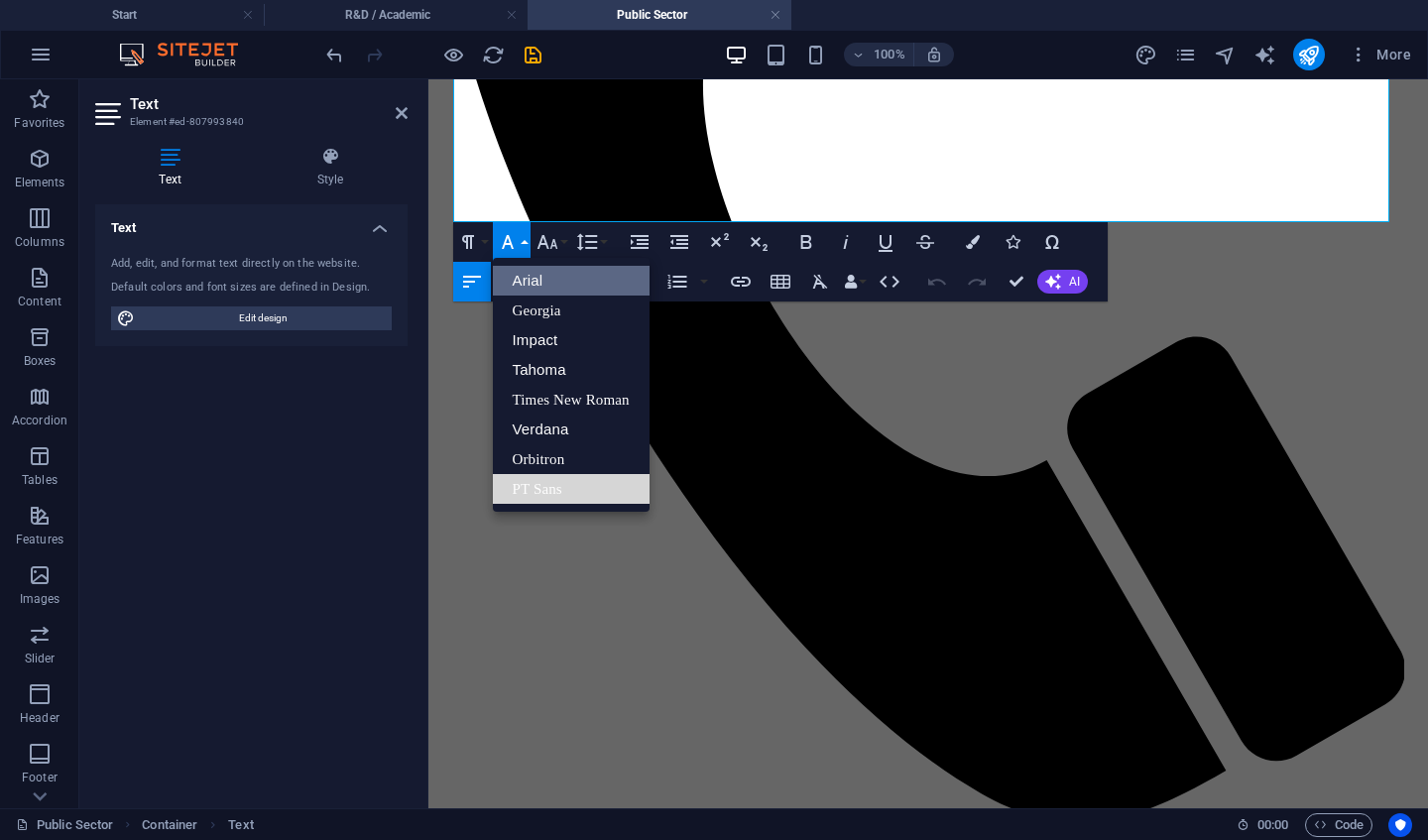 click on "PT Sans" at bounding box center (571, 489) 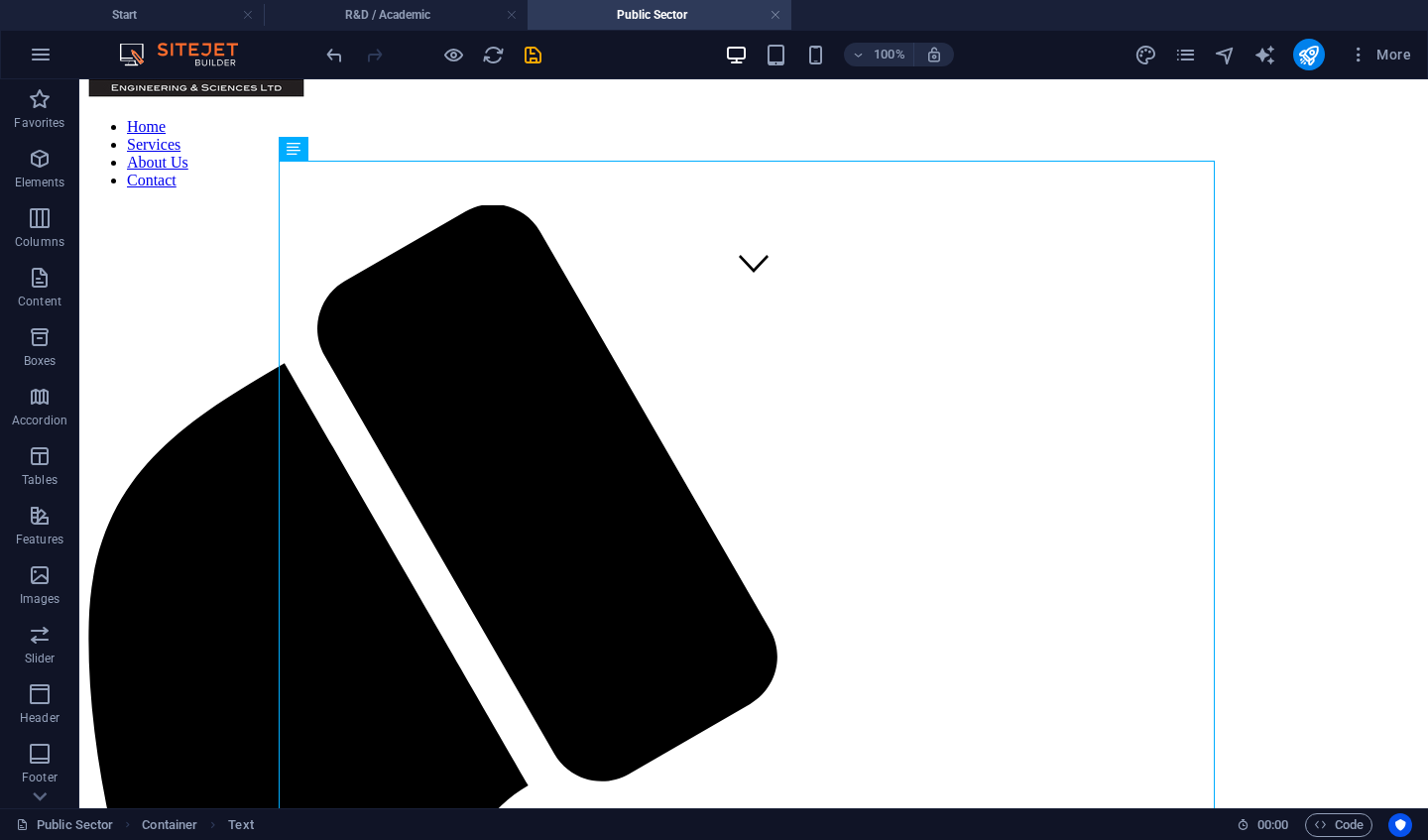 scroll, scrollTop: 210, scrollLeft: 0, axis: vertical 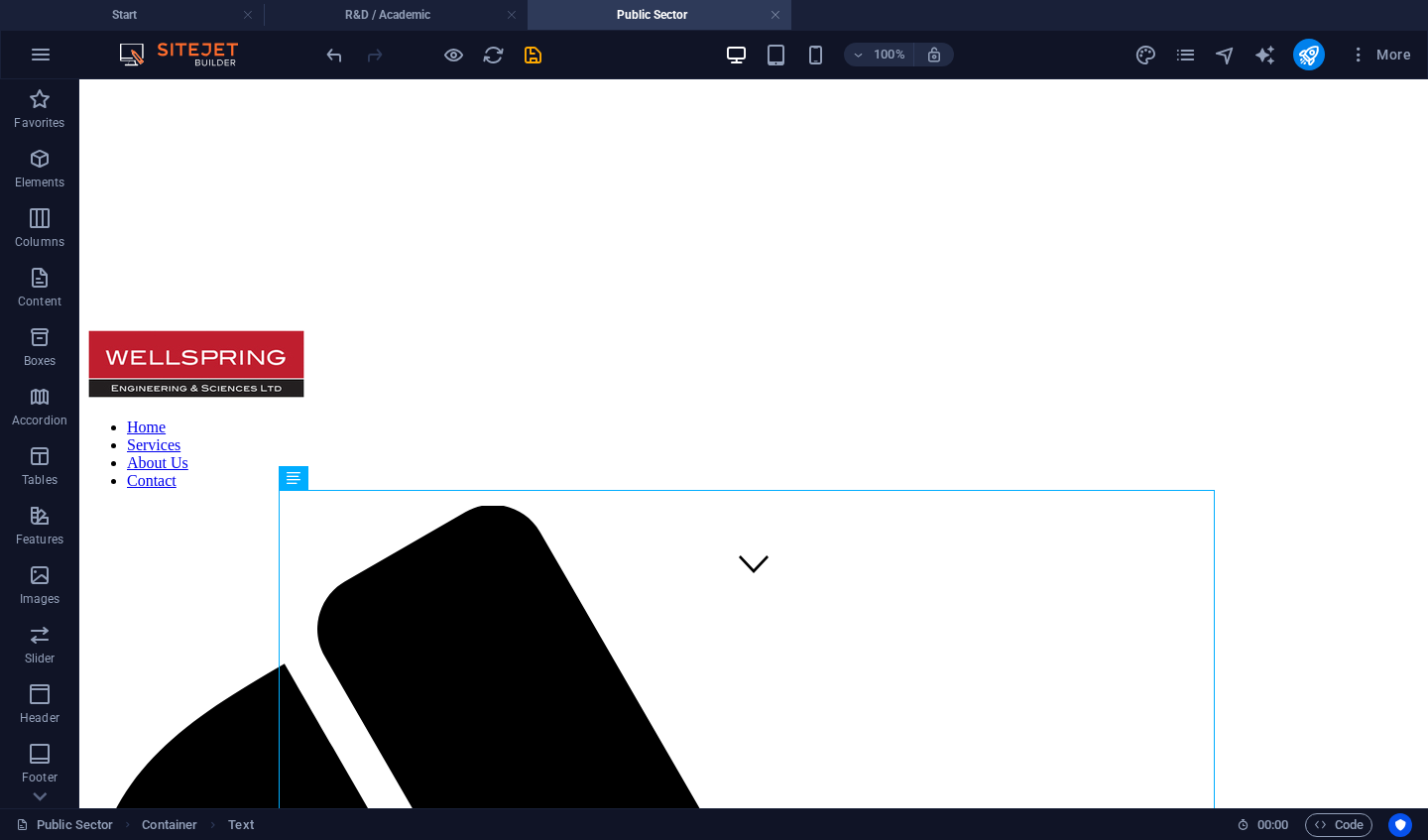click on "R&D / Academic" at bounding box center [396, 15] 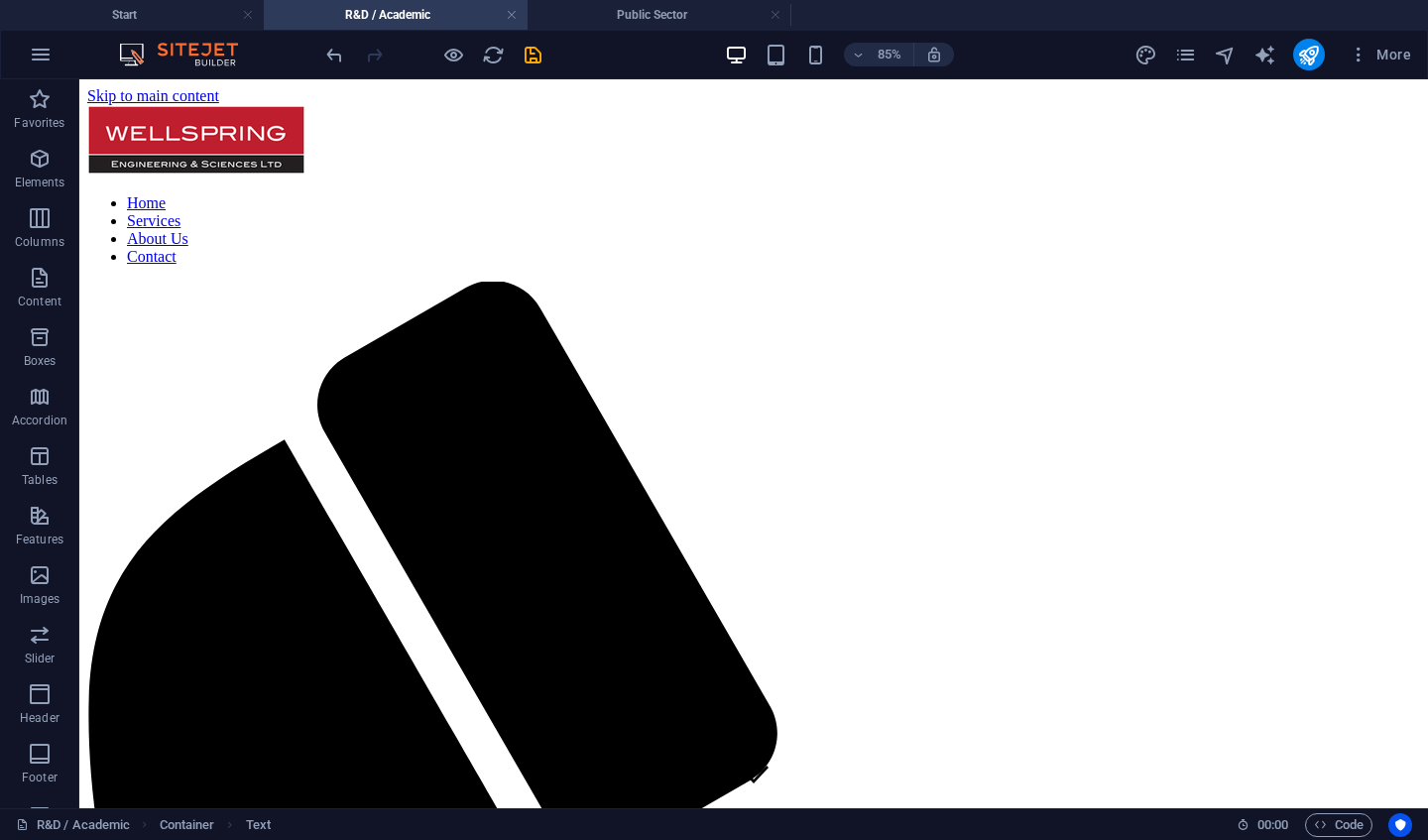 scroll, scrollTop: 330, scrollLeft: 0, axis: vertical 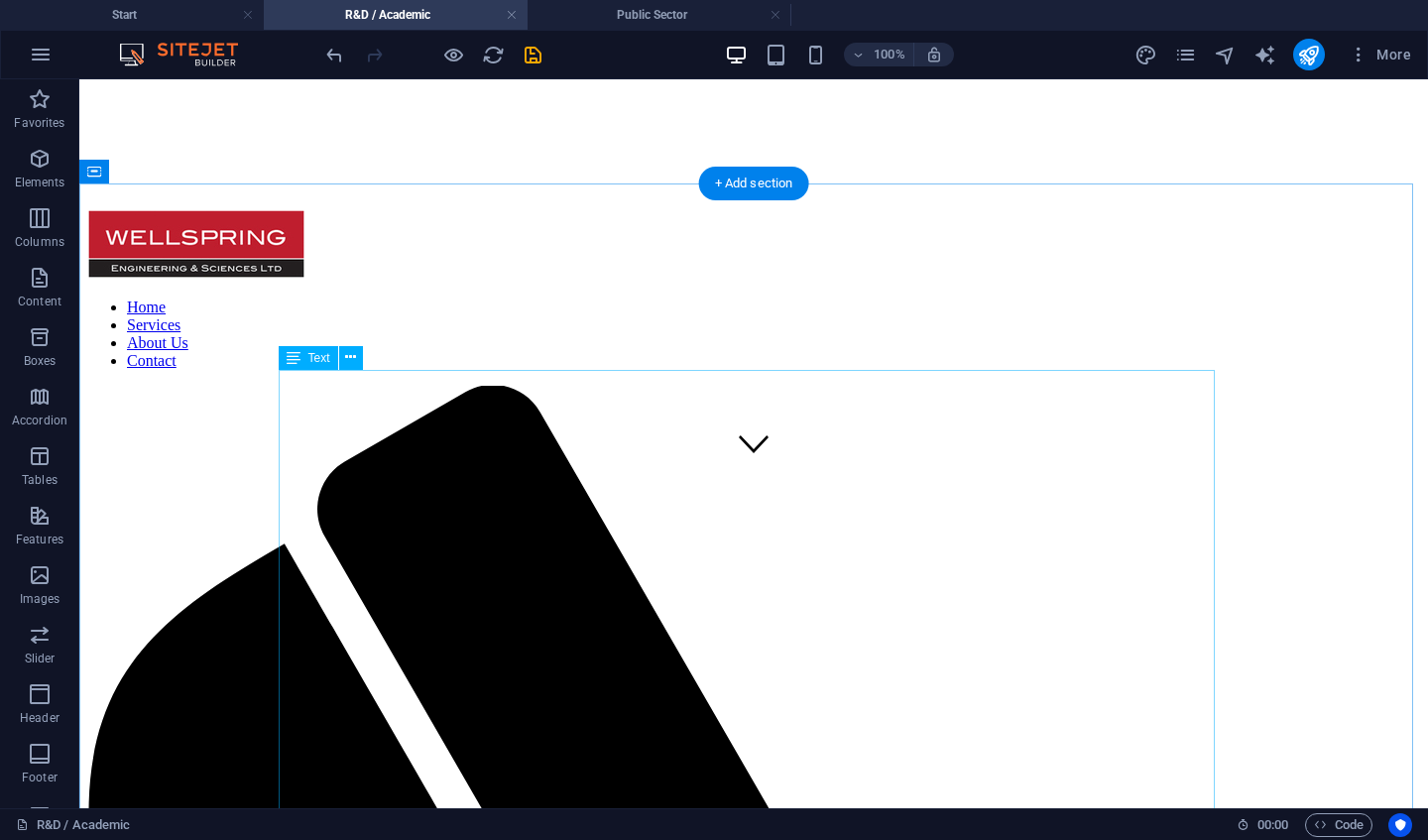 click on "Wellspring engineers have a proven track record of delivering high-quality Process & Product Development services over the past  2 5  plus  years. Our strengths include deep knowledge of global Quality & Regulatory Compliance systems, comprehensive Risk Assessments, and expertise in CE marking for products and equipment. We also provide valuable input to Business and Marketing Plans, as well as Process, Product and Software Validations to help bring your research to life and move it towards commercialisation.  Examples Projects completed: We have supported Universities on regulatory assessment of an early medical device concept / prototype. Project Management of a novel asthma / electronic product from concept stage through to full CE marking.  For R&D and Academic partners, our services include: Project management and industrial design Third party Operations and manufacturing sourcing & qualifications Prototyping and clinical study management Design verification and test method validation" at bounding box center [754, 2814] 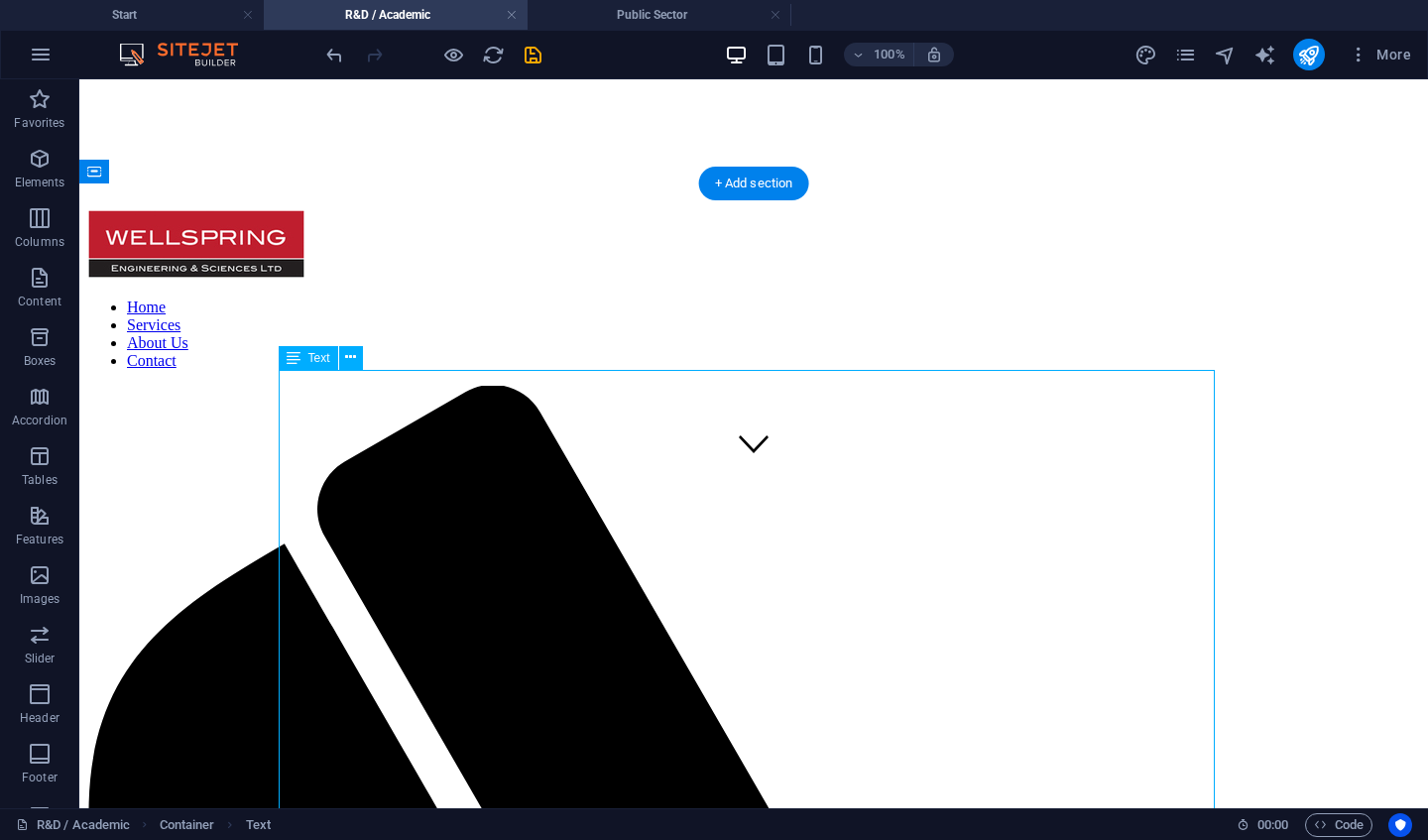 click on "Wellspring engineers have a proven track record of delivering high-quality Process & Product Development services over the past  2 5  plus  years. Our strengths include deep knowledge of global Quality & Regulatory Compliance systems, comprehensive Risk Assessments, and expertise in CE marking for products and equipment. We also provide valuable input to Business and Marketing Plans, as well as Process, Product and Software Validations to help bring your research to life and move it towards commercialisation.  Examples Projects completed: We have supported Universities on regulatory assessment of an early medical device concept / prototype. Project Management of a novel asthma / electronic product from concept stage through to full CE marking.  For R&D and Academic partners, our services include: Project management and industrial design Third party Operations and manufacturing sourcing & qualifications Prototyping and clinical study management Design verification and test method validation" at bounding box center (754, 2814) 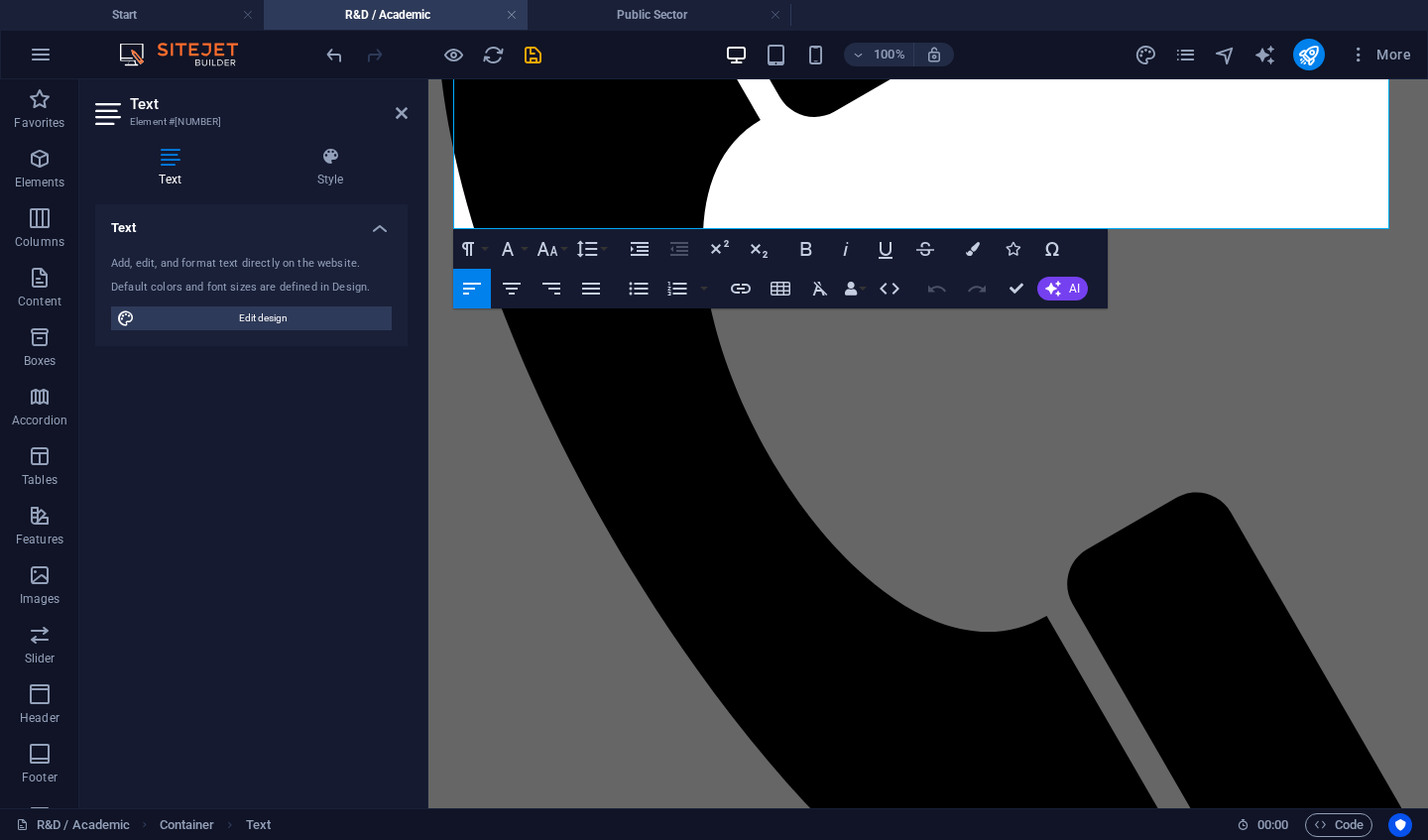 scroll, scrollTop: 990, scrollLeft: 0, axis: vertical 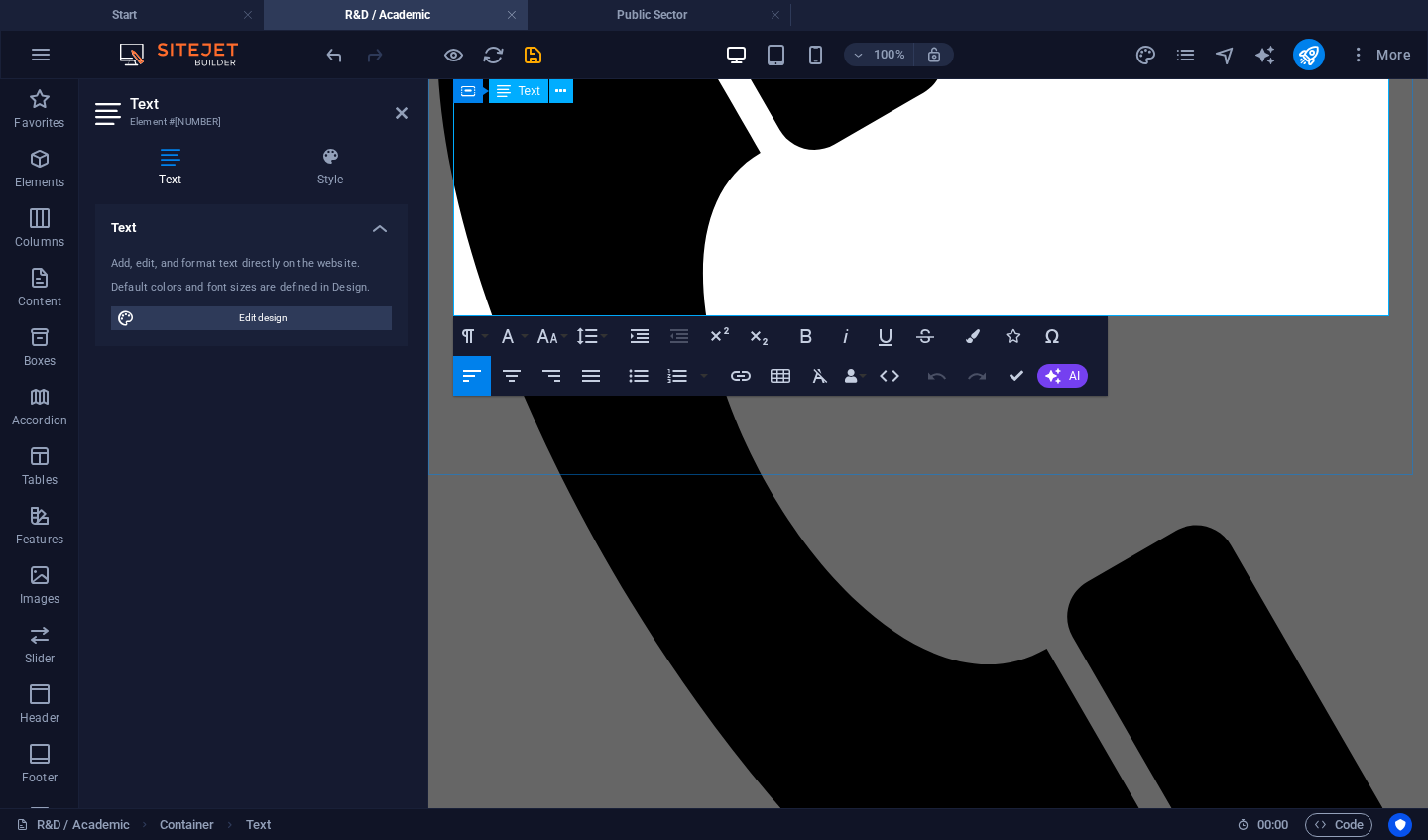 drag, startPoint x: 456, startPoint y: 382, endPoint x: 1359, endPoint y: 250, distance: 912.59684 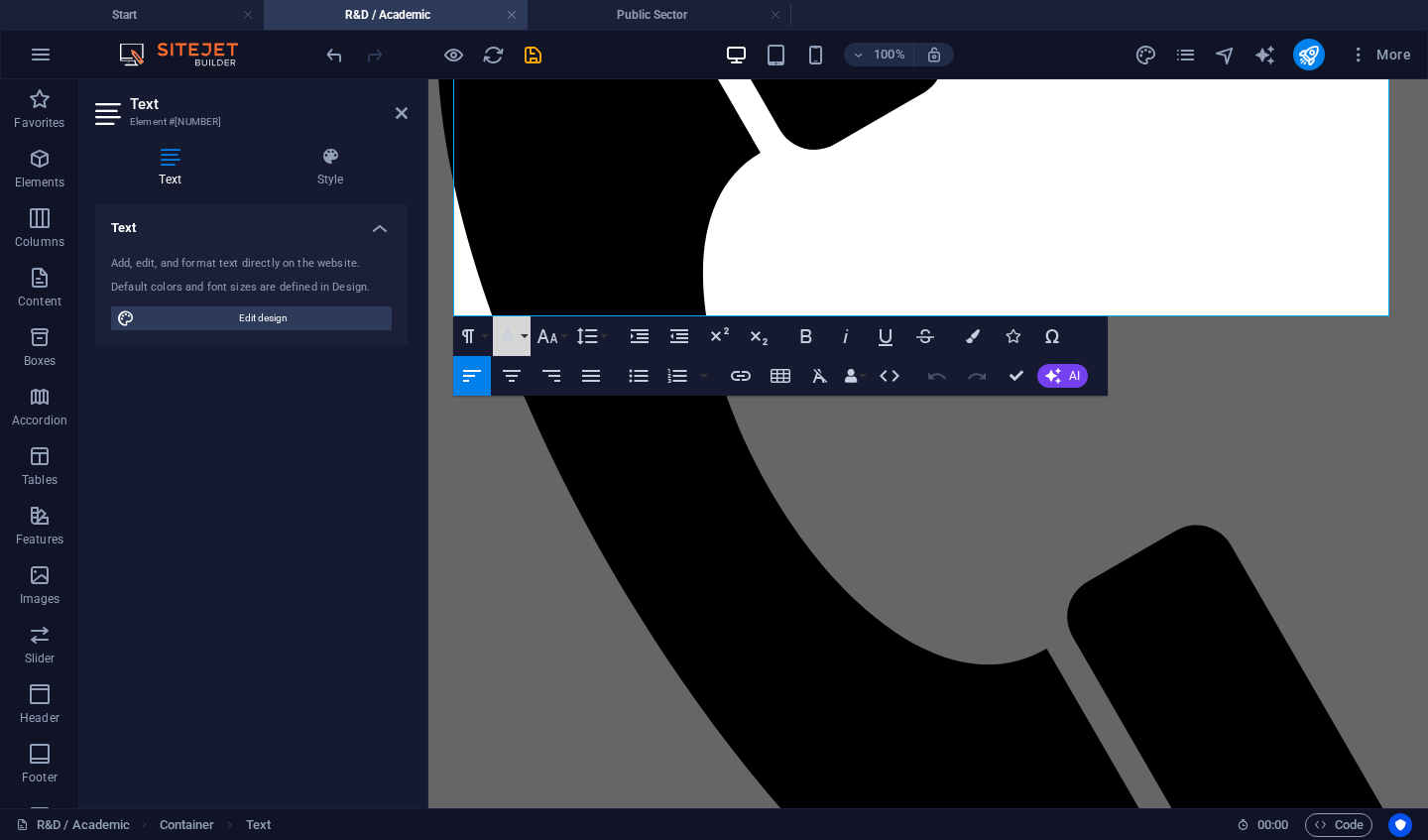 click 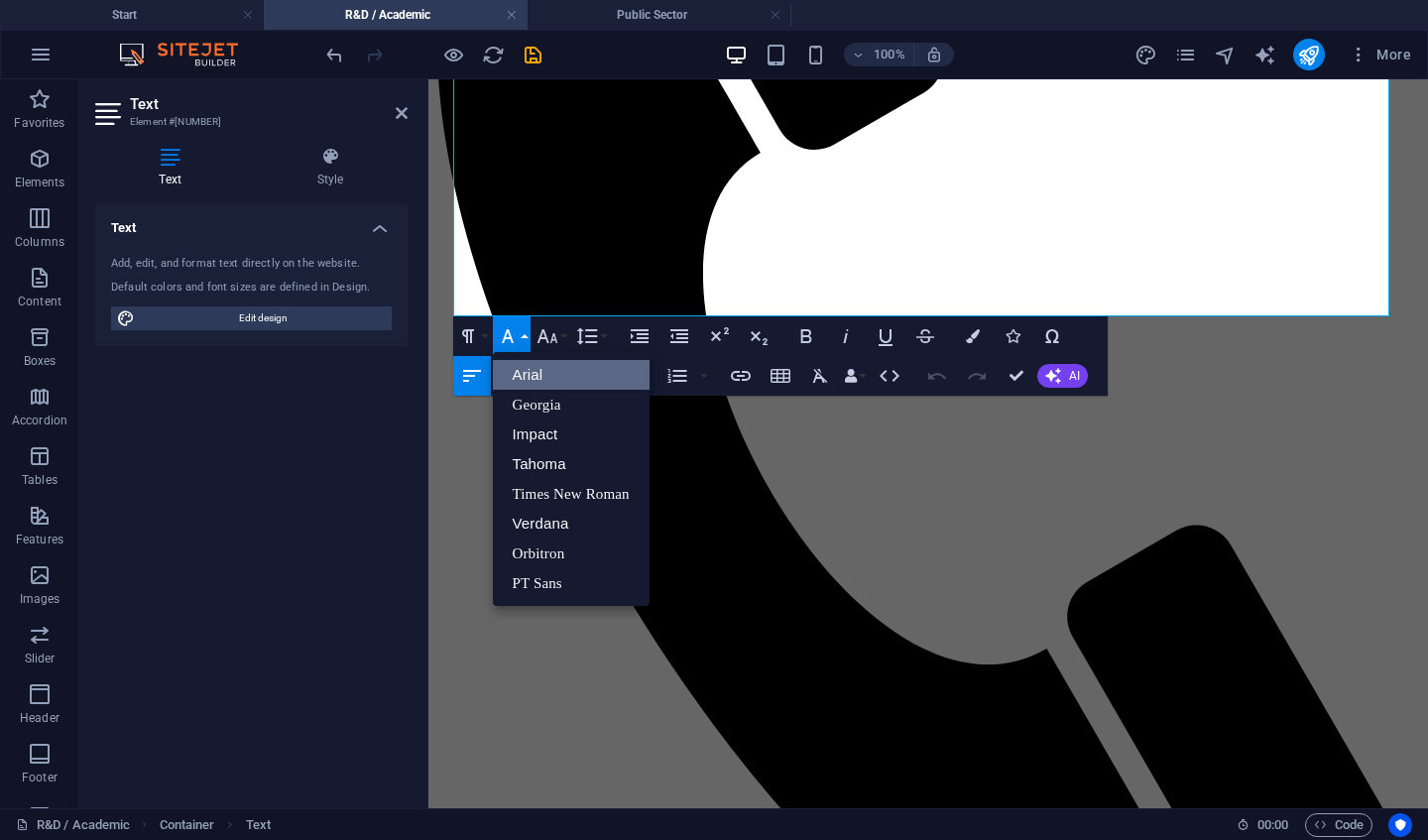 scroll, scrollTop: 0, scrollLeft: 0, axis: both 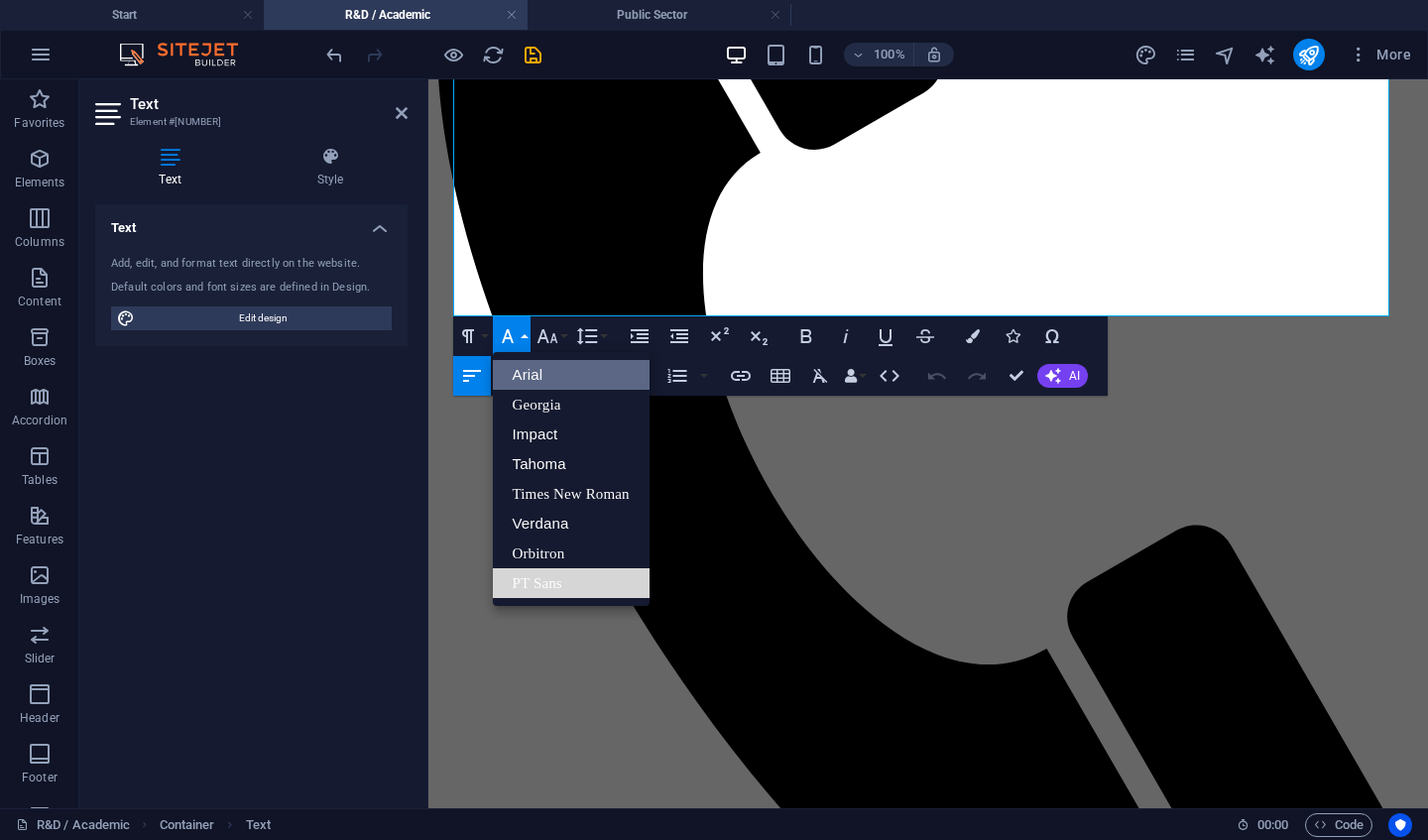 click on "PT Sans" at bounding box center [571, 583] 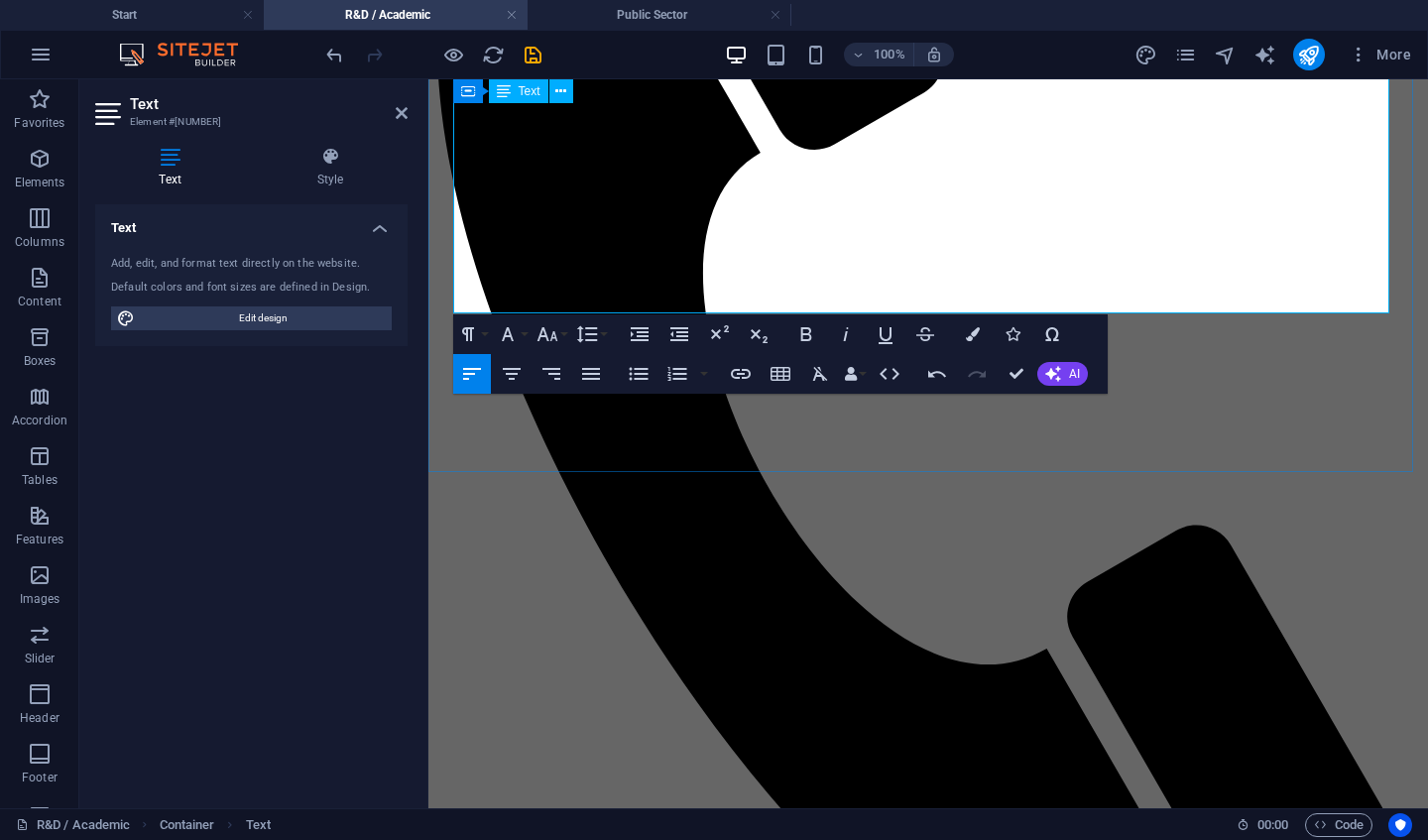 click at bounding box center (938, 1905) 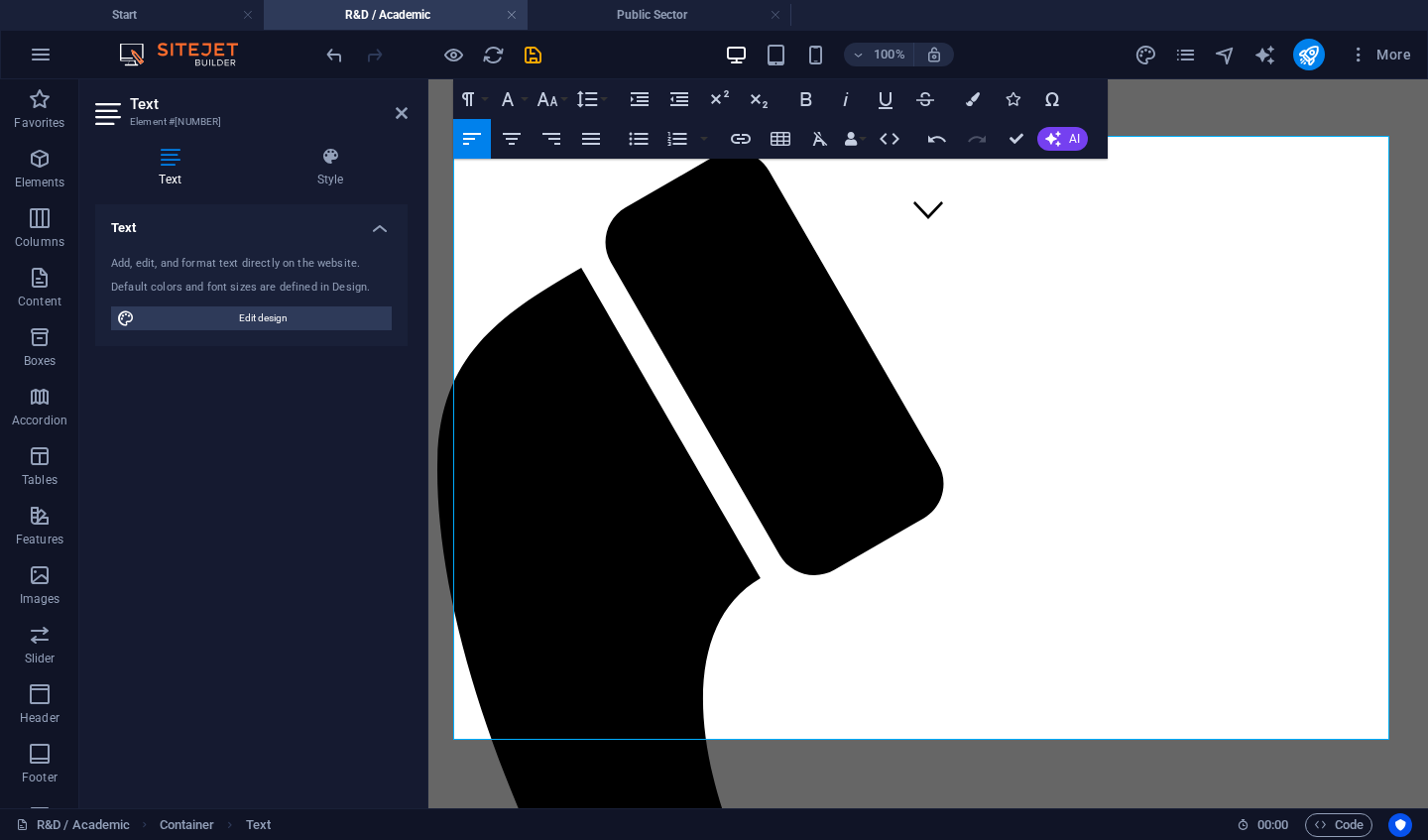 scroll, scrollTop: 557, scrollLeft: 0, axis: vertical 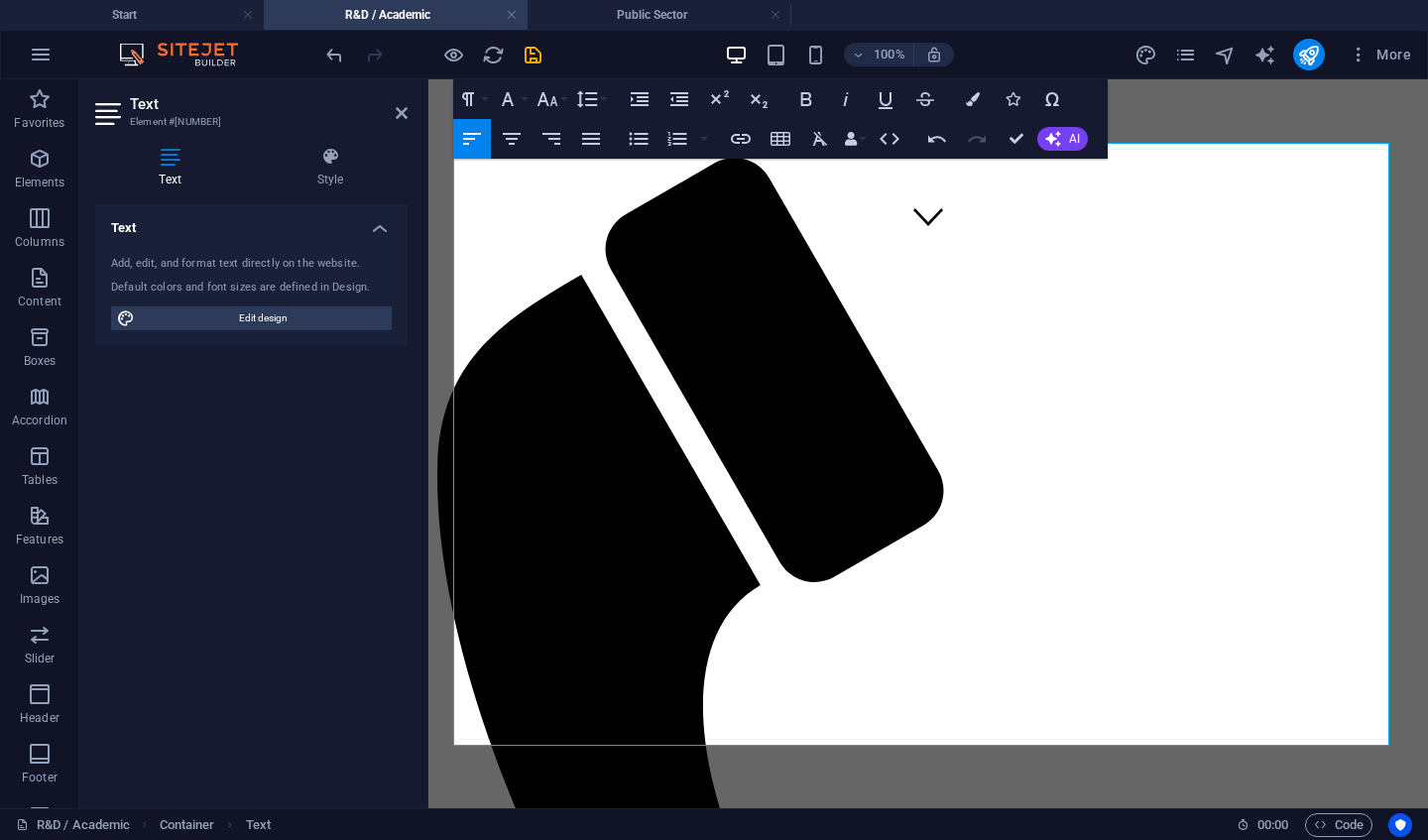 click on "AI" at bounding box center (1074, 139) 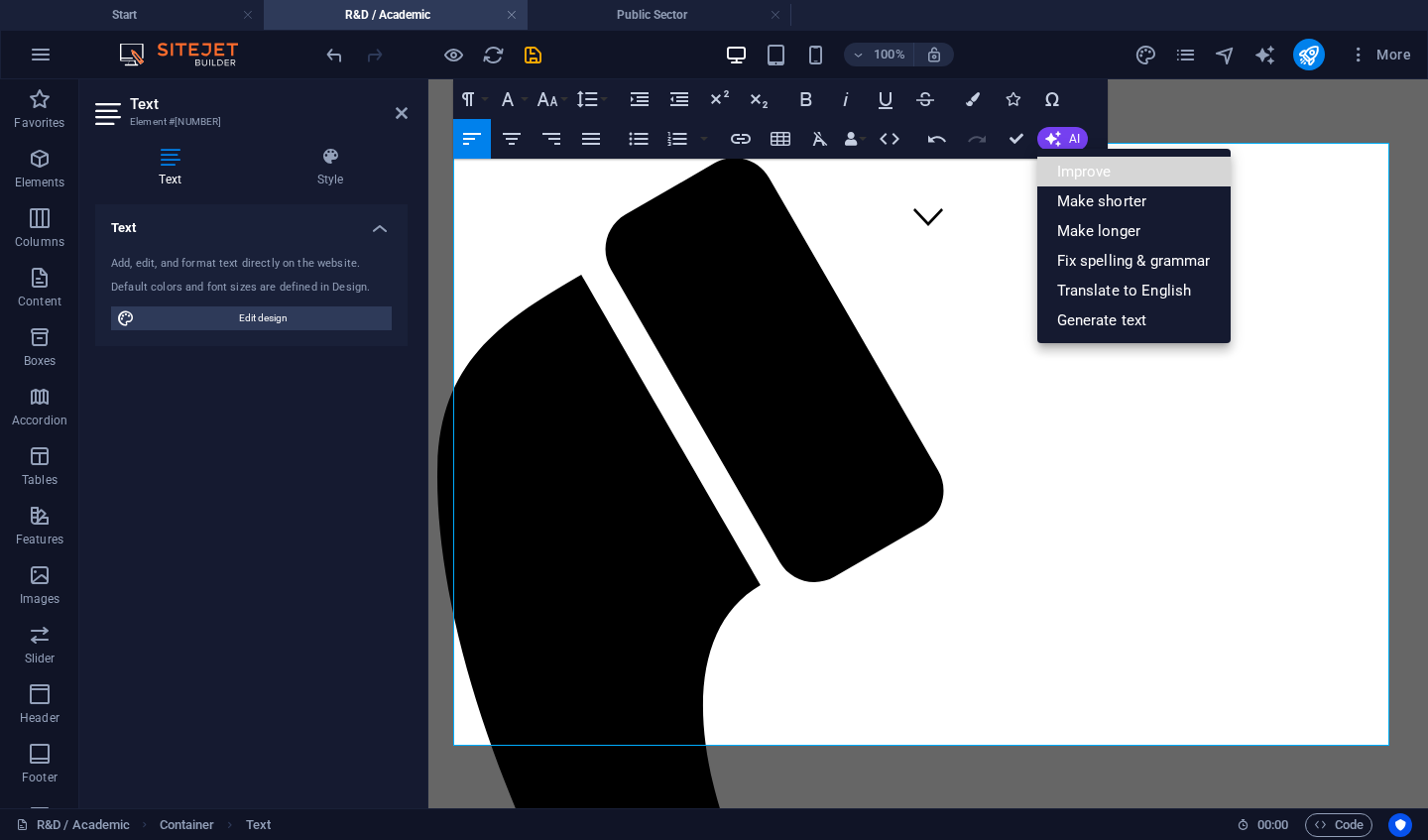 click on "Improve" at bounding box center [1133, 172] 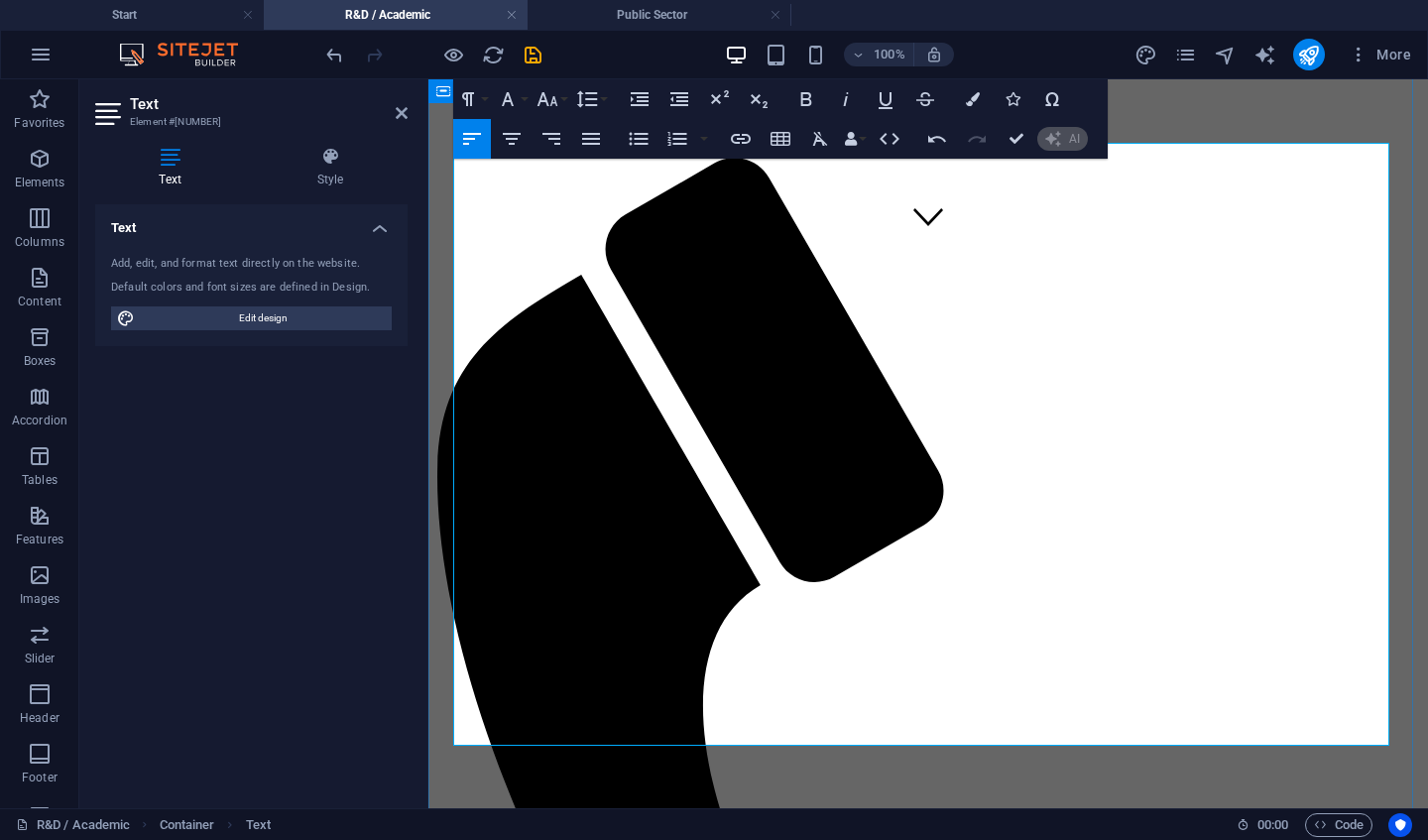 type 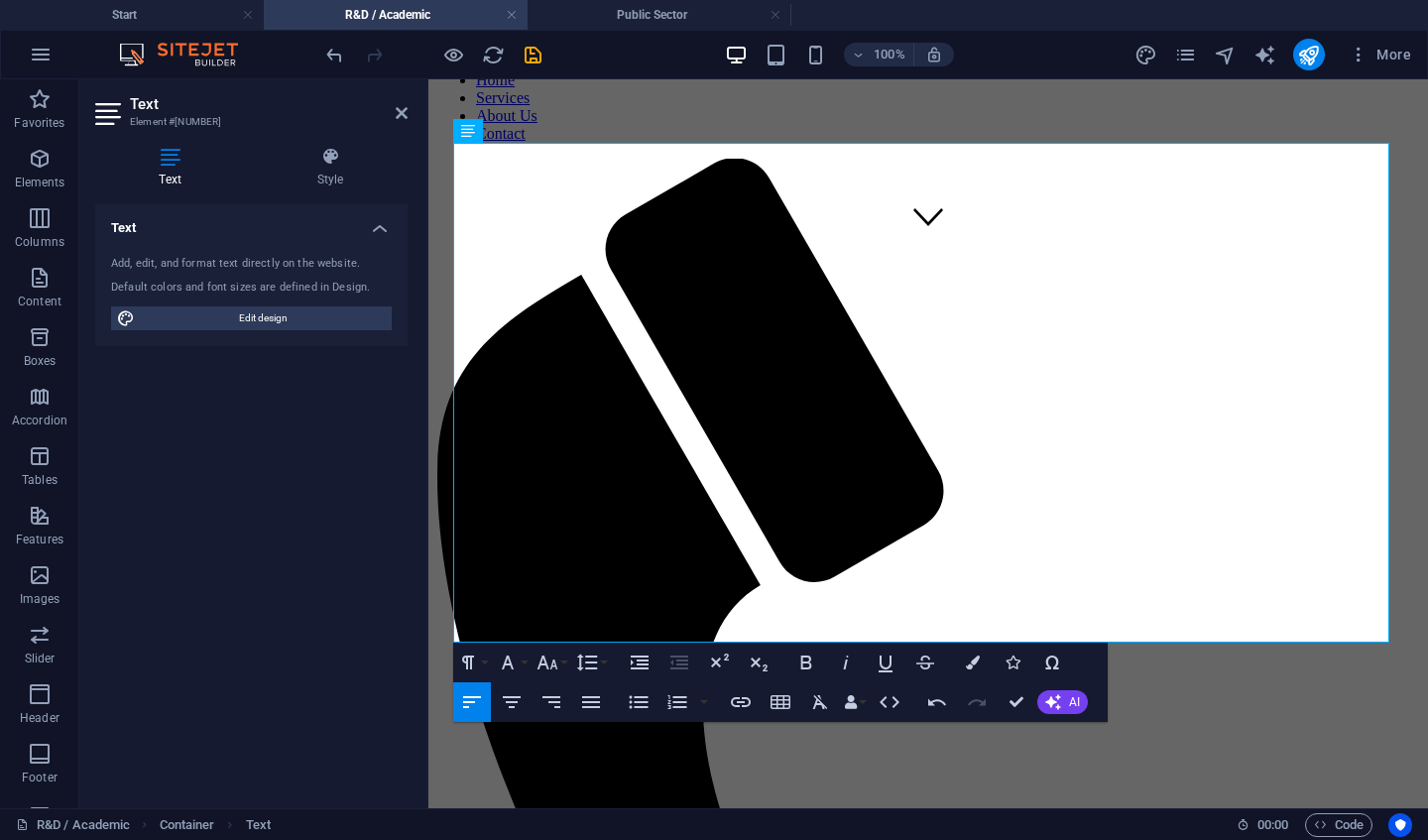 click 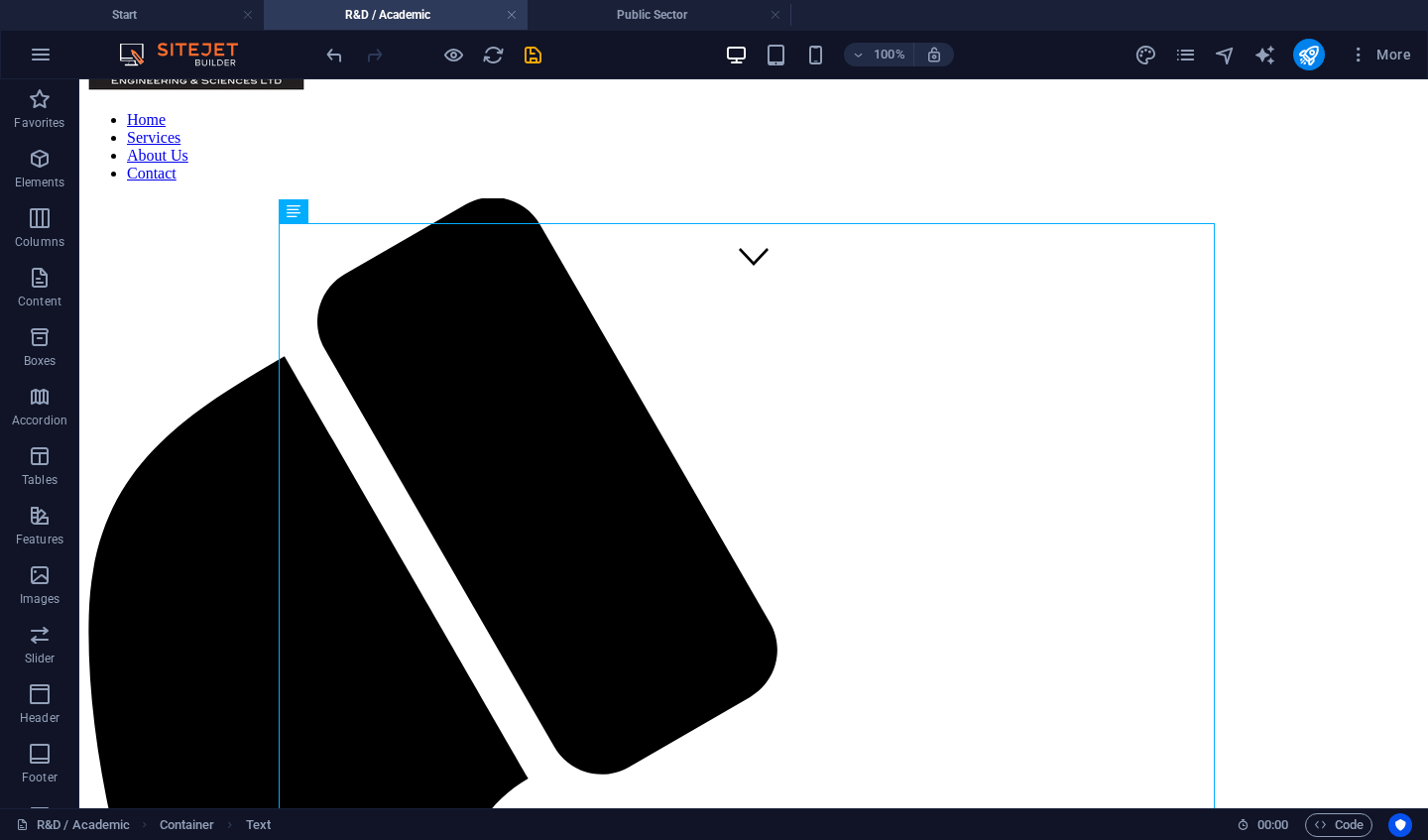 scroll, scrollTop: 522, scrollLeft: 0, axis: vertical 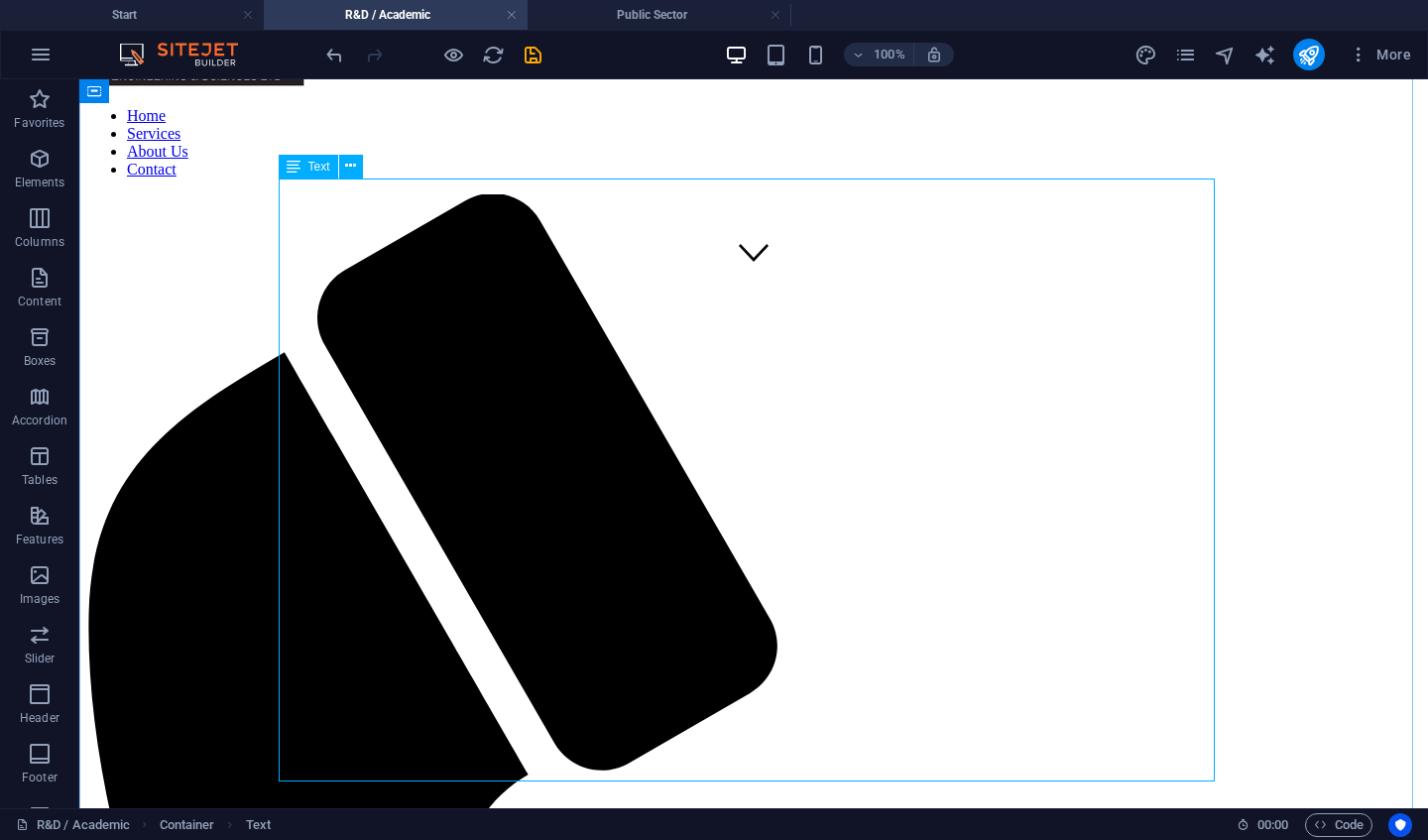click on "Wellspring engineers have a proven track record of delivering high-quality Process & Product Development services over the past  2 5  plus  years. Our strengths include deep knowledge of global Quality & Regulatory Compliance systems, comprehensive Risk Assessments, and expertise in CE marking for products and equipment. We also provide valuable input to Business and Marketing Plans, as well as Process, Product and Software Validations to help bring your research to life and move it towards commercialisation.  Examples Projects completed: We have supported Universities on regulatory assessment of an early medical device concept / prototype. Project Management of a novel asthma / electronic product from concept stage through to full CE marking.  For R&D and Academic partners, our services include: Project management and industrial design Third party Operations and manufacturing sourcing & qualifications Prototyping and clinical study management Design verification and test method validation" at bounding box center (754, 2641) 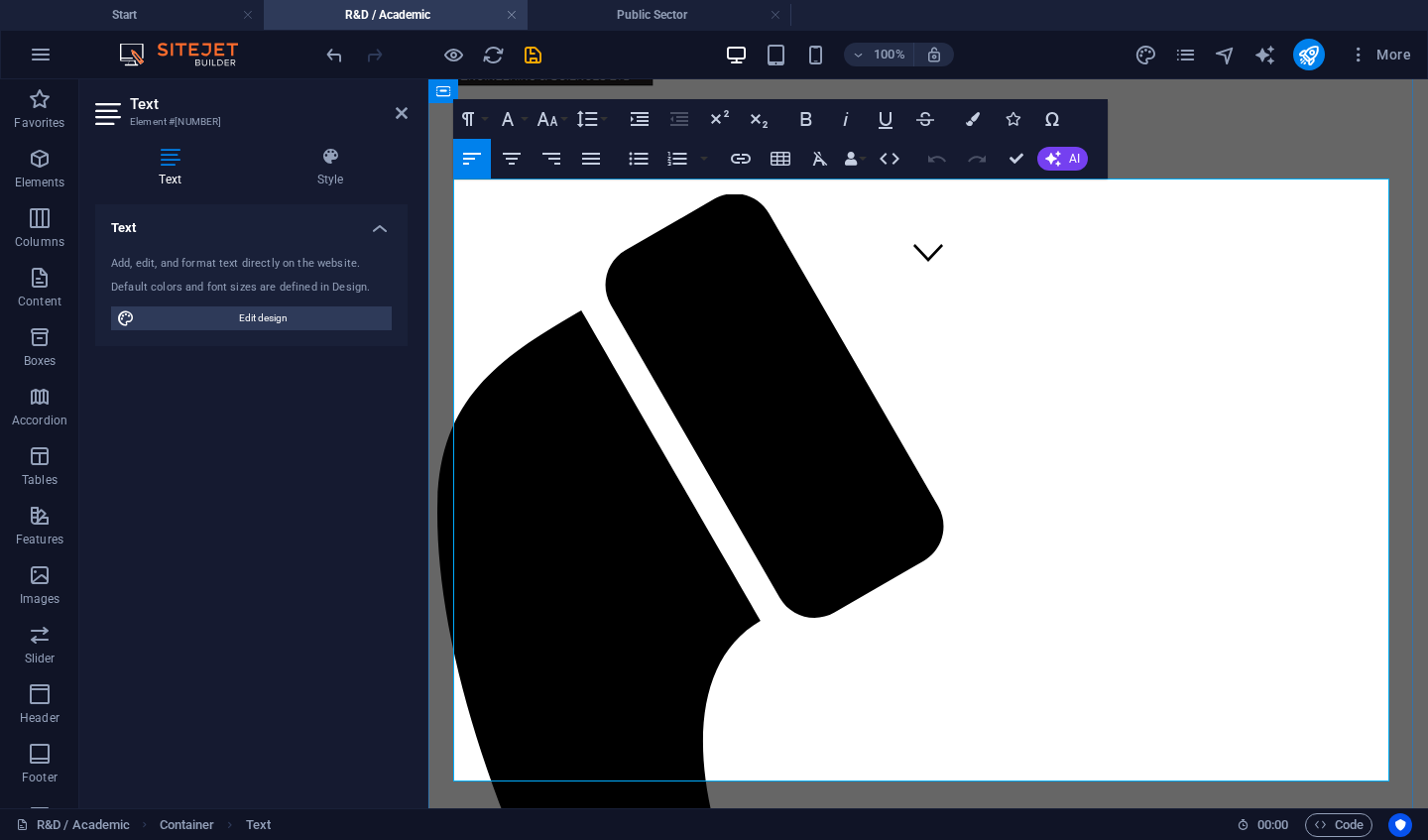 click at bounding box center (928, 2141) 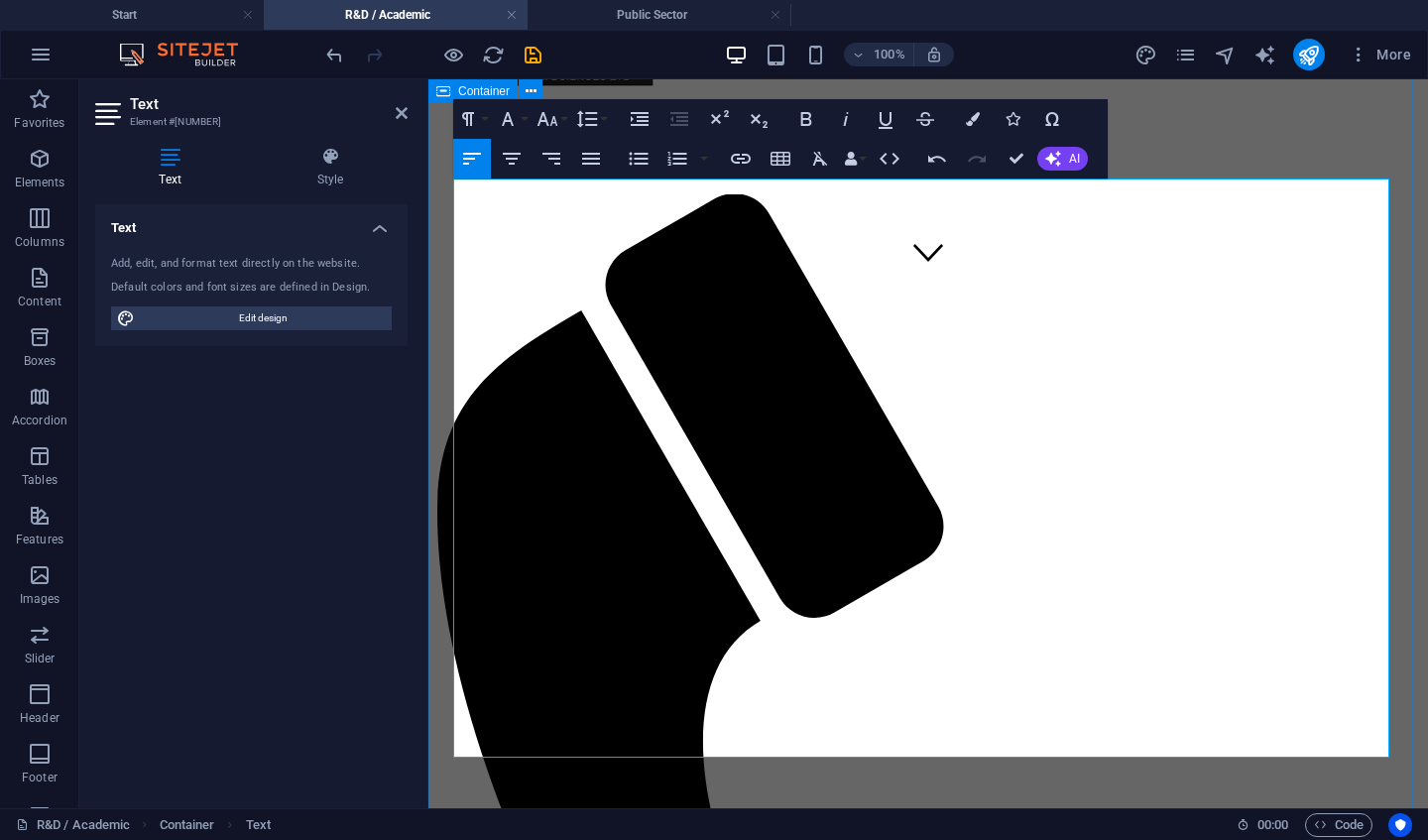 drag, startPoint x: 693, startPoint y: 400, endPoint x: 437, endPoint y: 396, distance: 256.031 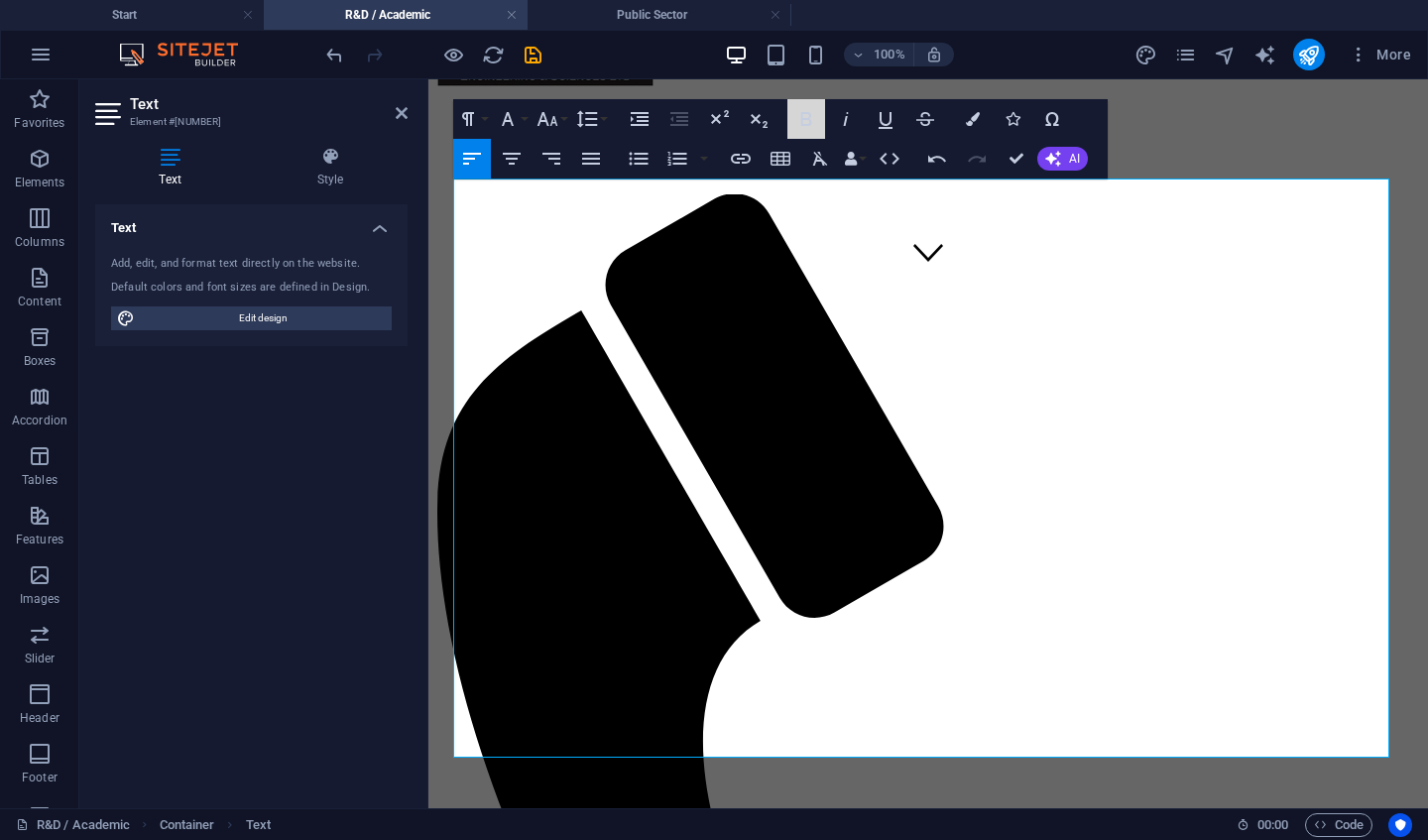 click 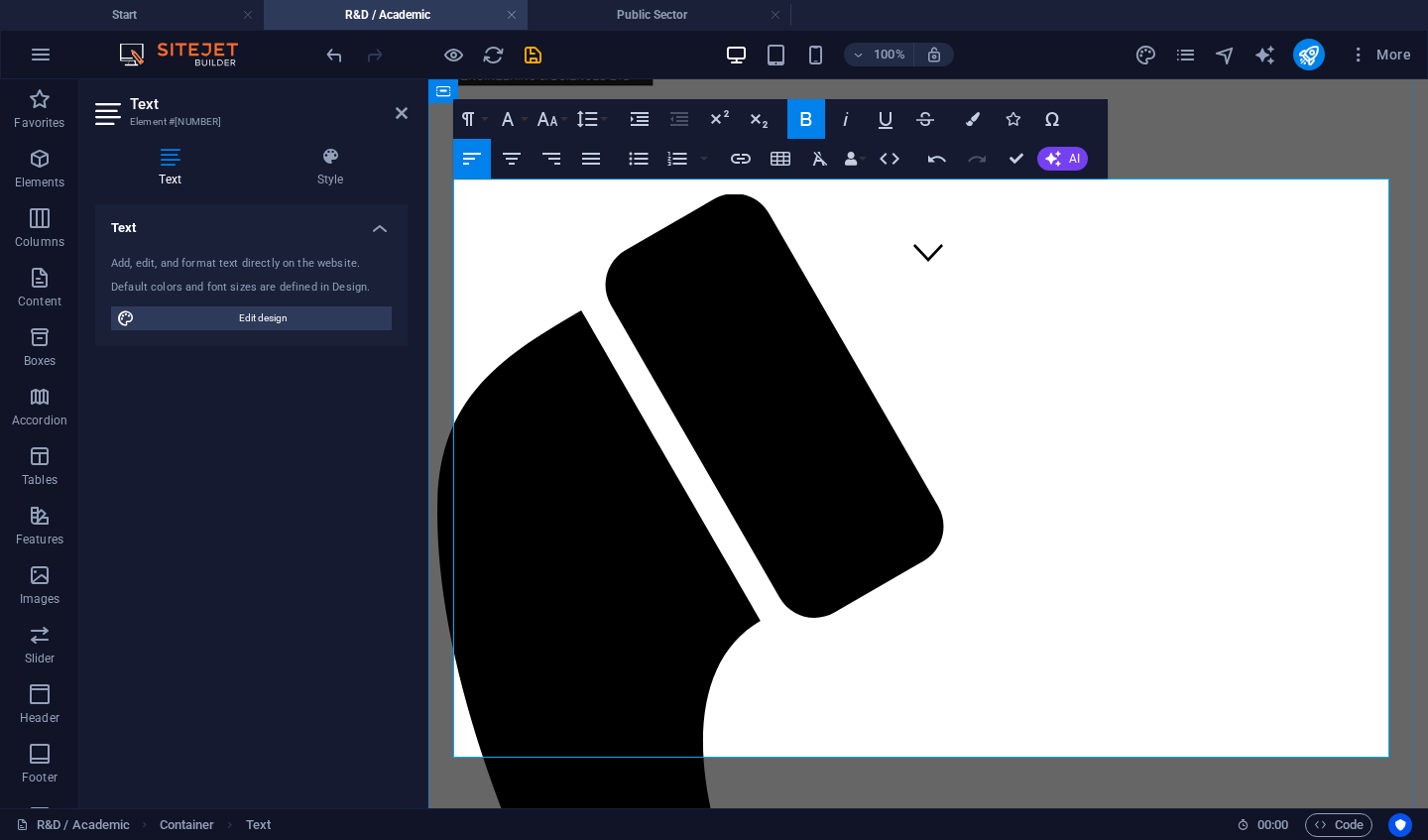 click at bounding box center [928, 2030] 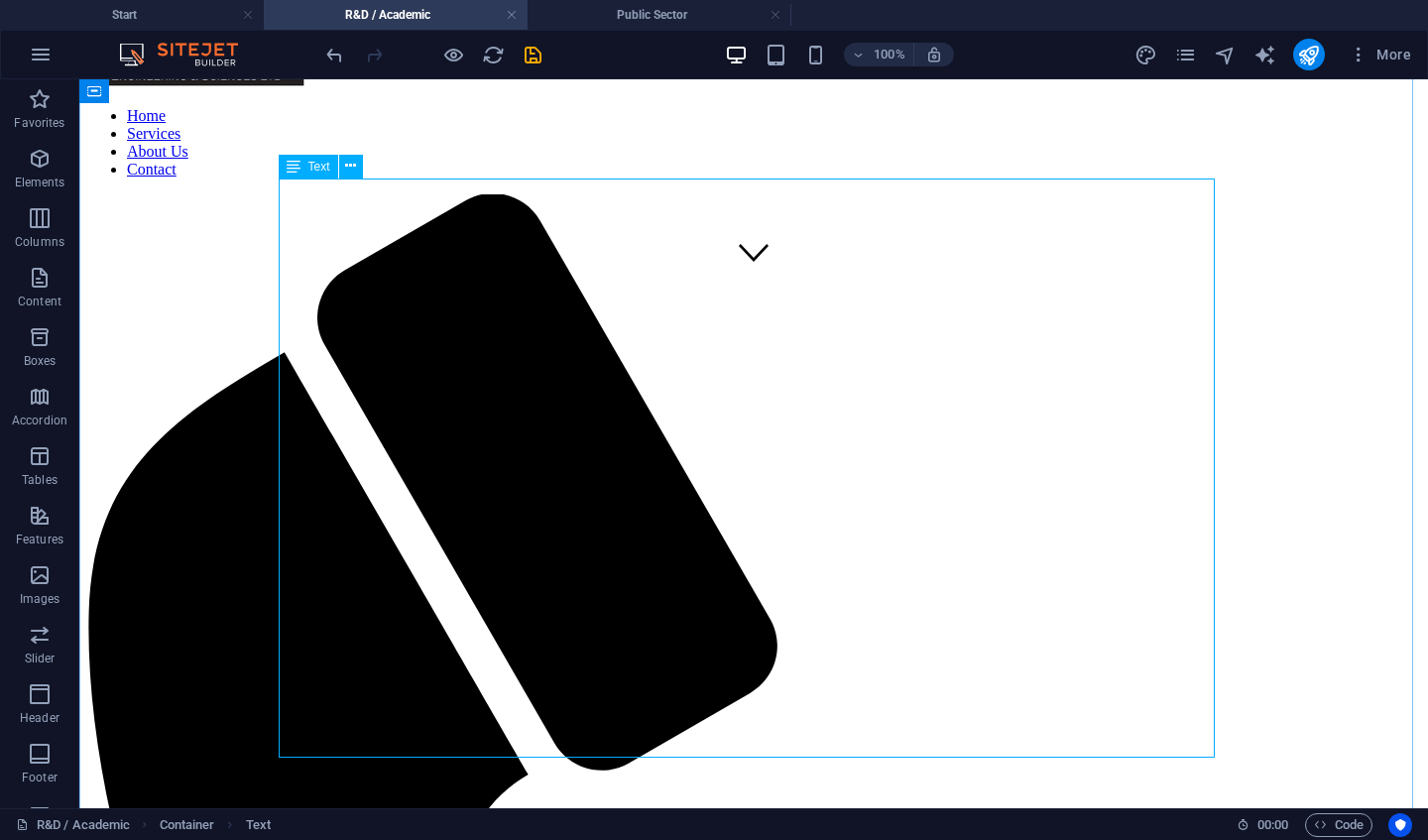click on "Wellspring engineers have a proven track record of delivering high-quality Process & Product Development services over the past 25 plus years. Our strengths include deep knowledge of global Quality & Regulatory Compliance systems, comprehensive Risk Assessments, and expertise in CE marking for products and equipment. We also provide valuable input to Business and Marketing Plans, as well as Process, Product and Software Validations to help bring your research to life and move it towards commercialisation.   Examples Projects completed: We have supported Universities on regulatory assessment of an early medical device concept / prototype. Project Management of a novel asthma / electronic product from concept stage through to full CE marking. For R&D and Academic partners, our services include: Project management and industrial design Third party Operations and manufacturing sourcing & qualifications Prototyping and clinical study management Design verification and test method validation" at bounding box center (754, 2631) 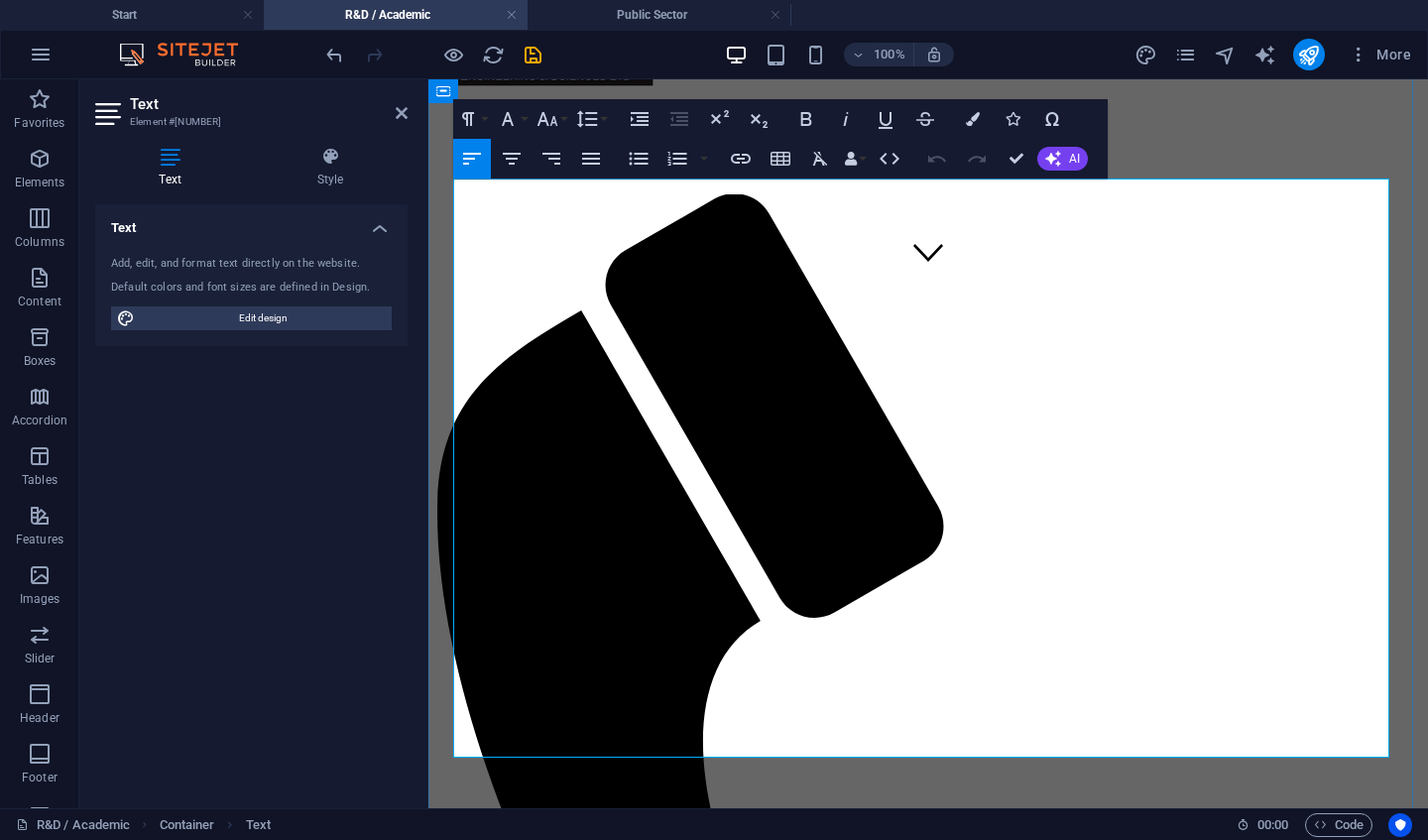 click on "Wellspring engineers have a proven track record of delivering high-quality Process & Product Development services over the past" at bounding box center [916, 1908] 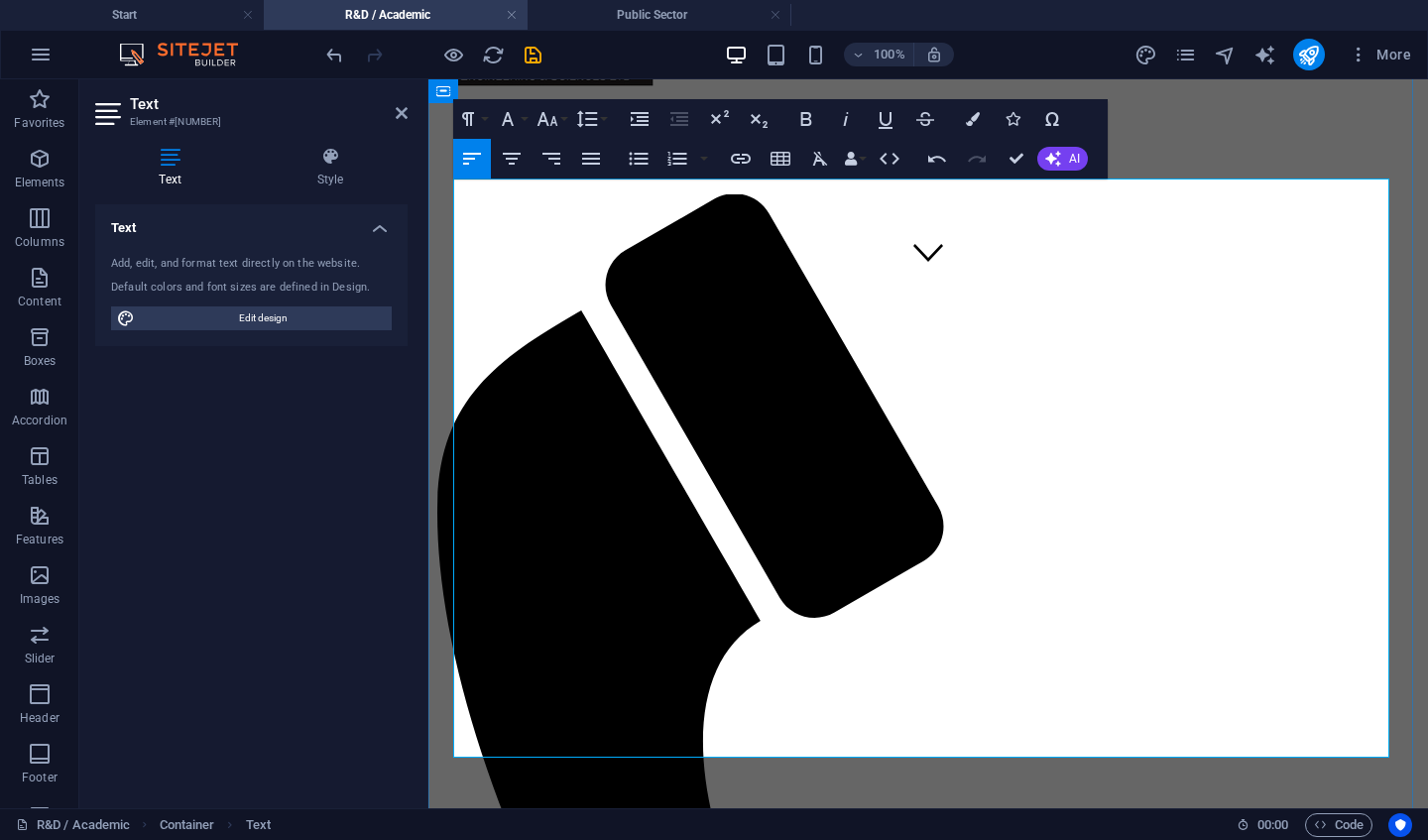 type 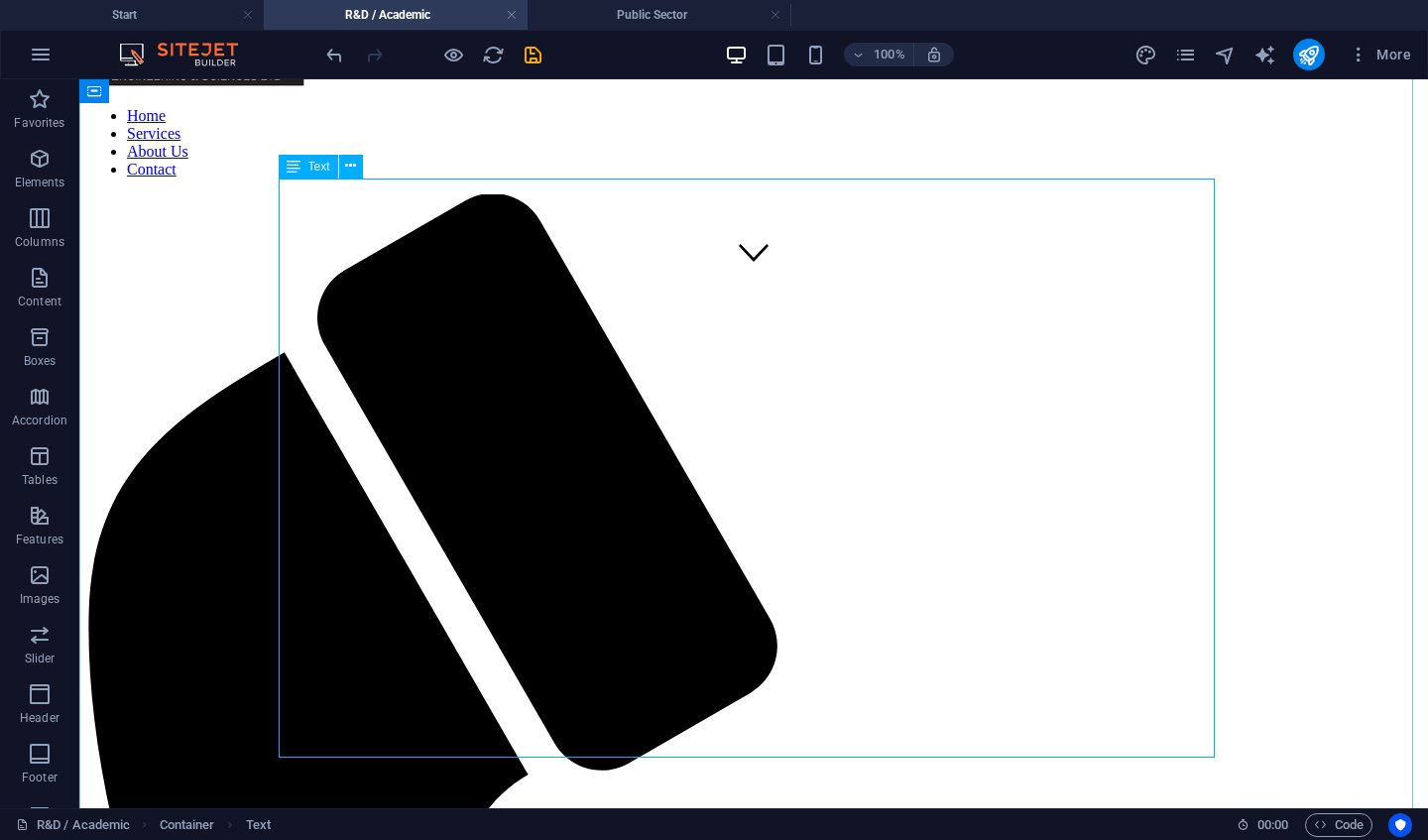 click on "Wellspring engineers have a proven track record of delivering high-quality Process & Product Development services over the past 25 plus years. Our strengths include deep knowledge of global Quality & Regulatory Compliance systems, comprehensive Risk Assessments, and expertise in CE marking for products and equipment. We also provide valuable input to Business and Marketing Plans, as well as Process, Product and Software Validations to help bring your research to life and move it towards commercialisation.   Examples Projects completed: We have supported Universities on regulatory assessment of an early medical device concept / prototype. Project Management of a novel asthma / electronic product from concept stage through to full CE marking. For R&D and Academic partners, our services include: Project management and industrial design Third party Operations and manufacturing sourcing & qualifications Prototyping and clinical study management Design verification and test method validation" at bounding box center [754, 2631] 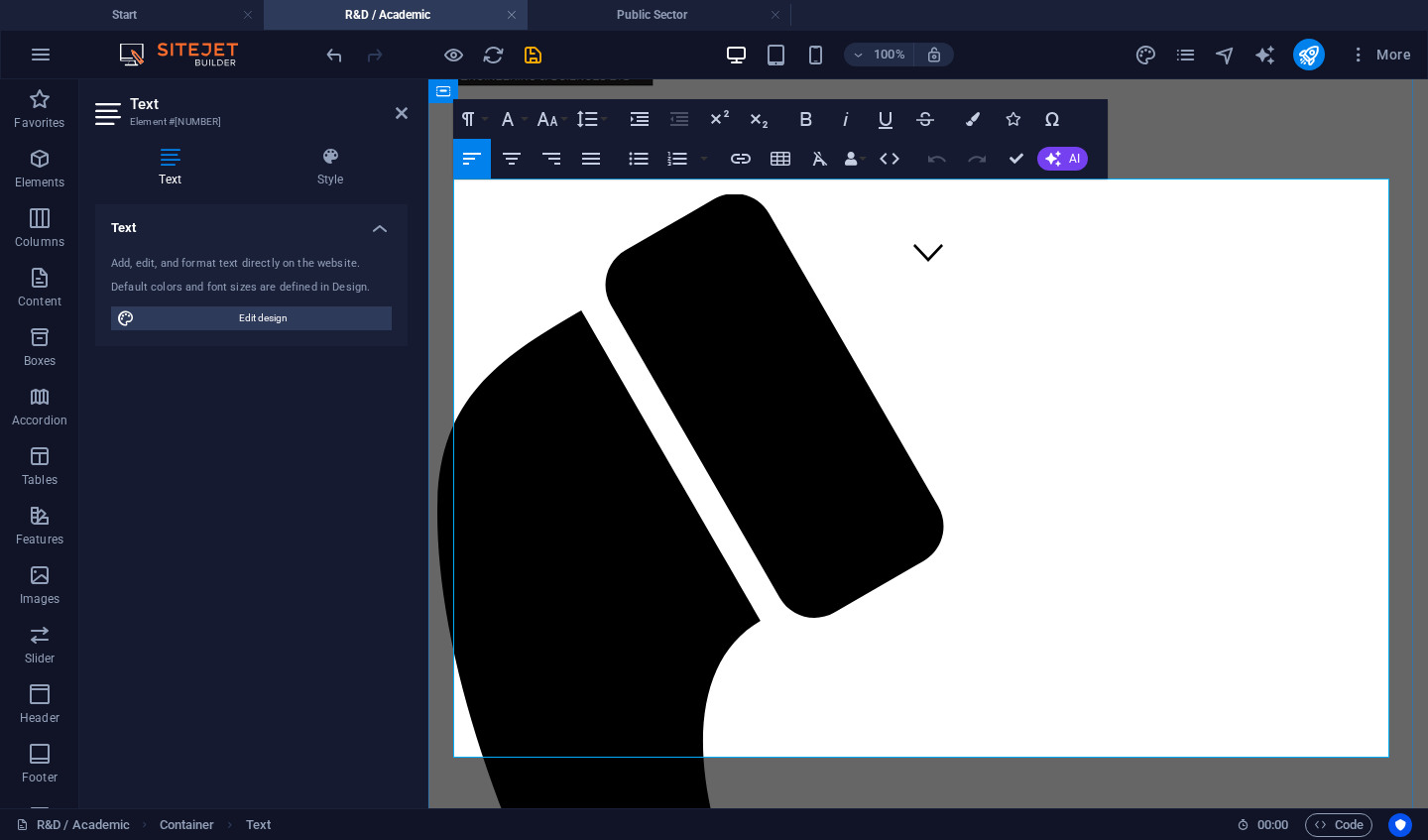 click on "plus" at bounding box center [505, 1919] 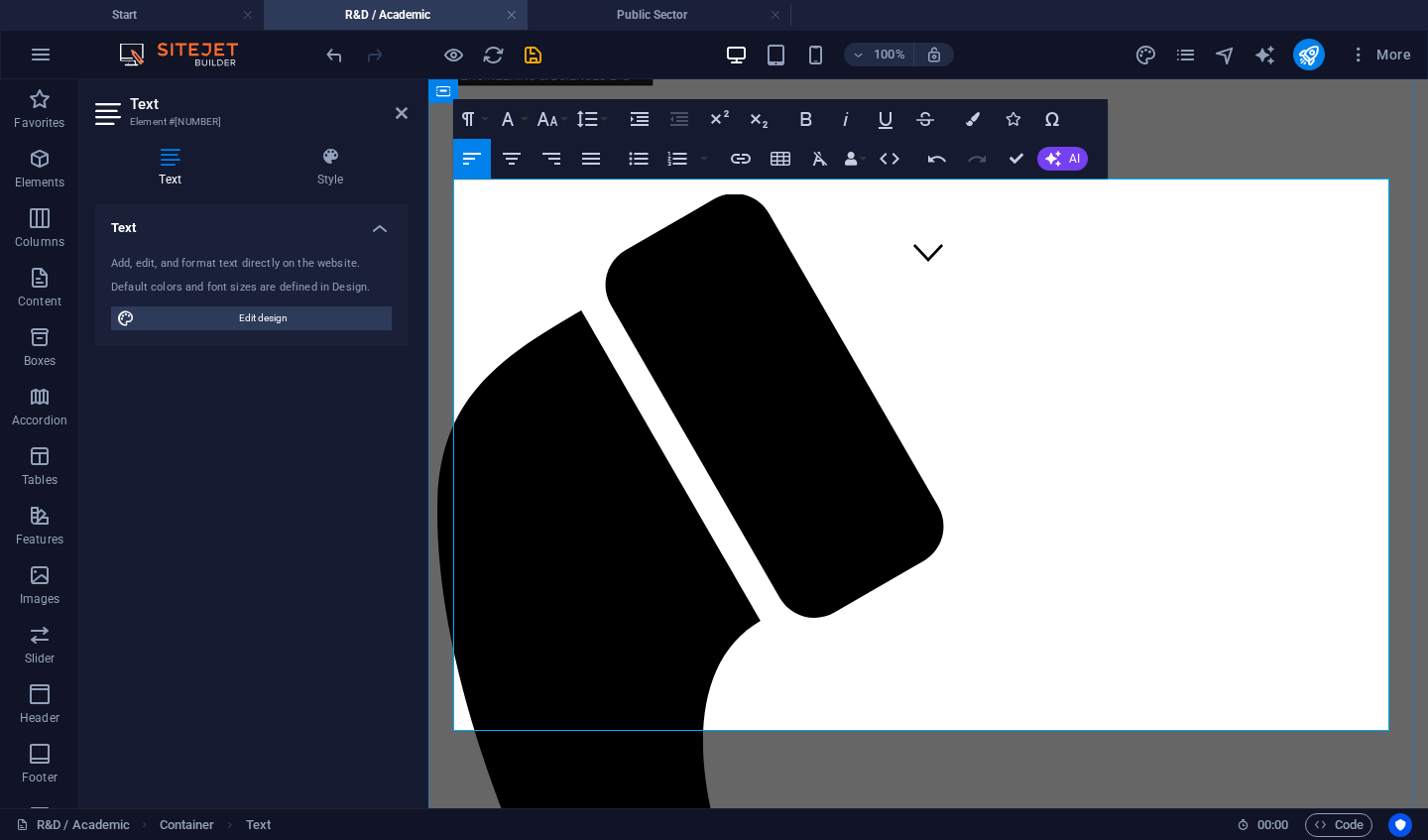 type 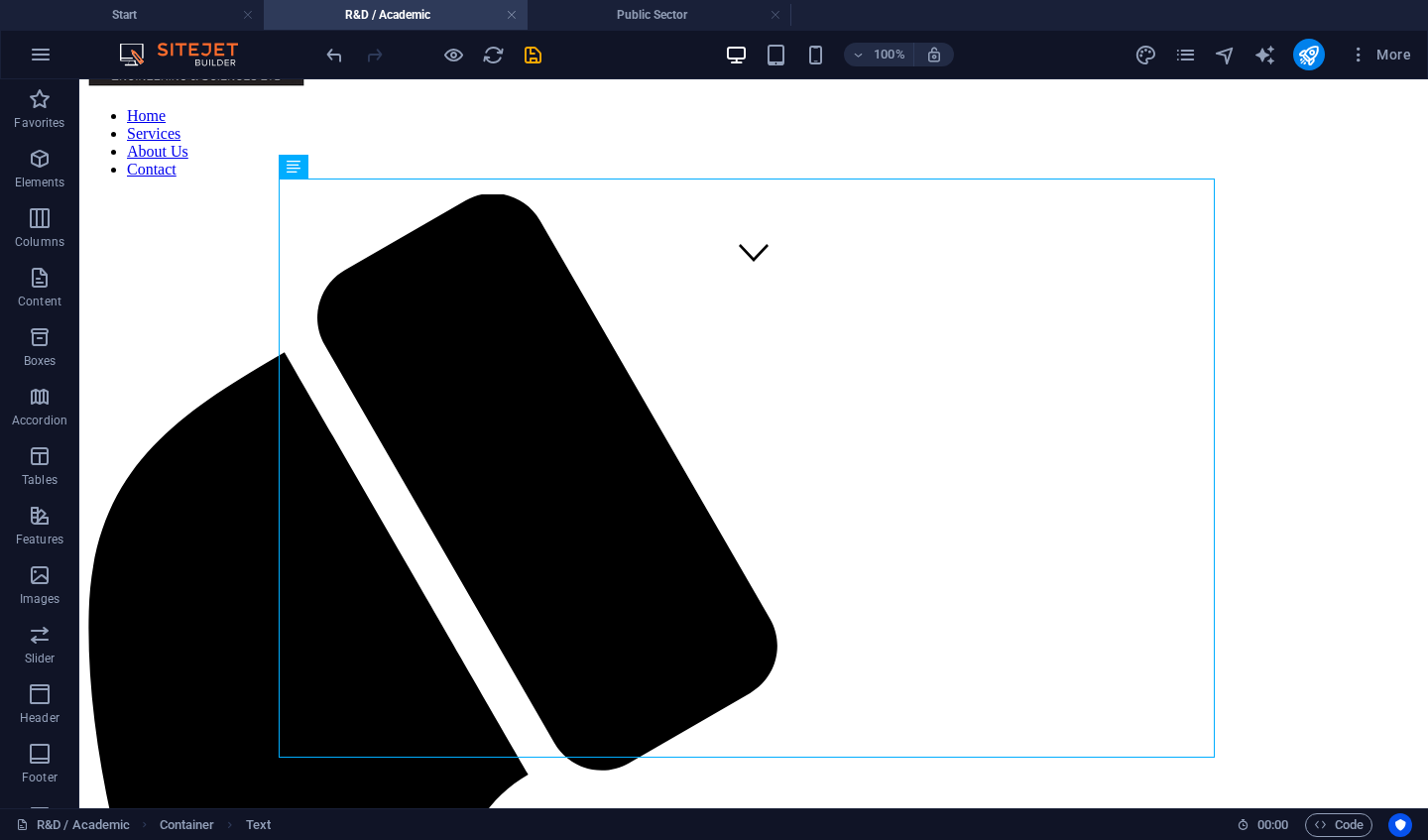click on "Public Sector" at bounding box center (659, 15) 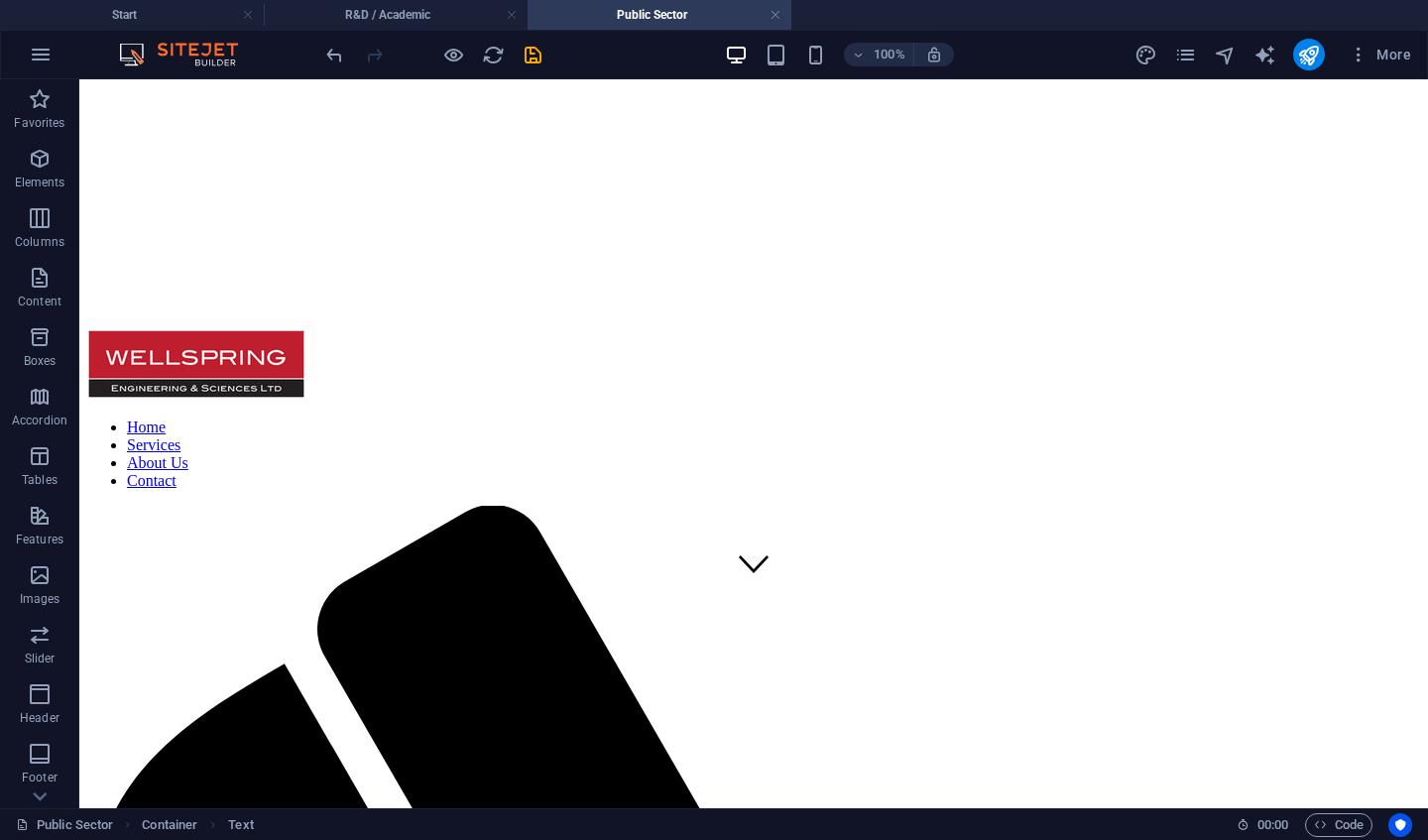 scroll, scrollTop: 0, scrollLeft: 0, axis: both 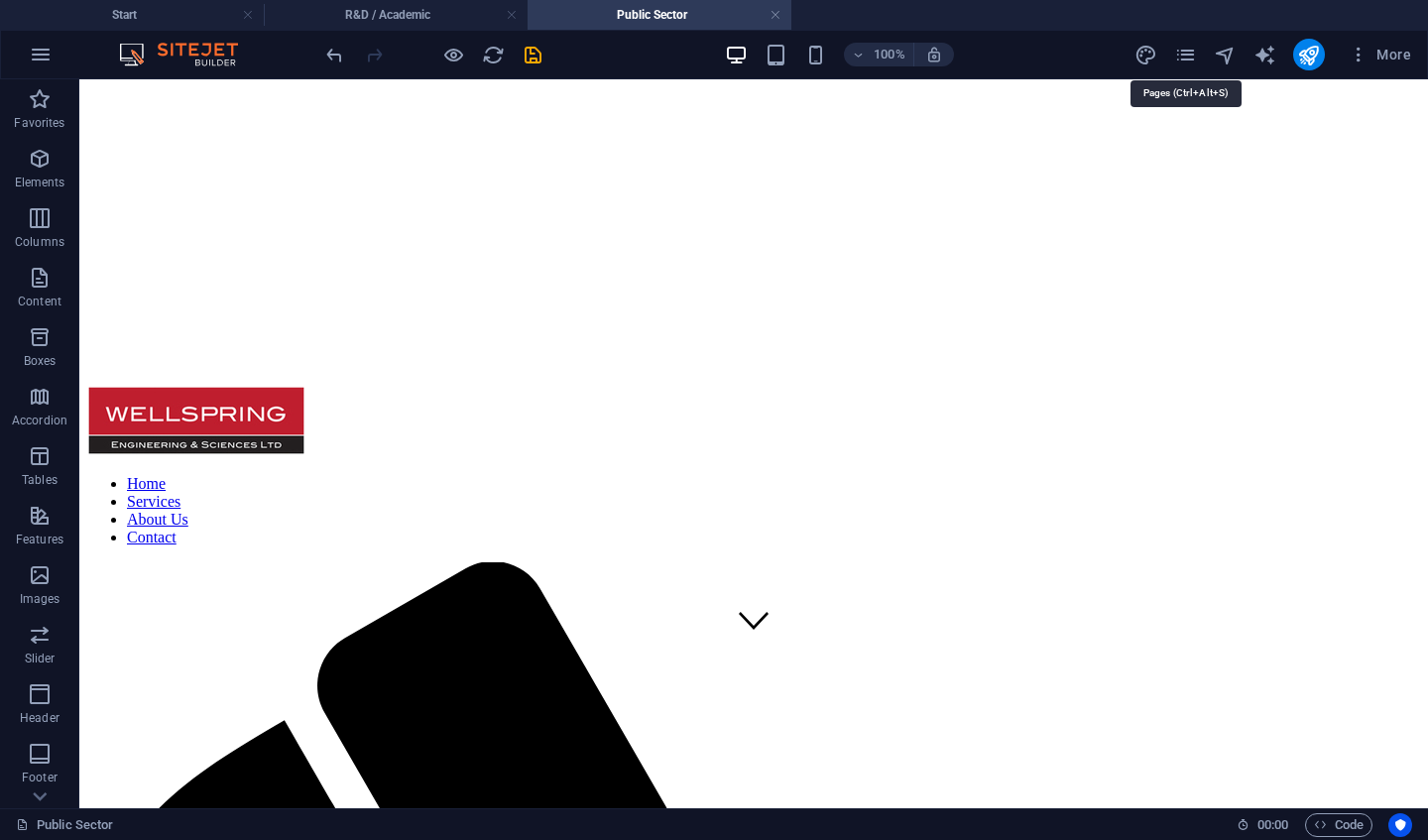 click at bounding box center [1185, 55] 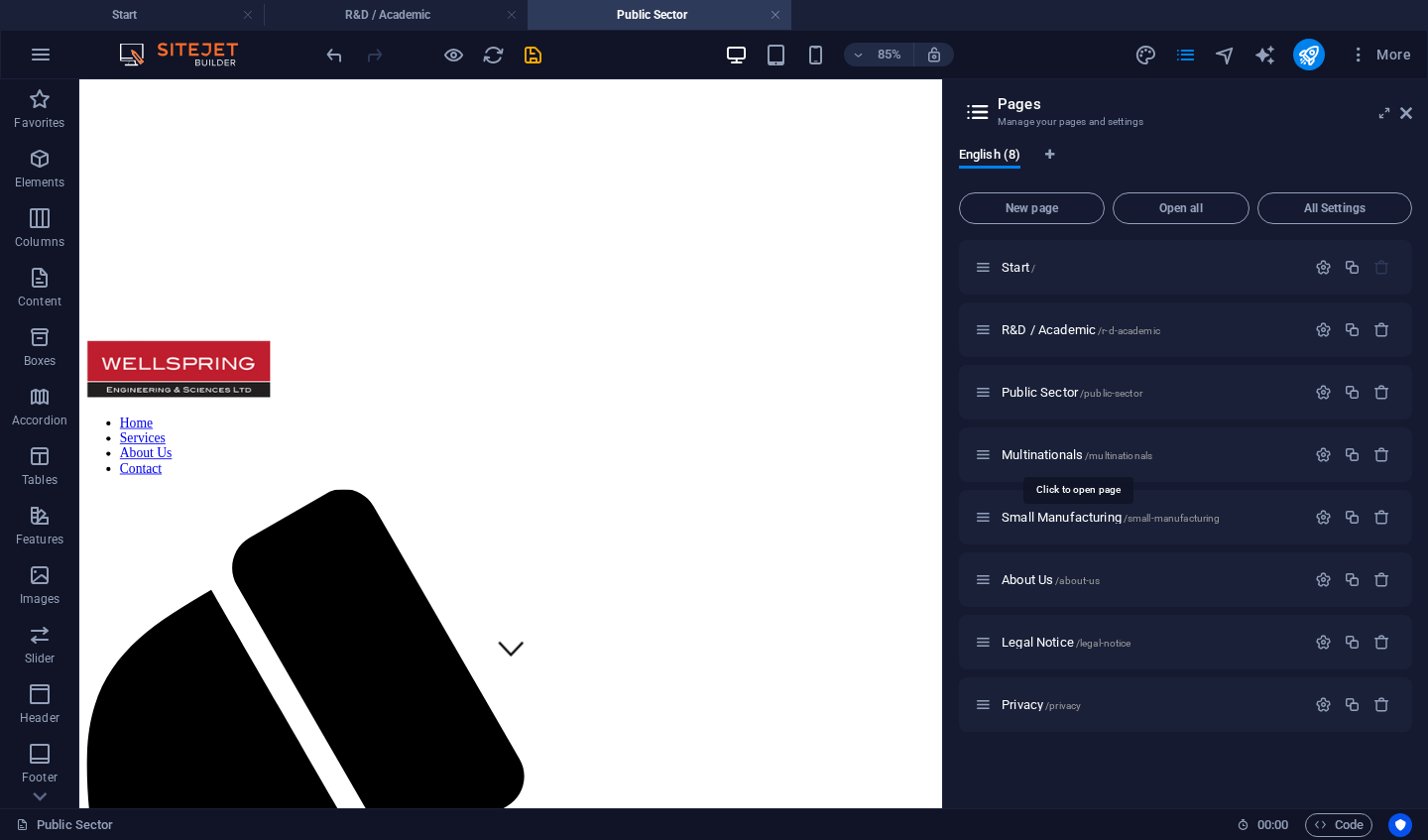 click on "Multinationals /multinationals" at bounding box center (1077, 454) 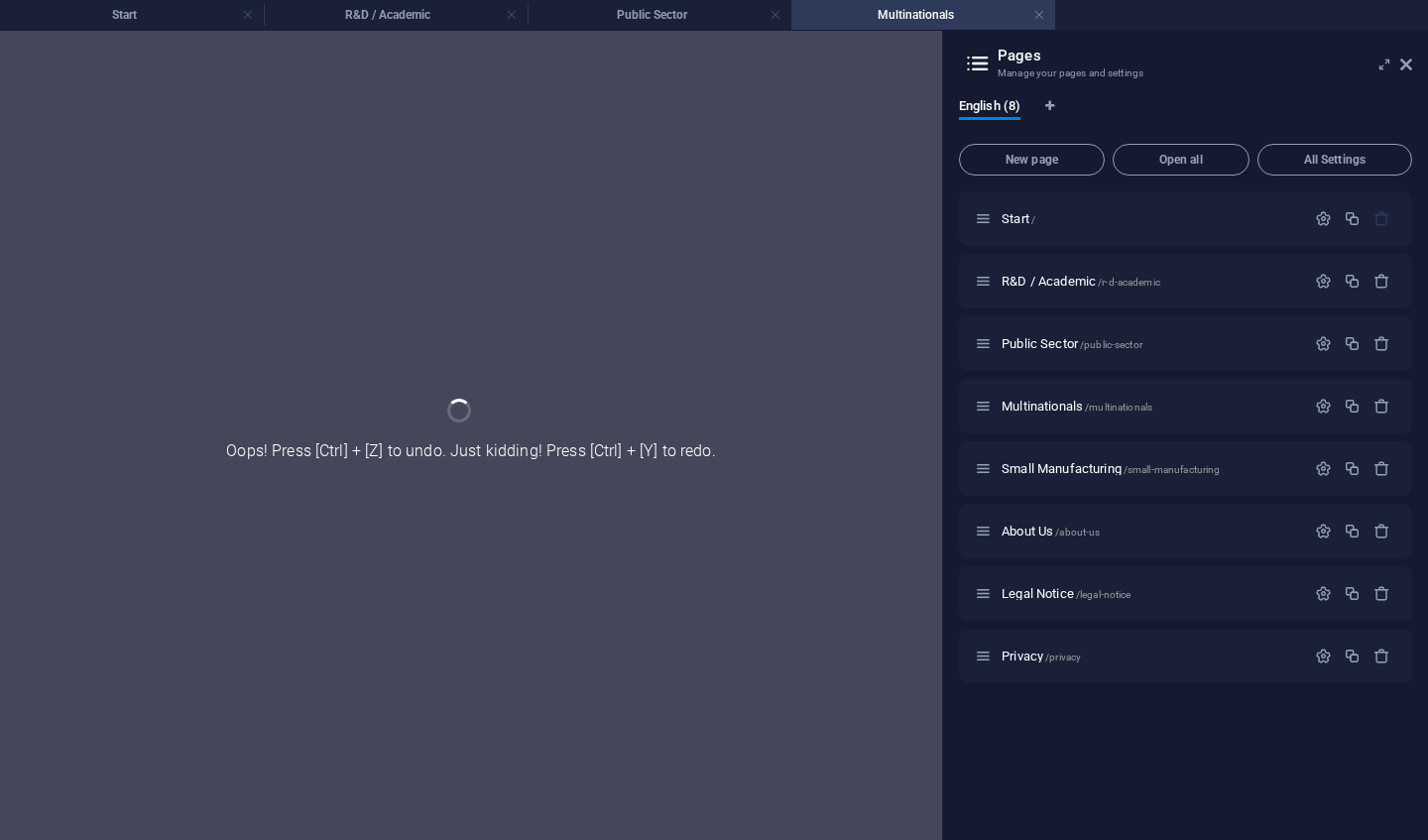 scroll, scrollTop: 0, scrollLeft: 0, axis: both 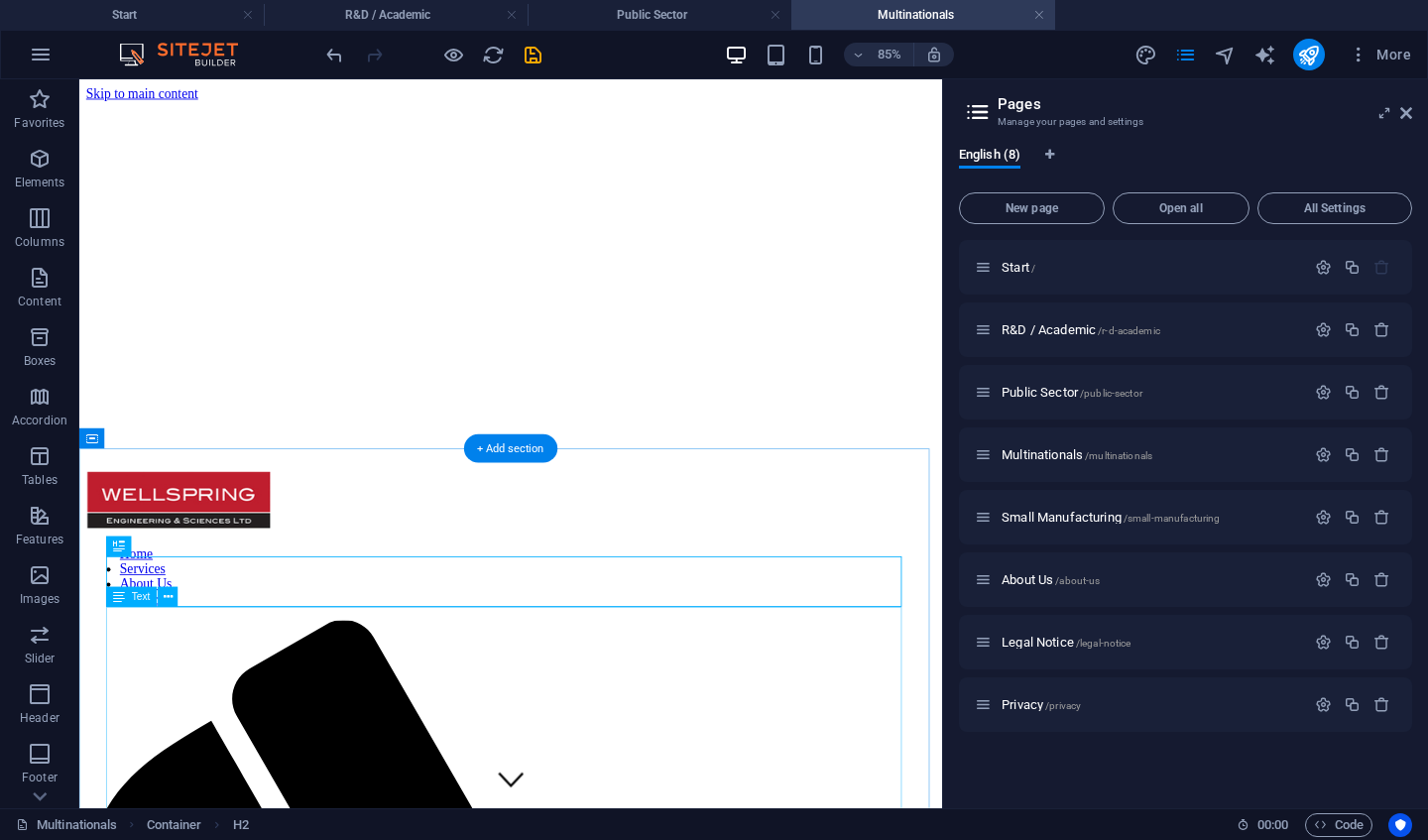 click on "Wellspring’s team has extensive experience working within highly regulated, high-tech sectors such as Medical Devices and Pharmaceuticals. Our engineers and specialists have worked on FDA Class III products and have successfully completed audits with the FDA and other regulatory agencies. We understand the exacting standards expected at a global level, and our diligence and experience seamlessly transfer to other industries and multinational environments. Our employees understand the cultures, systems and operational challenges that exist within large multinational organisations. We have the skills and proven experience to deliver valuable contributions on a contract or project basis, integrating quickly and adding immediate value. For multinational clients, our services and strengths include: Six Sigma problem solving and process improvement delivered by Black Belt certified engineers Lean manufacturing implementation and optimisation Comprehensive process and product development support" at bounding box center [587, 2647] 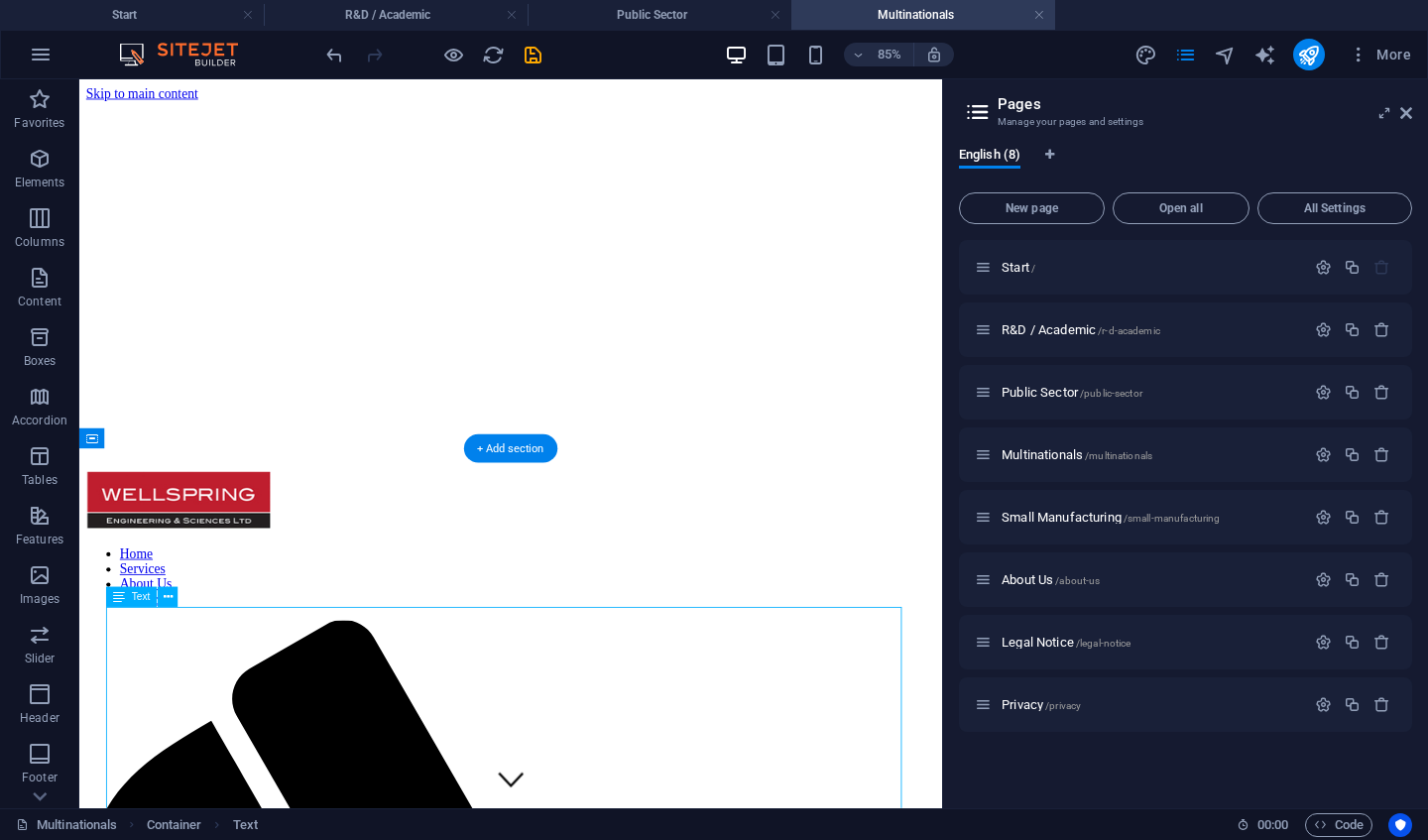 click on "Wellspring’s team has extensive experience working within highly regulated, high-tech sectors such as Medical Devices and Pharmaceuticals. Our engineers and specialists have worked on FDA Class III products and have successfully completed audits with the FDA and other regulatory agencies. We understand the exacting standards expected at a global level, and our diligence and experience seamlessly transfer to other industries and multinational environments. Our employees understand the cultures, systems and operational challenges that exist within large multinational organisations. We have the skills and proven experience to deliver valuable contributions on a contract or project basis, integrating quickly and adding immediate value. For multinational clients, our services and strengths include: Six Sigma problem solving and process improvement delivered by Black Belt certified engineers Lean manufacturing implementation and optimisation Comprehensive process and product development support" at bounding box center (587, 2647) 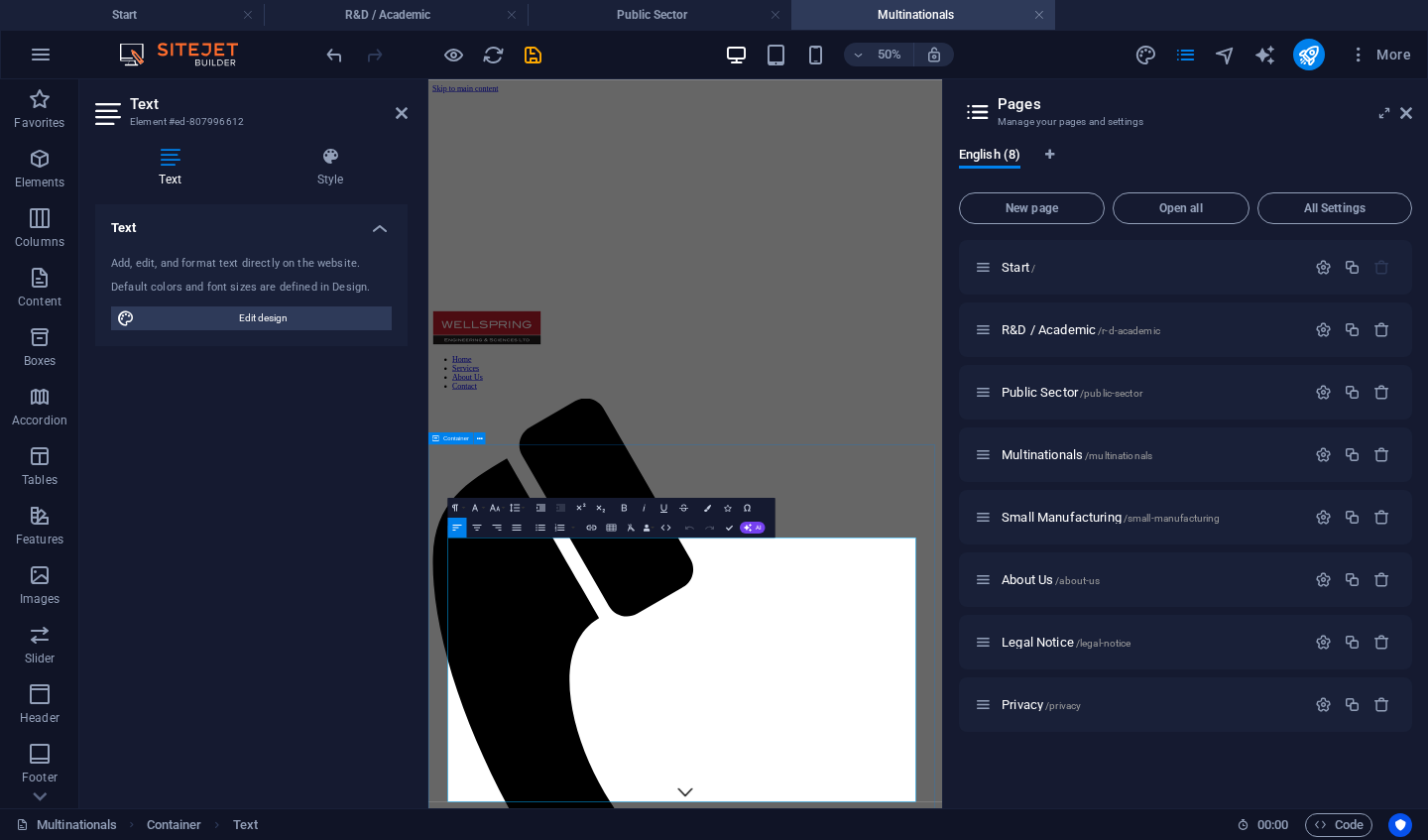drag, startPoint x: 1359, startPoint y: 1495, endPoint x: 434, endPoint y: 1014, distance: 1042.5862 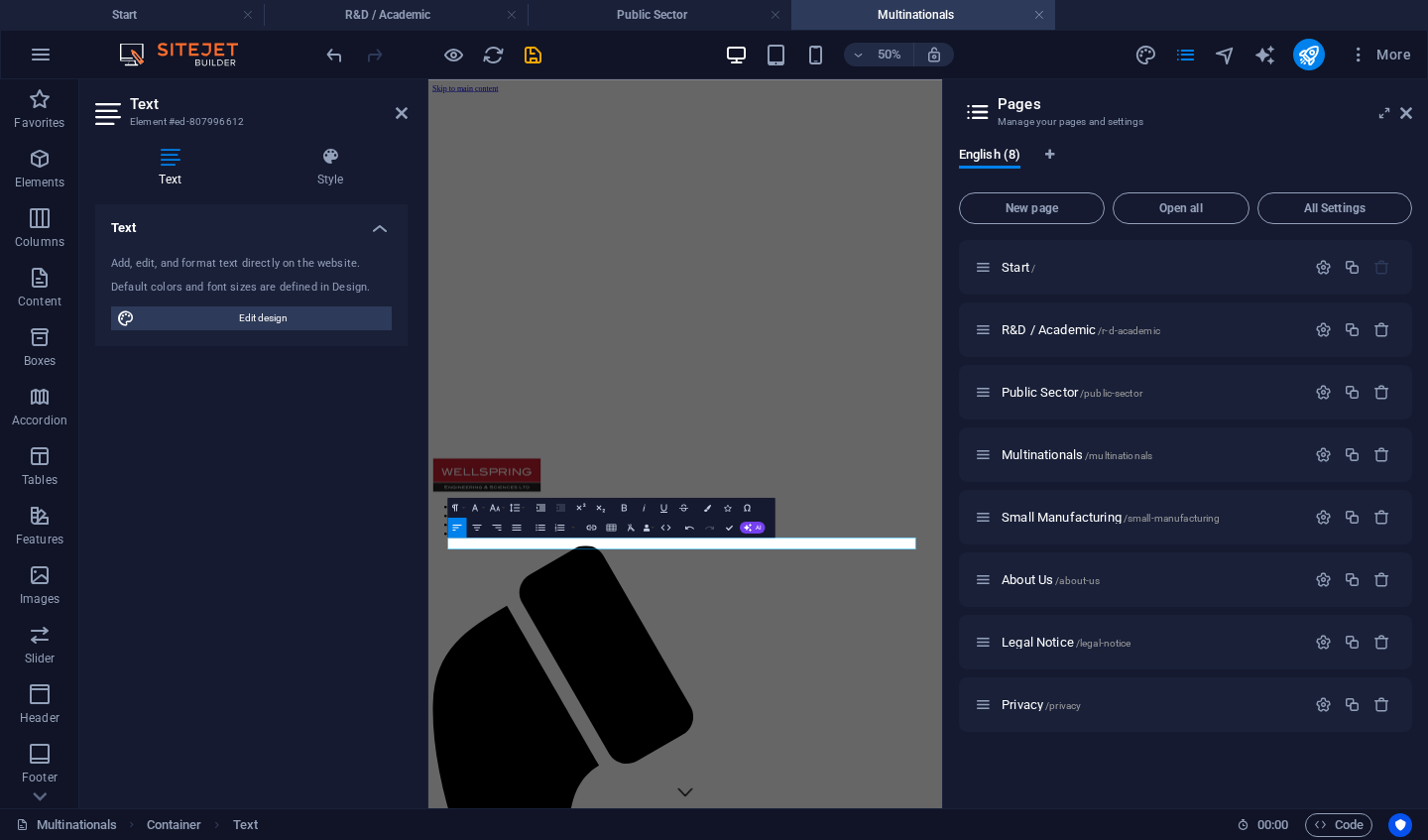 drag, startPoint x: 674, startPoint y: 1003, endPoint x: 845, endPoint y: 594, distance: 443.30802 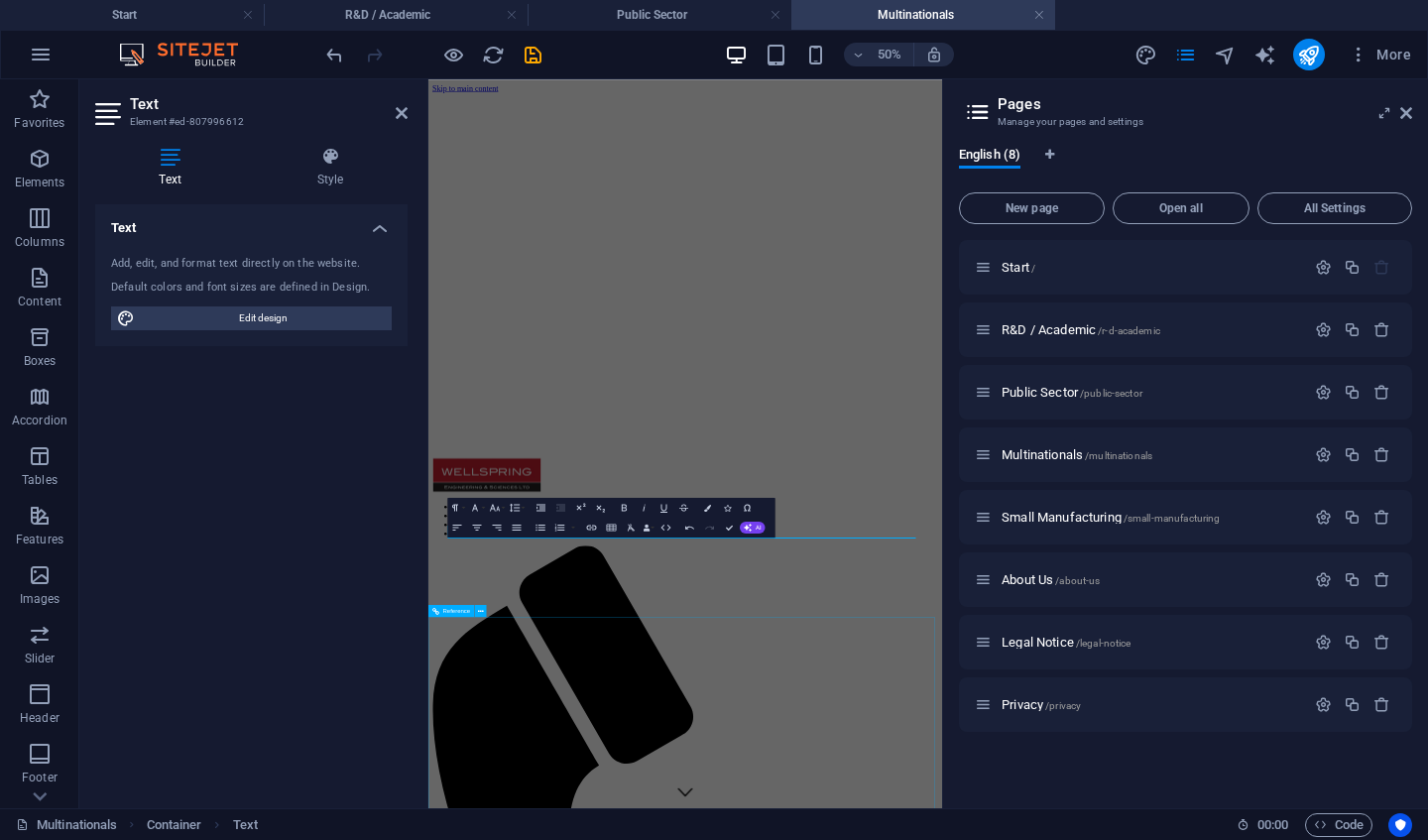 click on "wellspringengineering.[REDACTED]" at bounding box center [942, 2912] 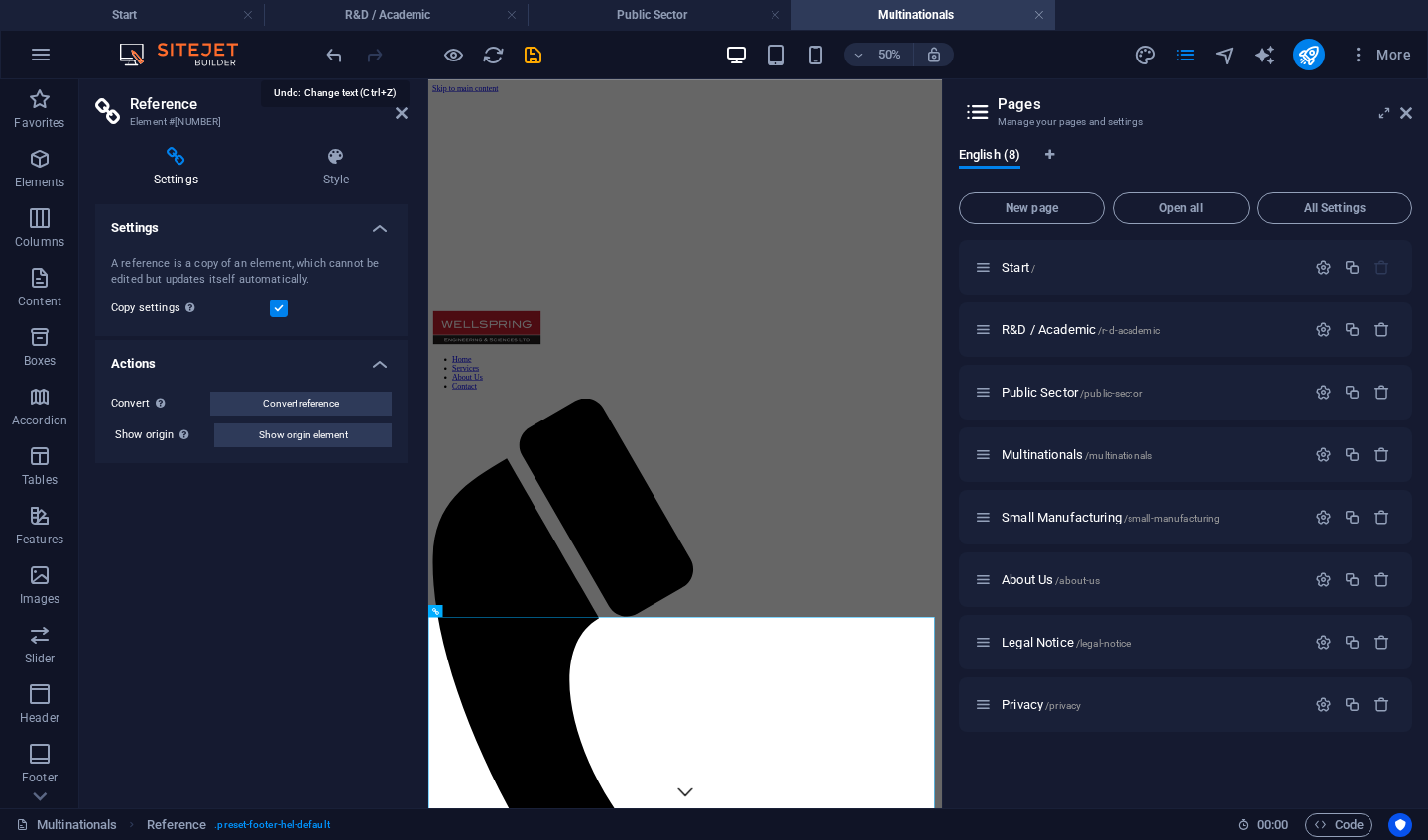click at bounding box center (334, 55) 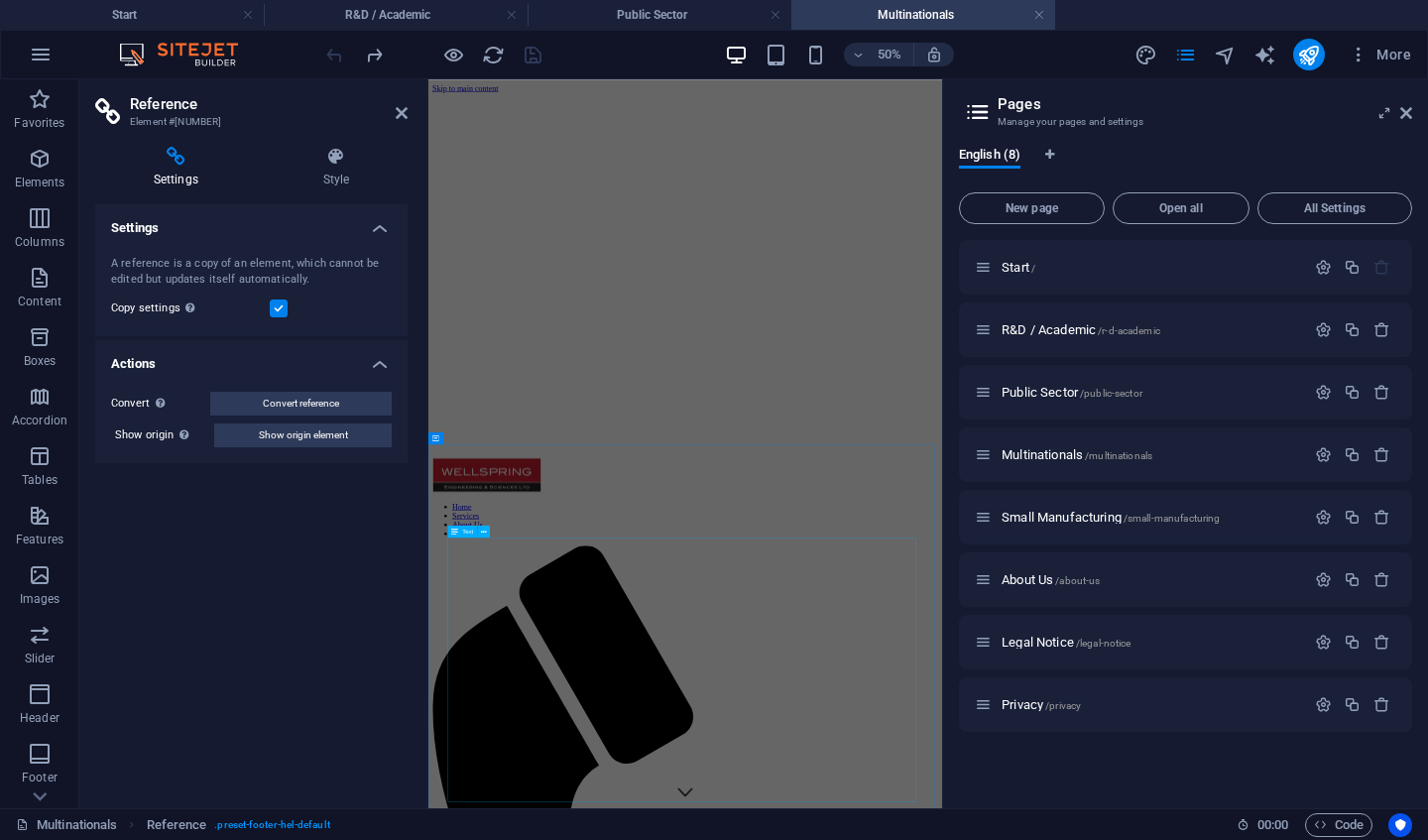 click on "Wellspring’s team has extensive experience working within highly regulated, high-tech sectors such as Medical Devices and Pharmaceuticals. Our engineers and specialists have worked on FDA Class III products and have successfully completed audits with the FDA and other regulatory agencies. We understand the exacting standards expected at a global level, and our diligence and experience seamlessly transfer to other industries and multinational environments. Our employees understand the cultures, systems and operational challenges that exist within large multinational organisations. We have the skills and proven experience to deliver valuable contributions on a contract or project basis, integrating quickly and adding immediate value. For multinational clients, our services and strengths include: Six Sigma problem solving and process improvement delivered by Black Belt certified engineers Lean manufacturing implementation and optimisation Comprehensive process and product development support" at bounding box center (942, 2958) 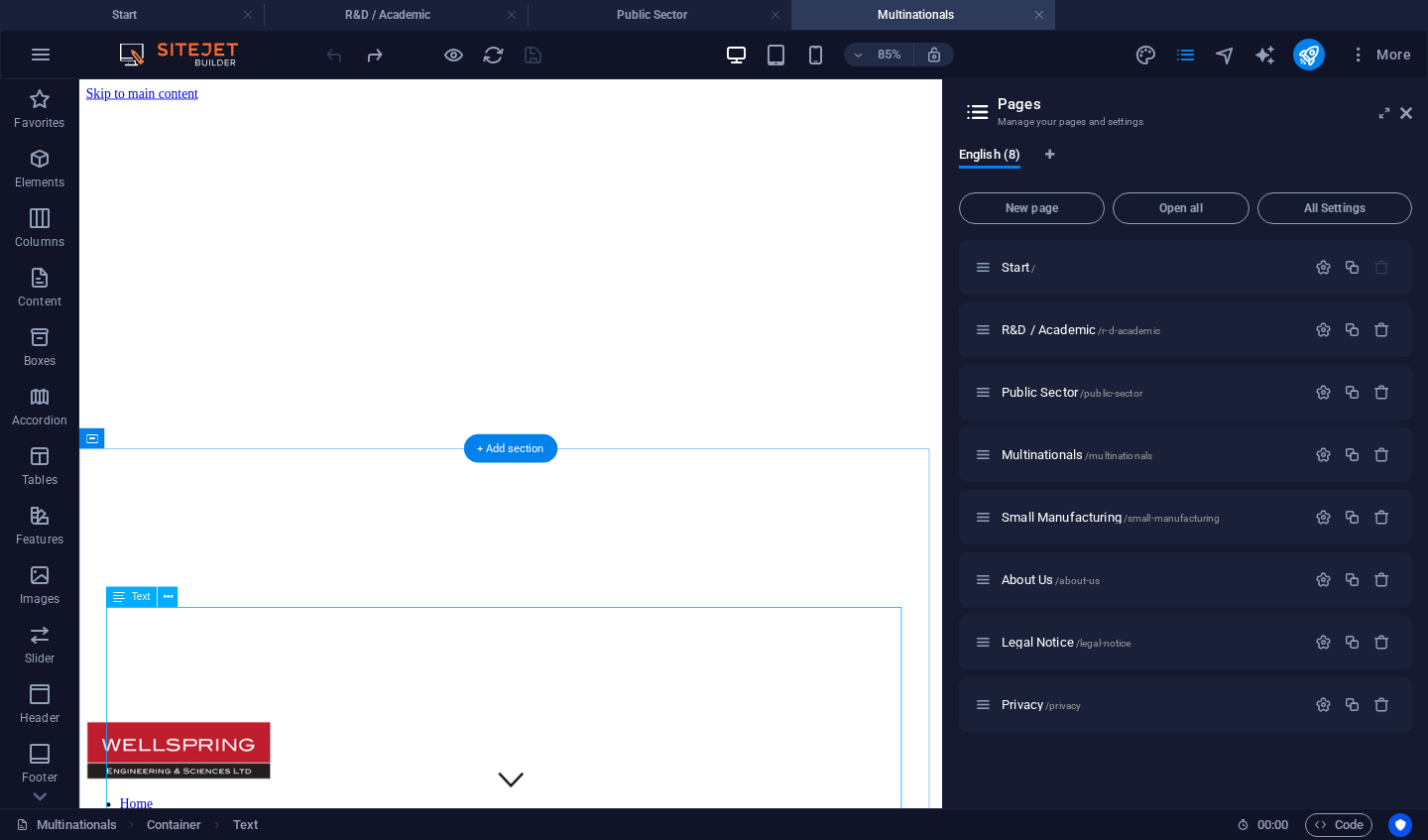 click on "Wellspring’s team has extensive experience working within highly regulated, high-tech sectors such as Medical Devices and Pharmaceuticals. Our engineers and specialists have worked on FDA Class III products and have successfully completed audits with the FDA and other regulatory agencies. We understand the exacting standards expected at a global level, and our diligence and experience seamlessly transfer to other industries and multinational environments. Our employees understand the cultures, systems and operational challenges that exist within large multinational organisations. We have the skills and proven experience to deliver valuable contributions on a contract or project basis, integrating quickly and adding immediate value. For multinational clients, our services and strengths include: Six Sigma problem solving and process improvement delivered by Black Belt certified engineers Lean manufacturing implementation and optimisation Comprehensive process and product development support" at bounding box center (587, 2941) 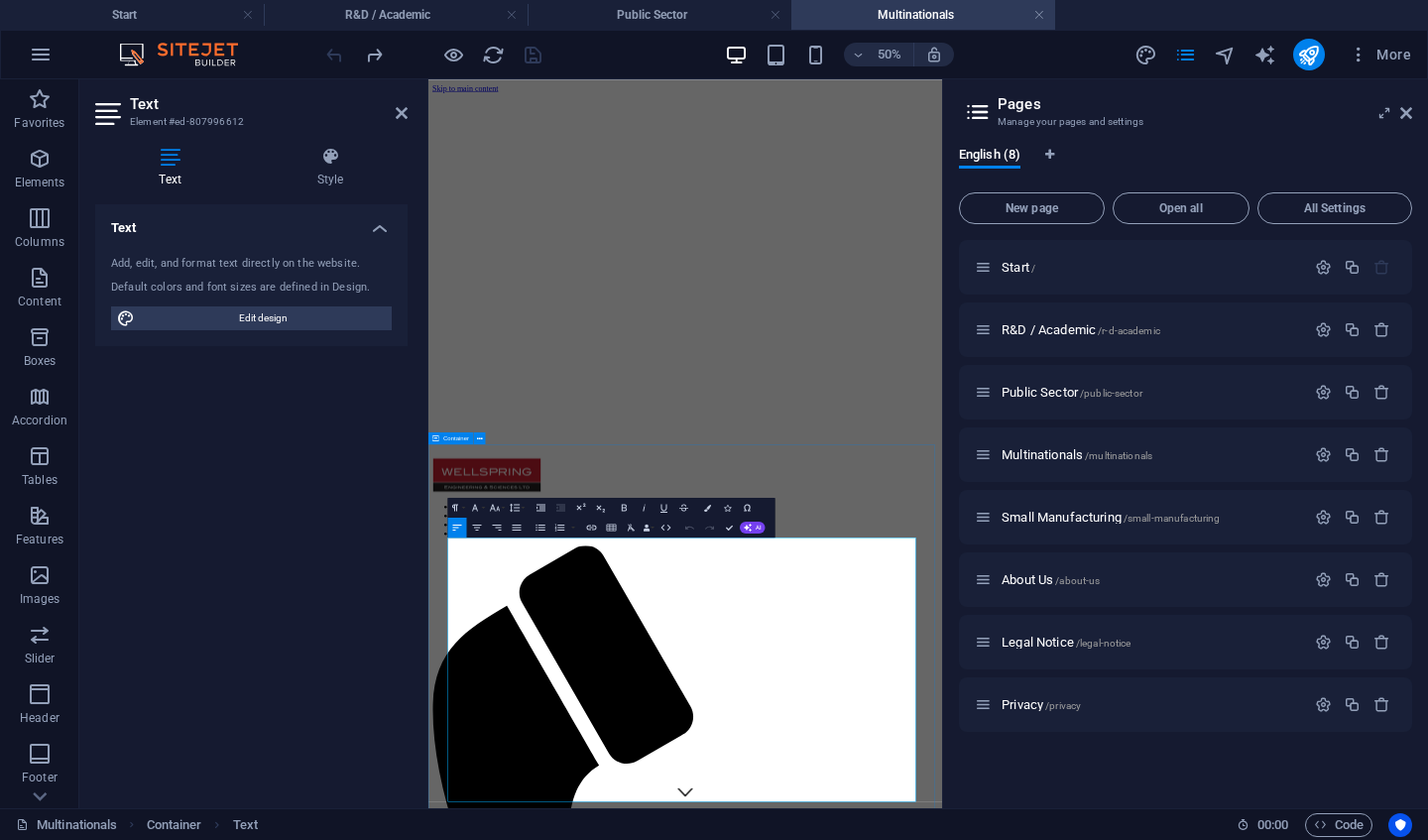 drag, startPoint x: 1146, startPoint y: 1500, endPoint x: 457, endPoint y: 1017, distance: 841.4333 